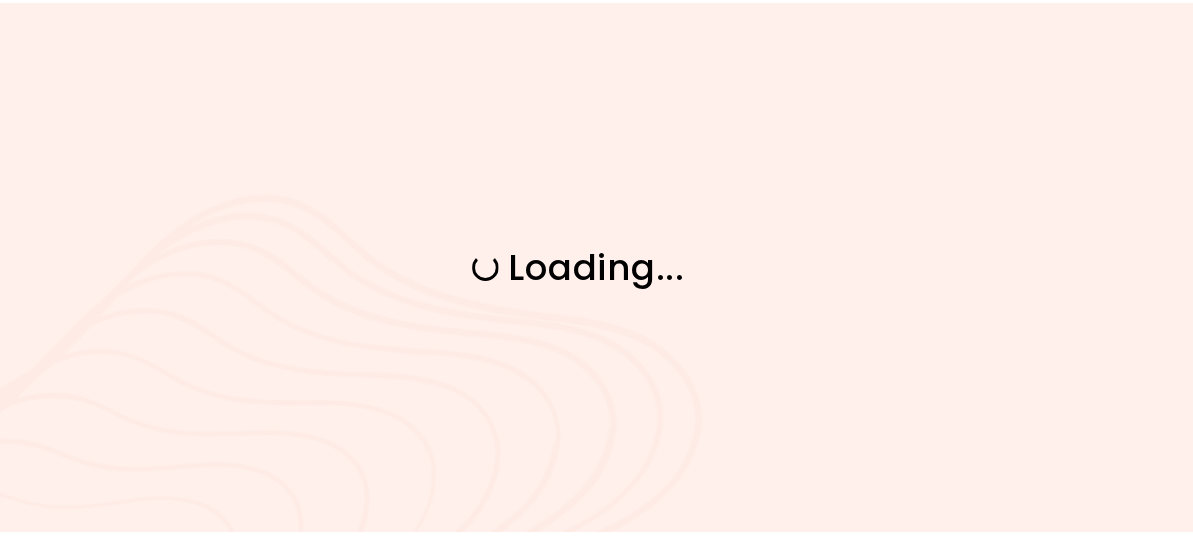 scroll, scrollTop: 0, scrollLeft: 0, axis: both 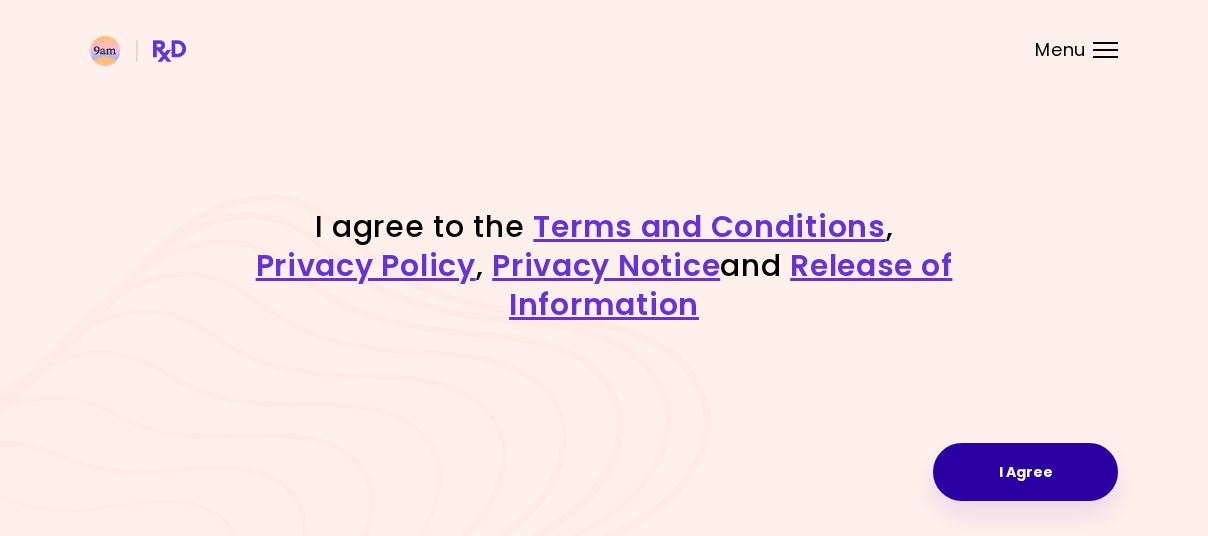 click on "I Agree" at bounding box center [1025, 472] 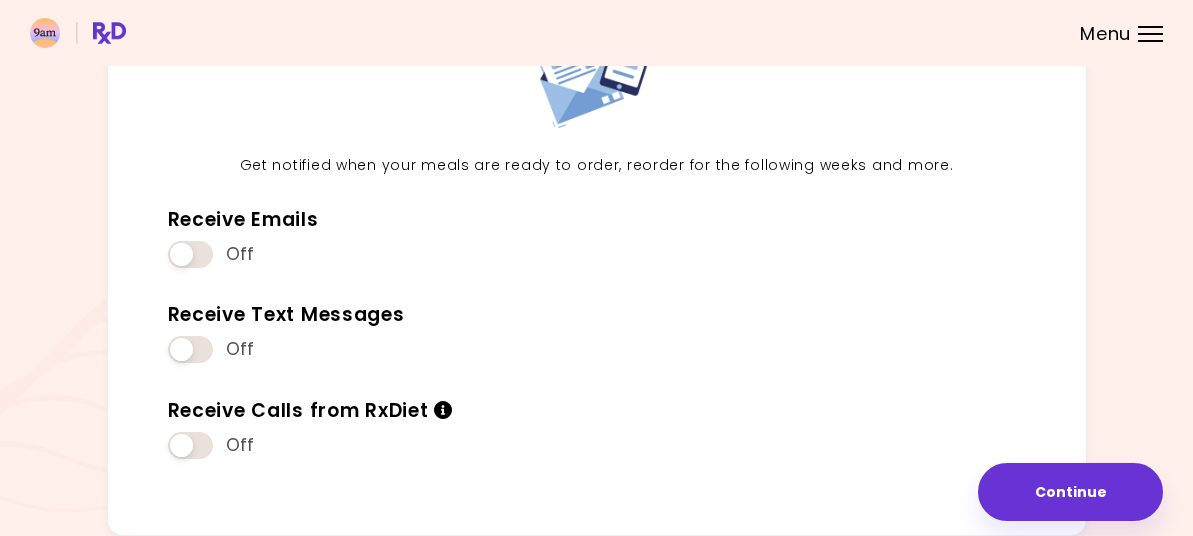 scroll, scrollTop: 200, scrollLeft: 0, axis: vertical 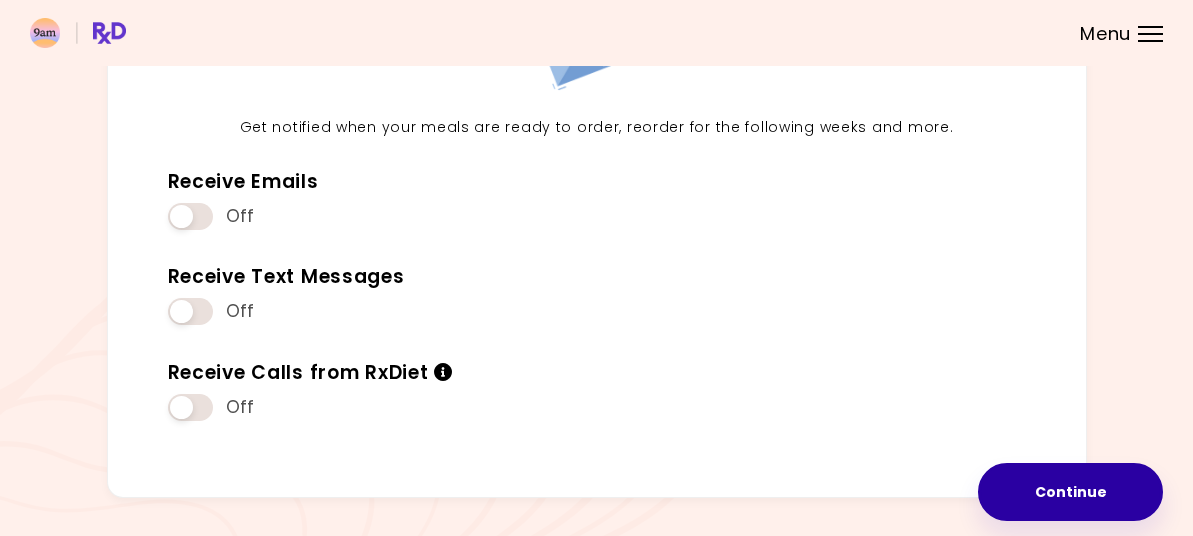 click on "Continue" at bounding box center [1070, 492] 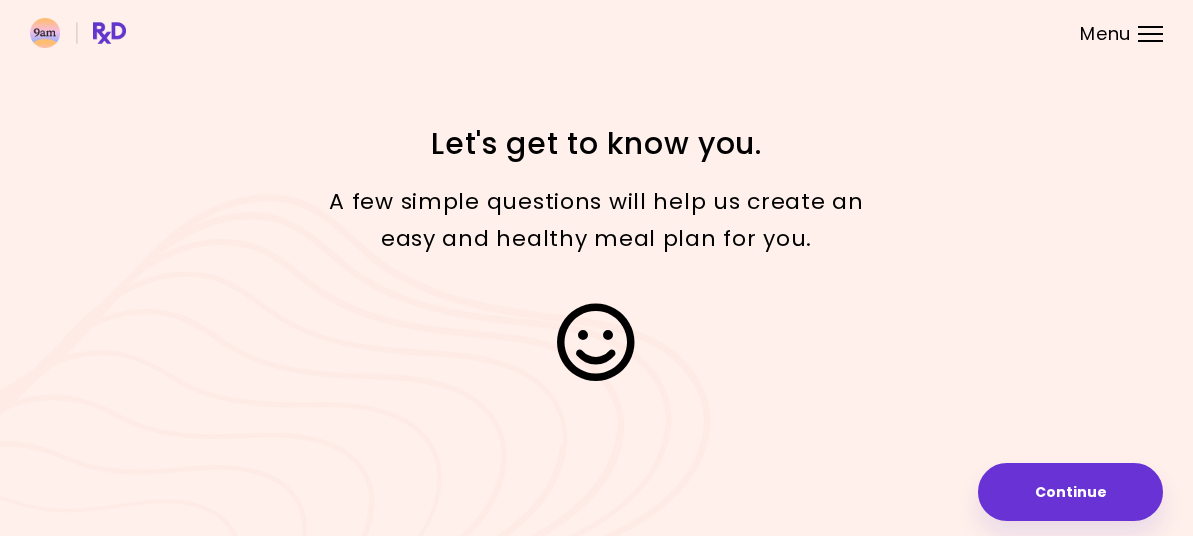 scroll, scrollTop: 0, scrollLeft: 0, axis: both 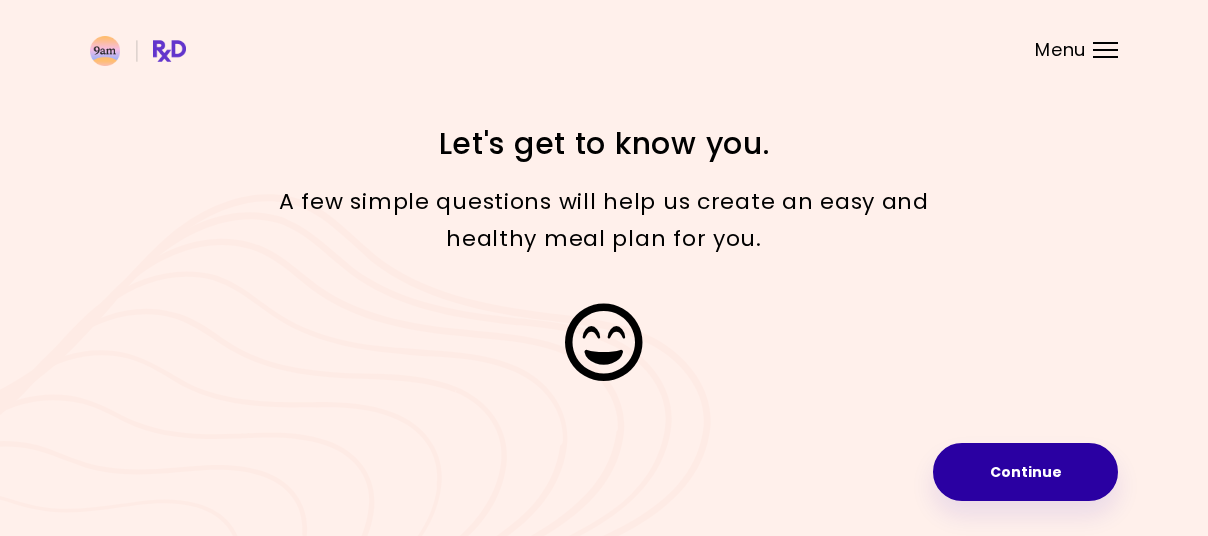 click on "Continue" at bounding box center (1025, 472) 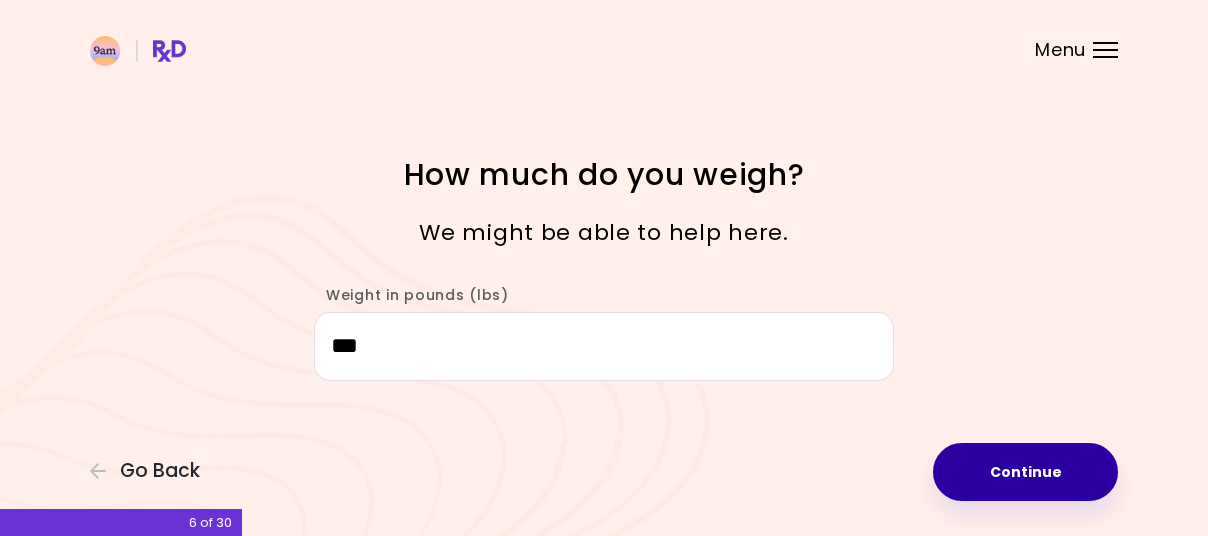 click on "Continue" at bounding box center (1025, 472) 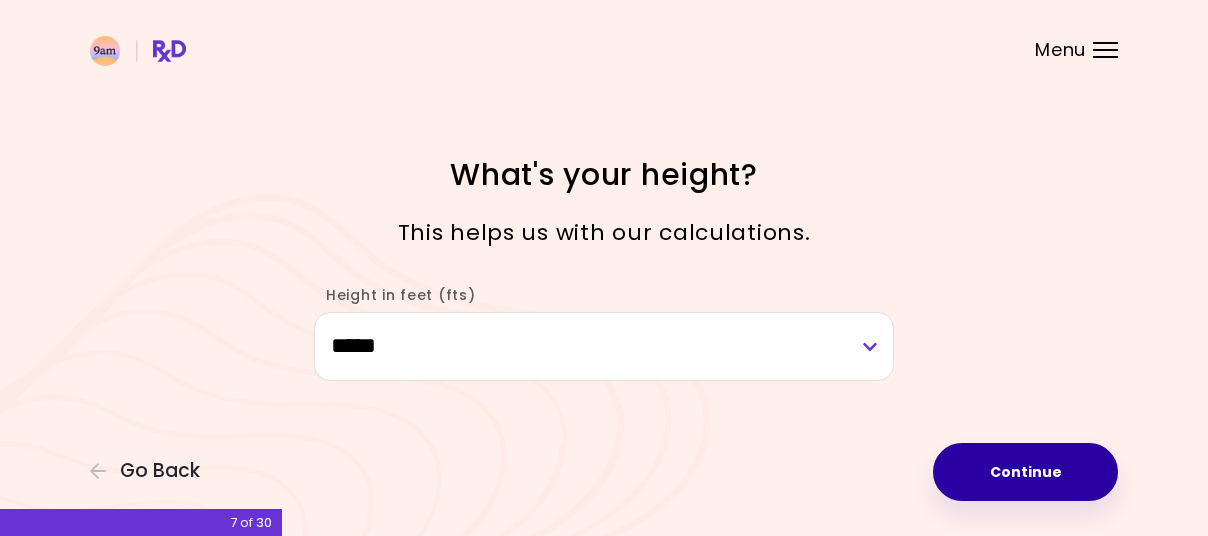 click on "Continue" at bounding box center [1025, 472] 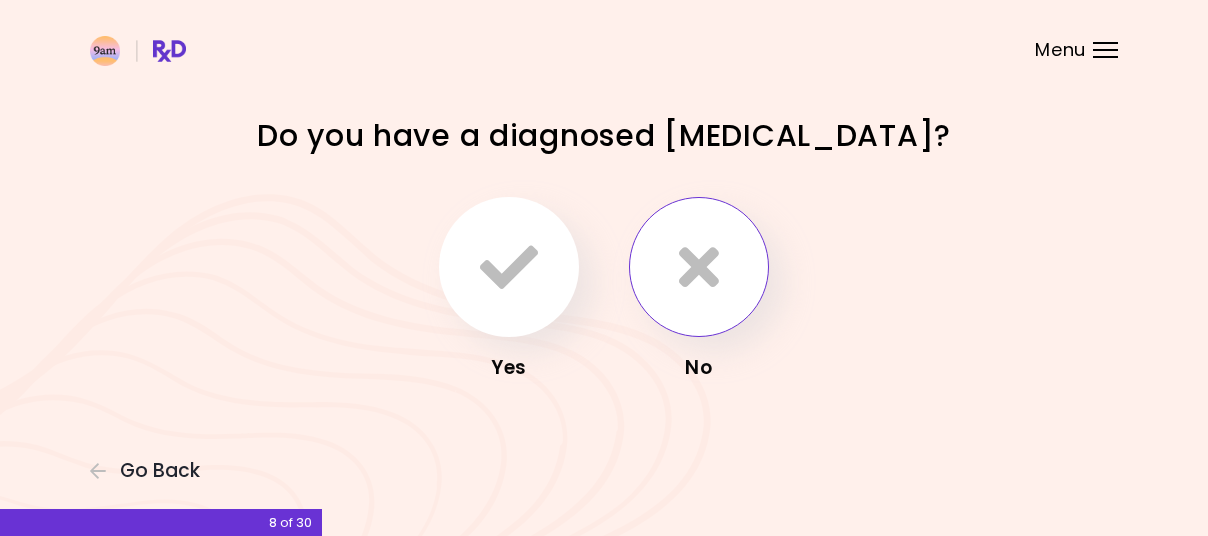 click at bounding box center (699, 267) 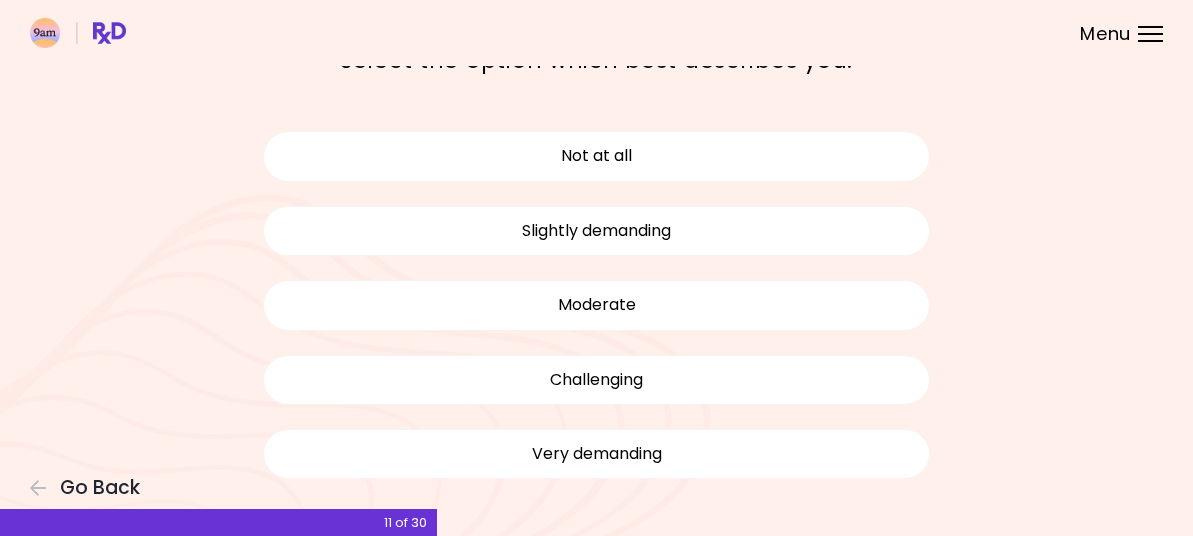 scroll, scrollTop: 100, scrollLeft: 0, axis: vertical 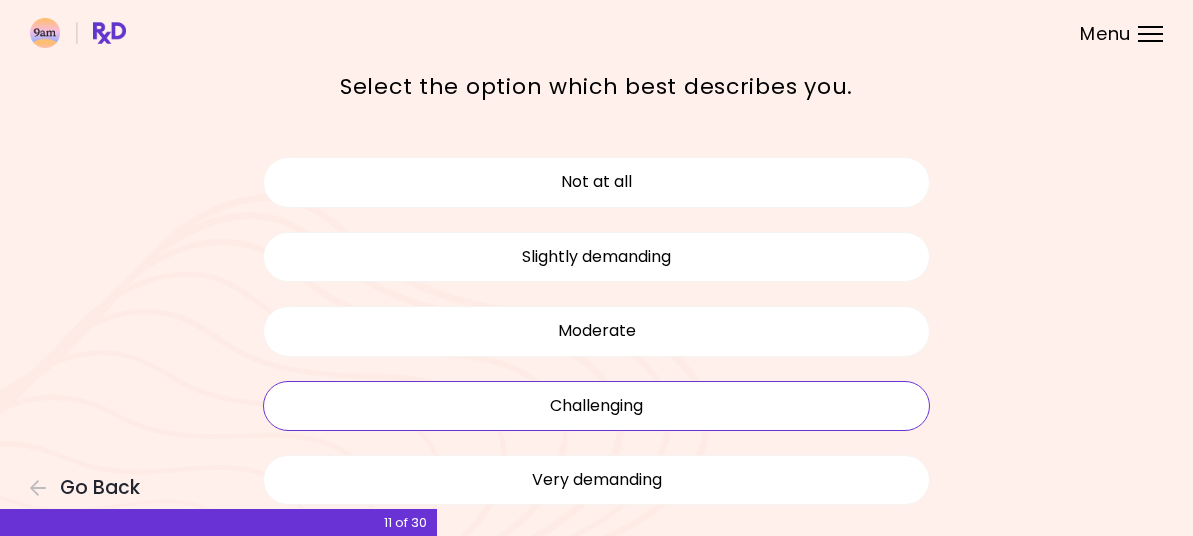 click on "Challenging" at bounding box center [597, 406] 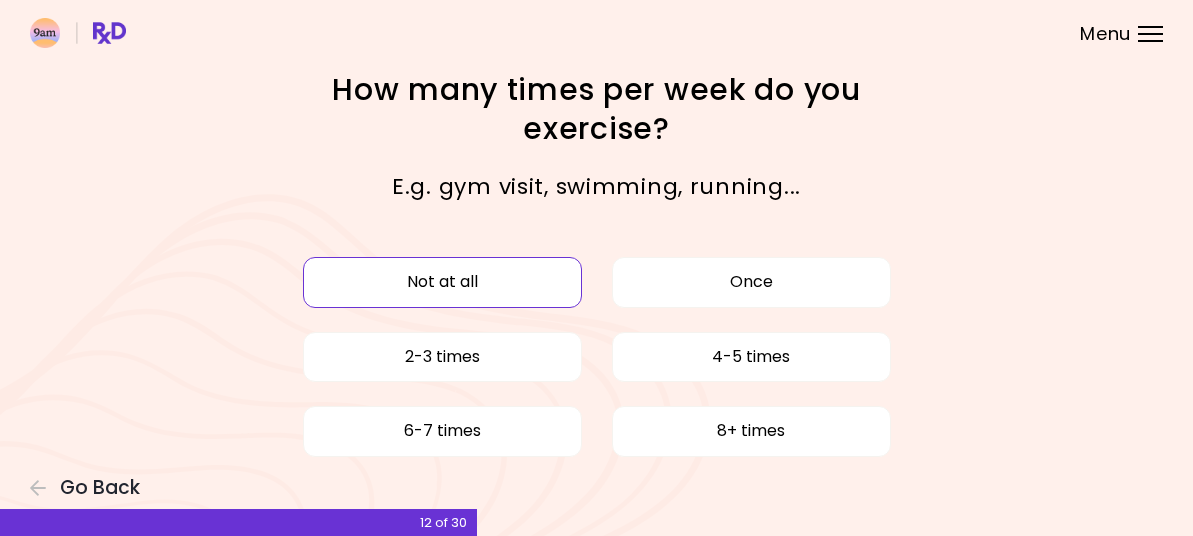 click on "Not at all" at bounding box center [442, 282] 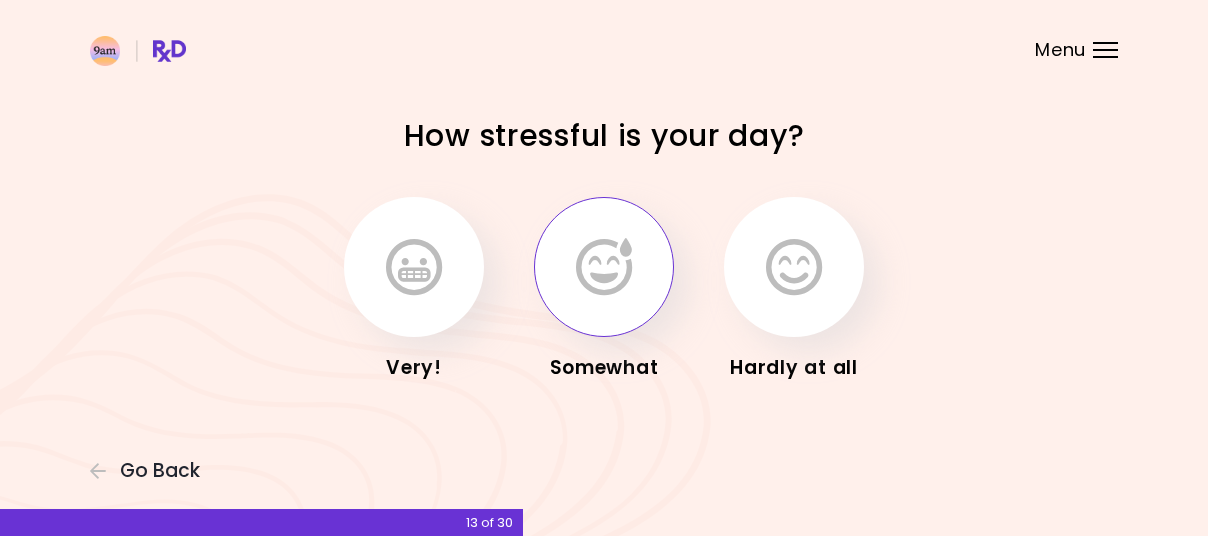 click at bounding box center [604, 267] 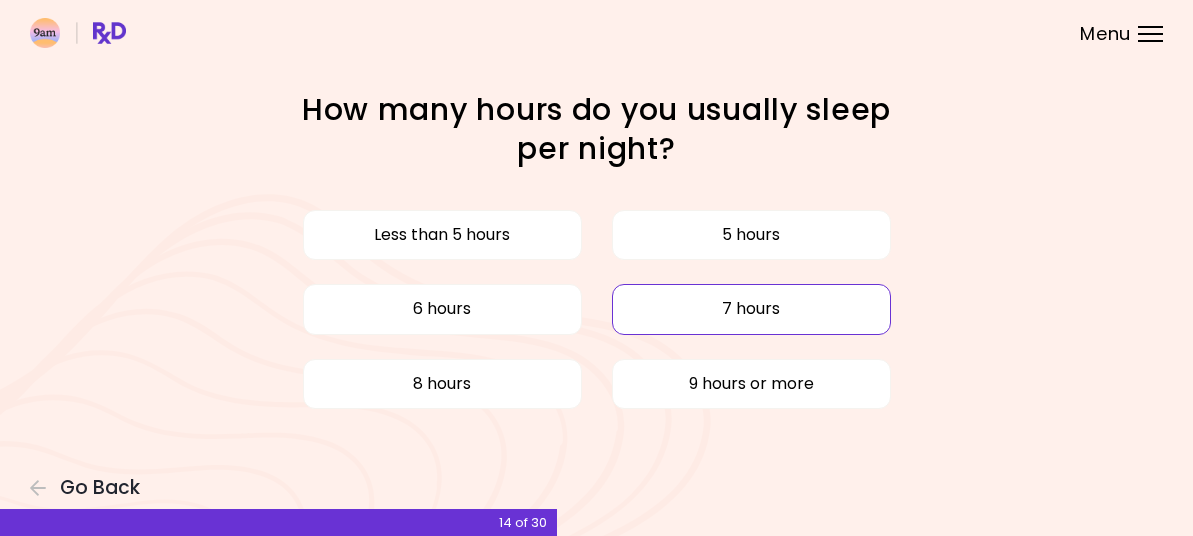 click on "7 hours" at bounding box center (751, 309) 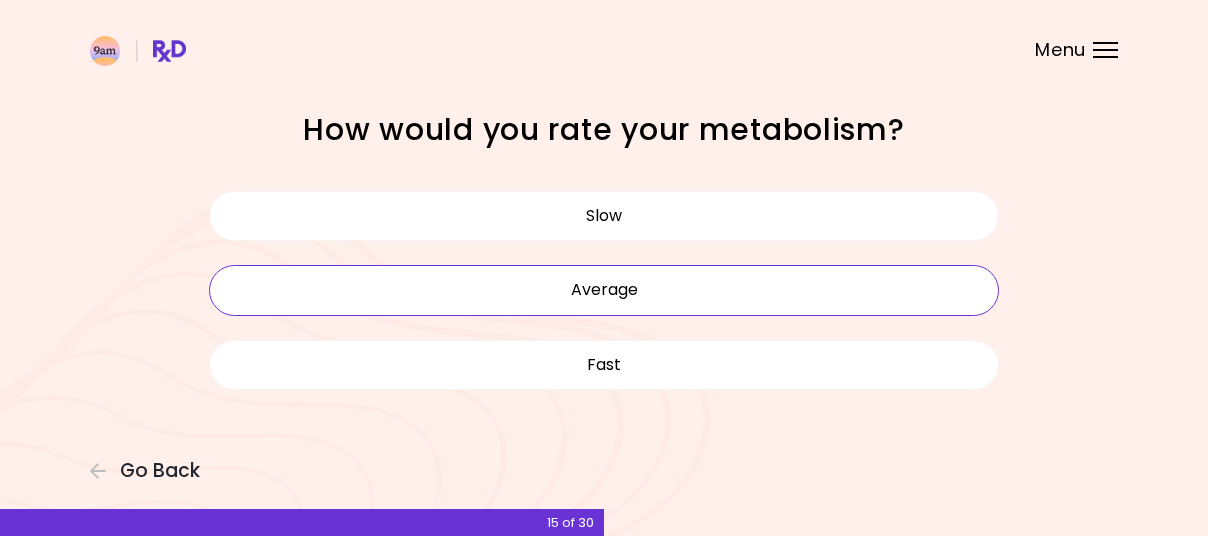 click on "Average" at bounding box center [604, 290] 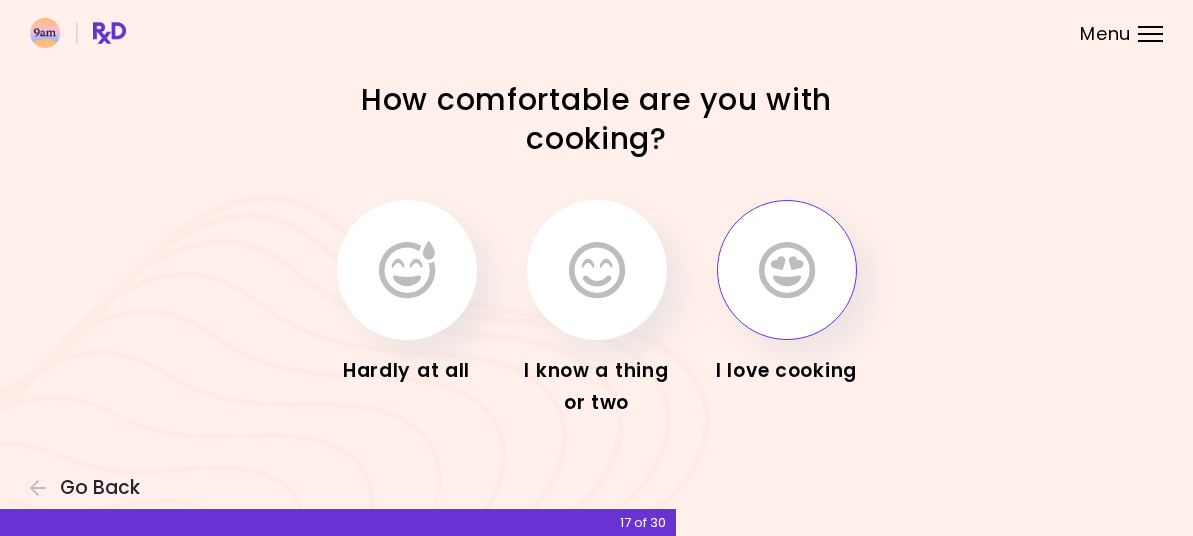click at bounding box center (787, 270) 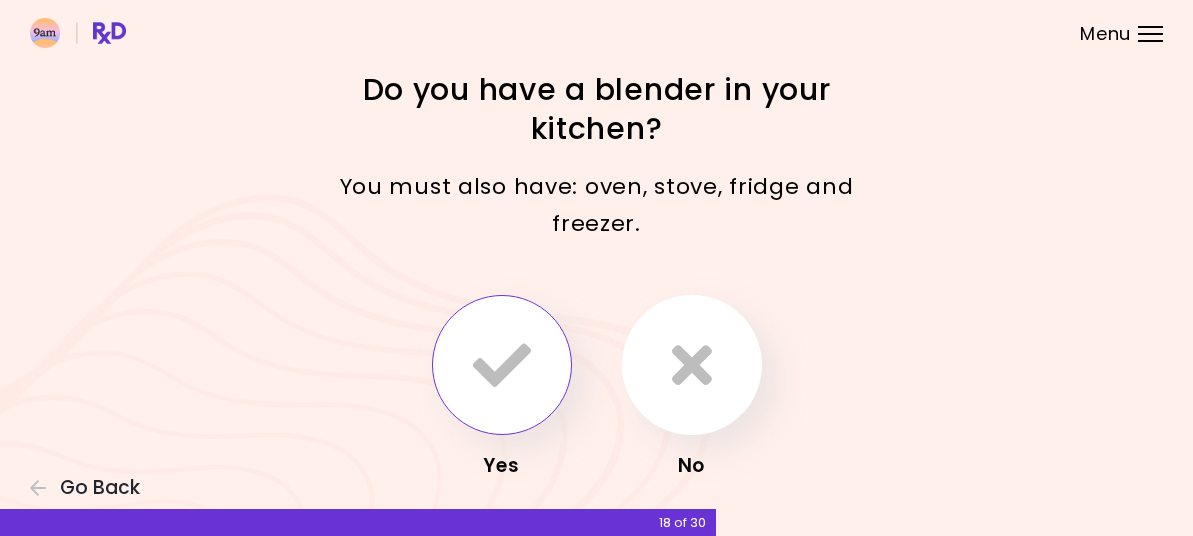click at bounding box center [502, 365] 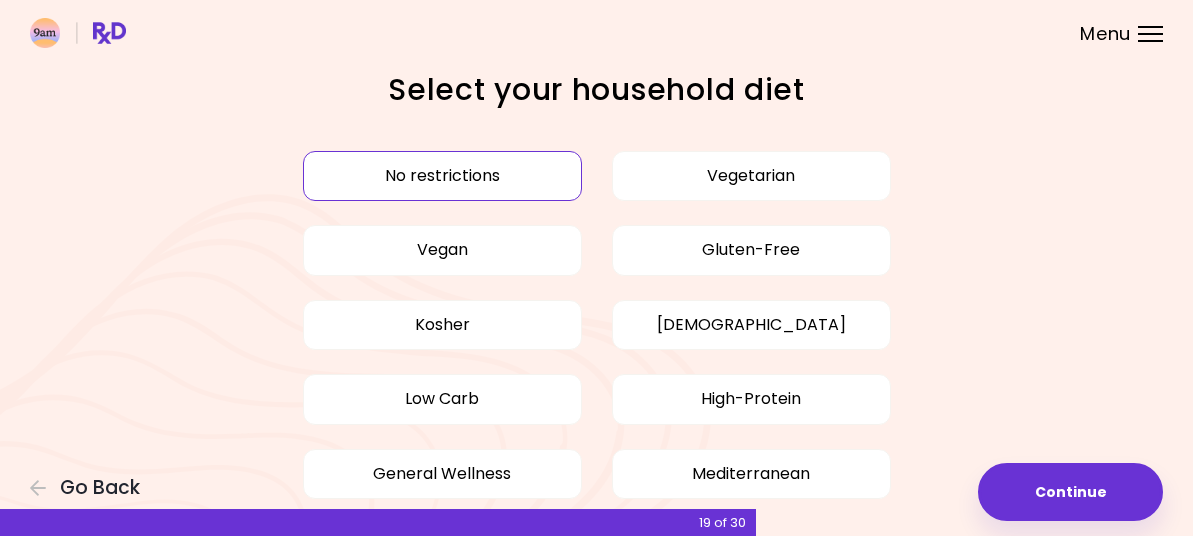 click on "No restrictions" at bounding box center (442, 176) 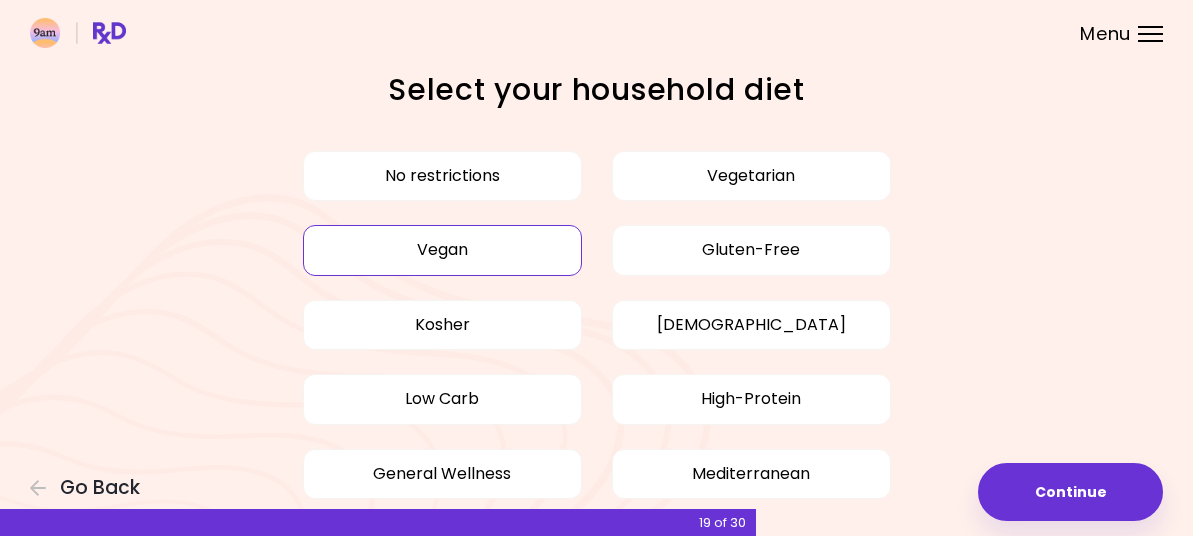scroll, scrollTop: 100, scrollLeft: 0, axis: vertical 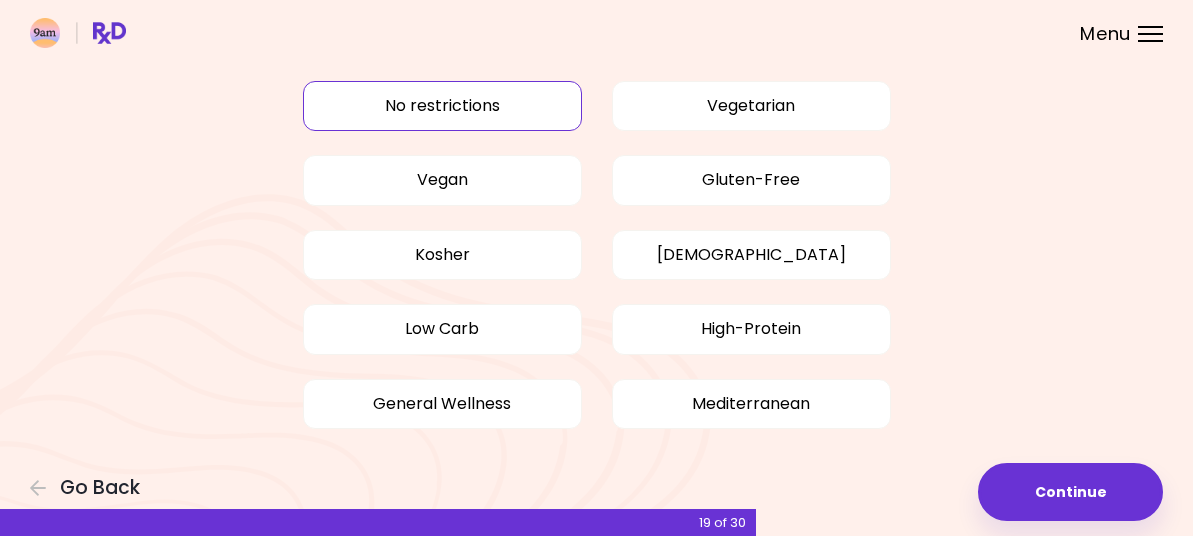 click on "No restrictions" at bounding box center (442, 106) 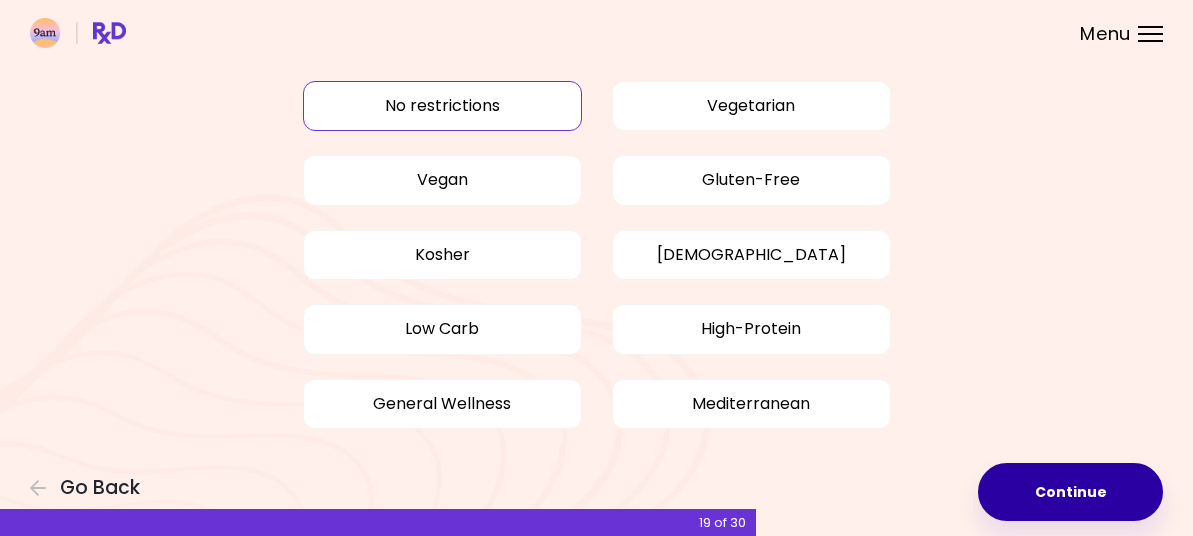 click on "Continue" at bounding box center (1070, 492) 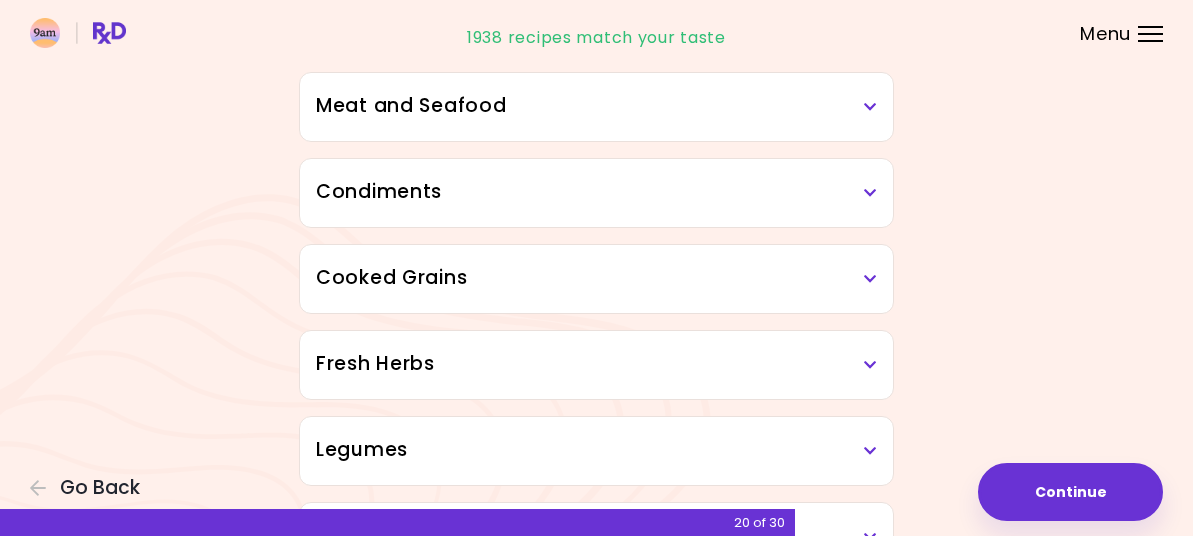 scroll, scrollTop: 500, scrollLeft: 0, axis: vertical 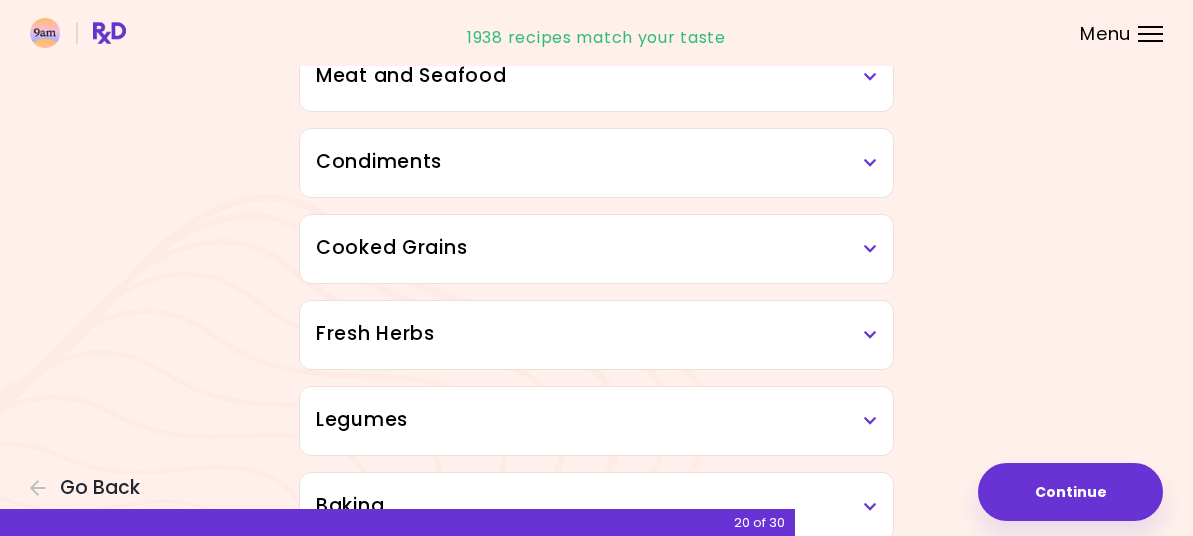 click at bounding box center [870, 249] 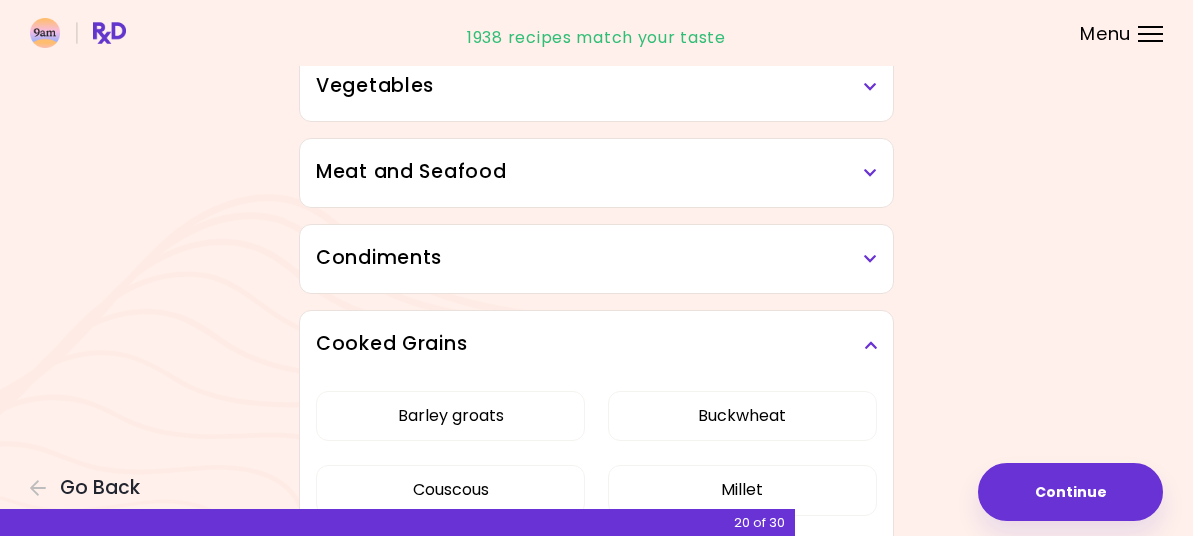 scroll, scrollTop: 400, scrollLeft: 0, axis: vertical 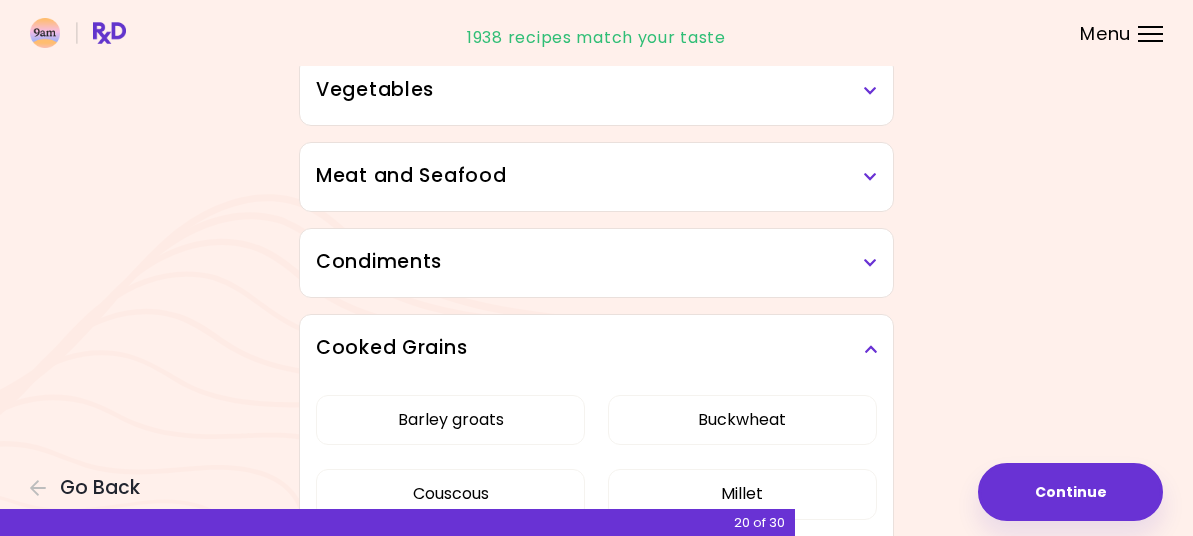 click at bounding box center (870, 349) 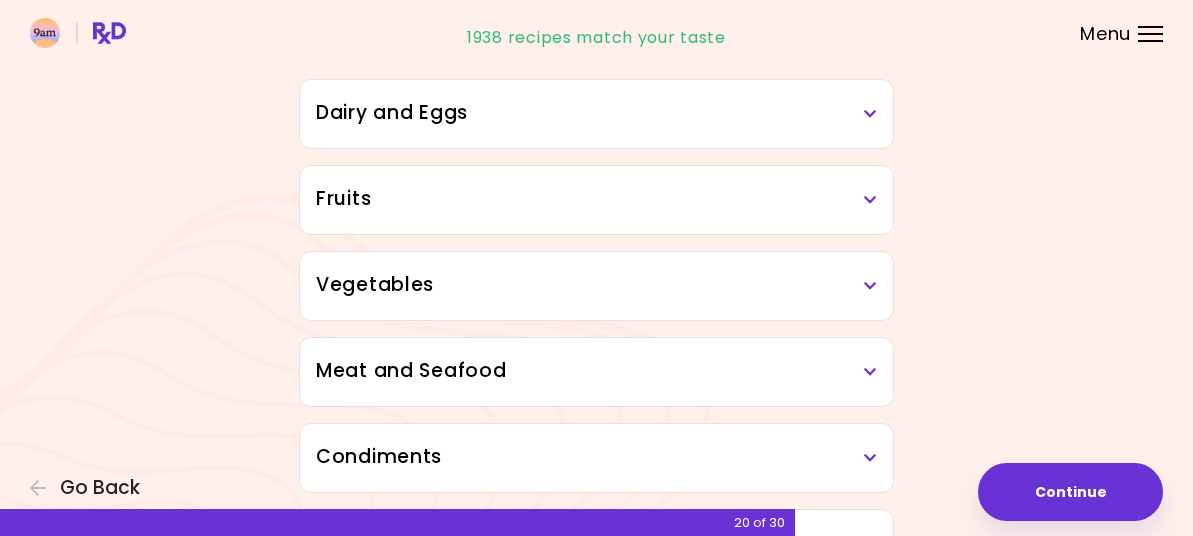 scroll, scrollTop: 0, scrollLeft: 0, axis: both 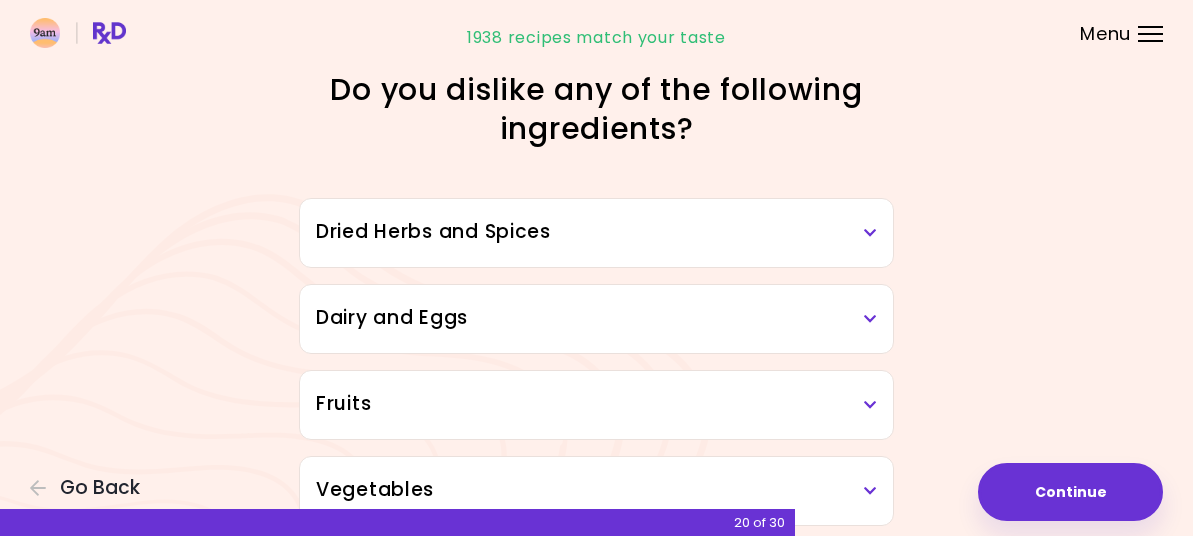 click at bounding box center (870, 233) 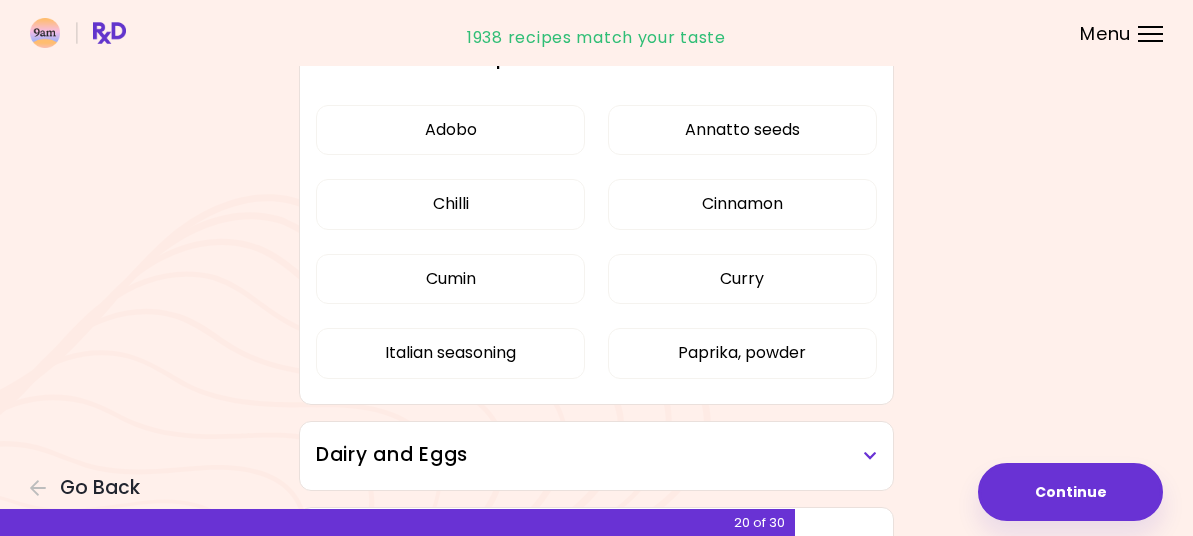 scroll, scrollTop: 200, scrollLeft: 0, axis: vertical 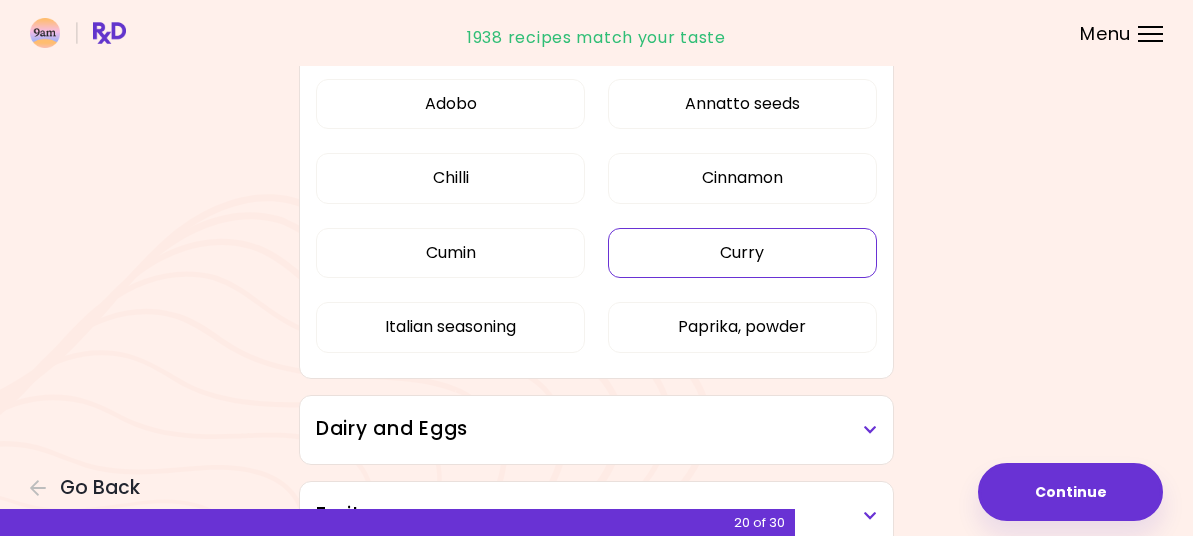 click on "Curry" at bounding box center (742, 253) 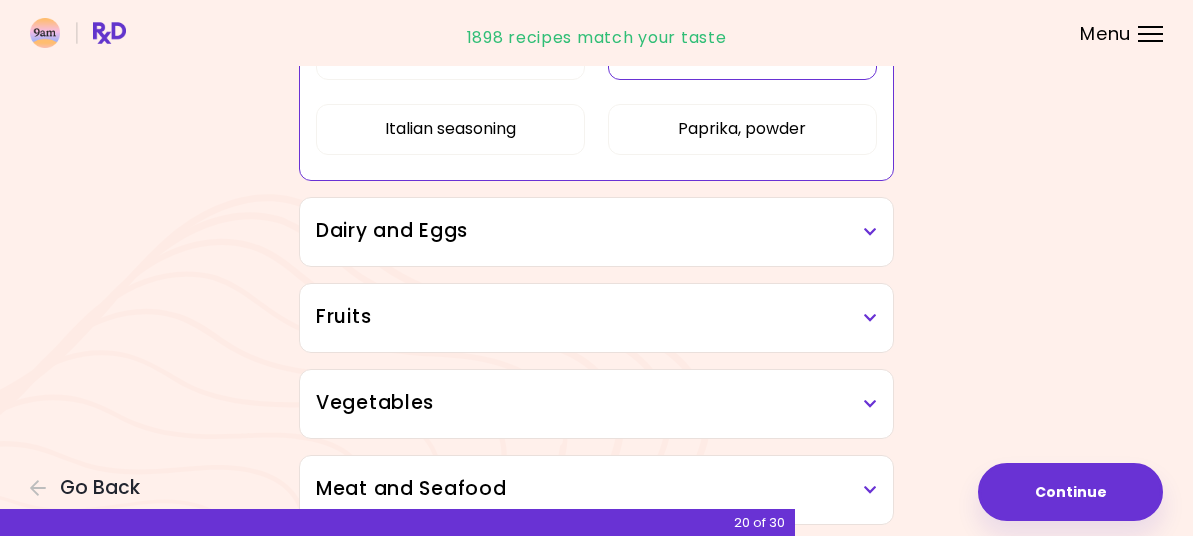 scroll, scrollTop: 400, scrollLeft: 0, axis: vertical 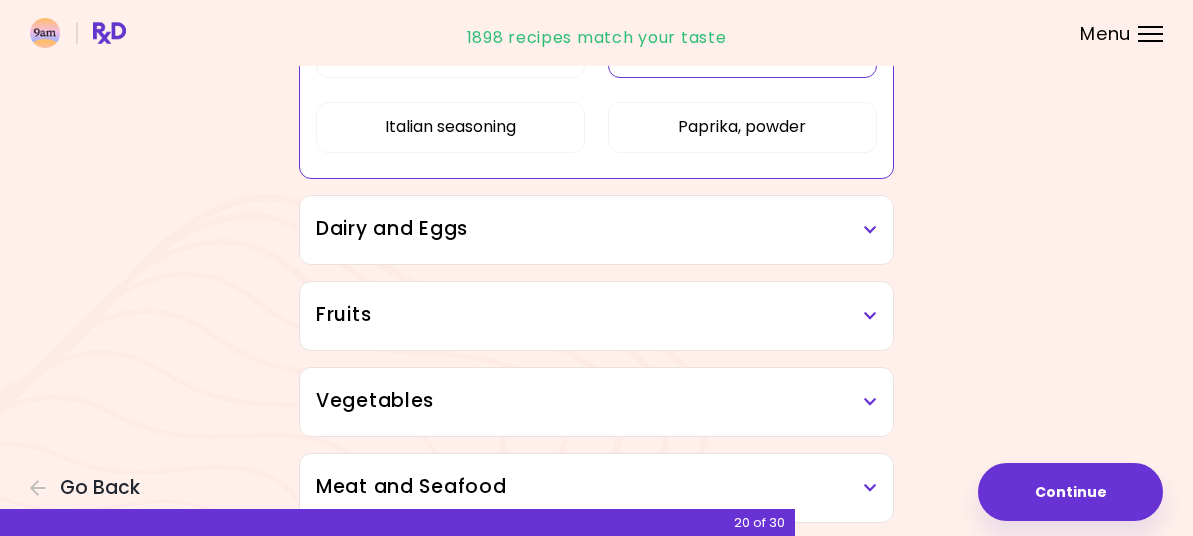 click on "Dairy and Eggs" at bounding box center (596, 230) 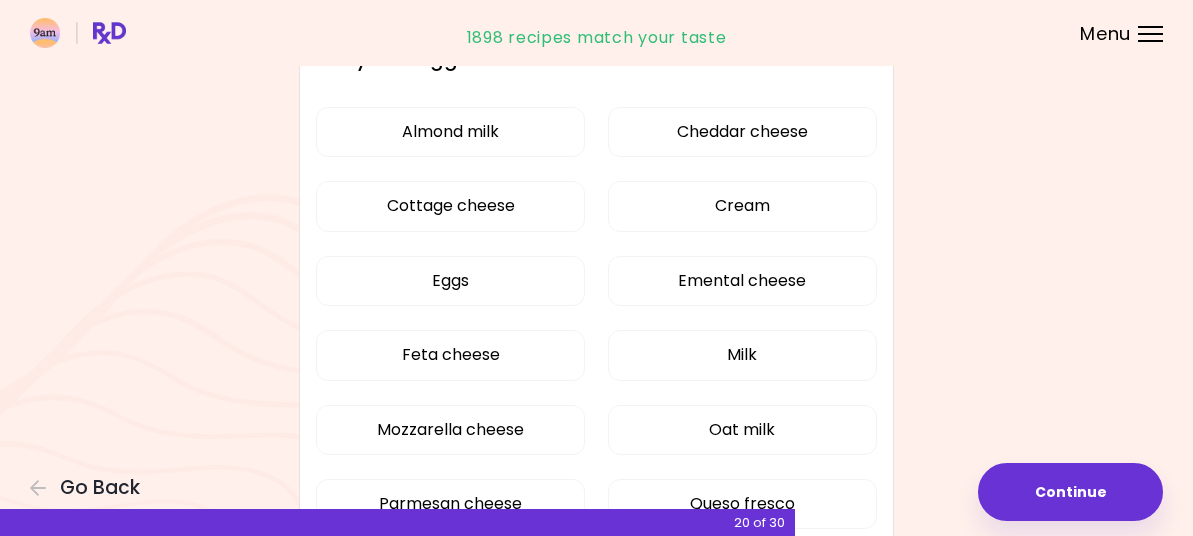 scroll, scrollTop: 600, scrollLeft: 0, axis: vertical 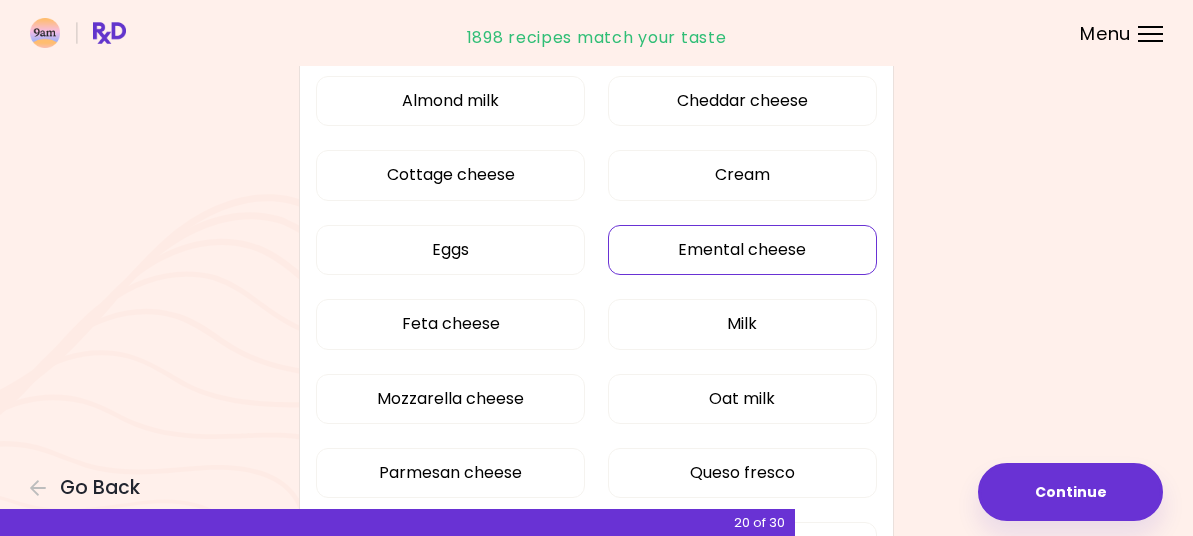click on "Emental cheese" at bounding box center (742, 250) 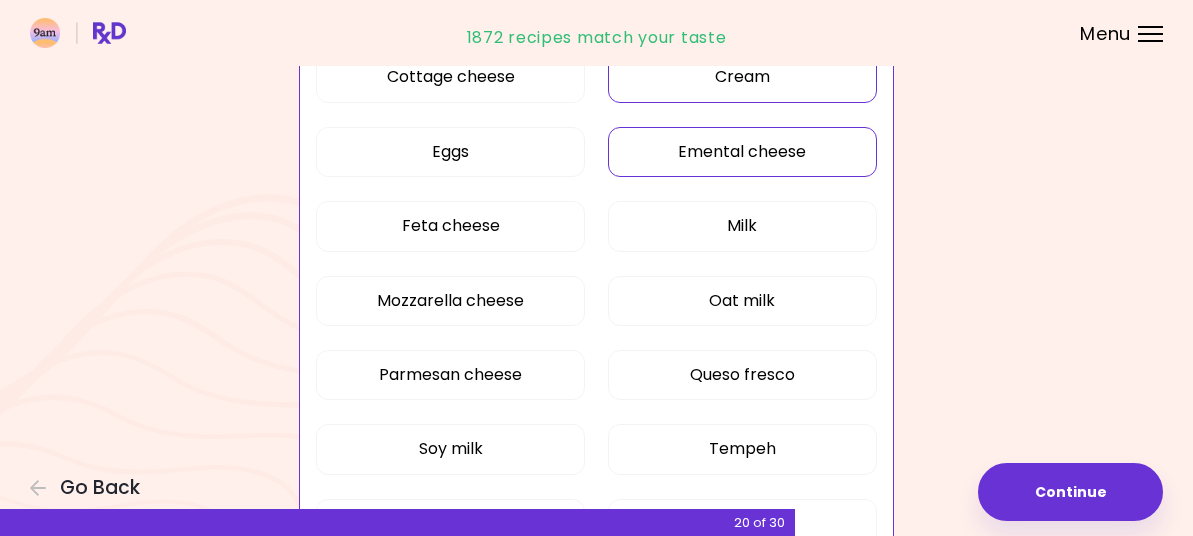 scroll, scrollTop: 500, scrollLeft: 0, axis: vertical 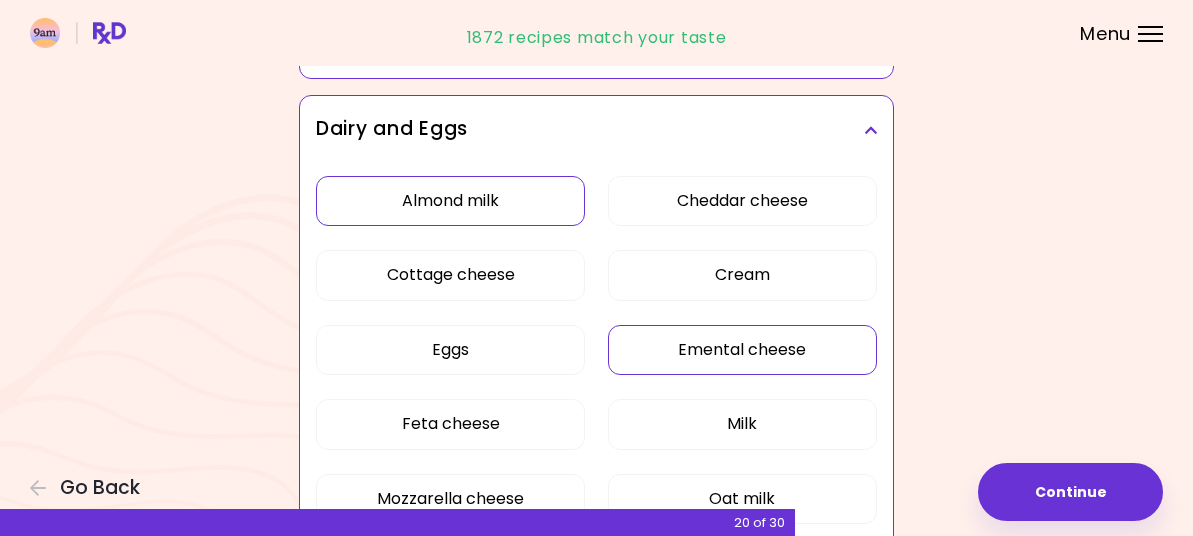 click on "Almond milk" at bounding box center (450, 201) 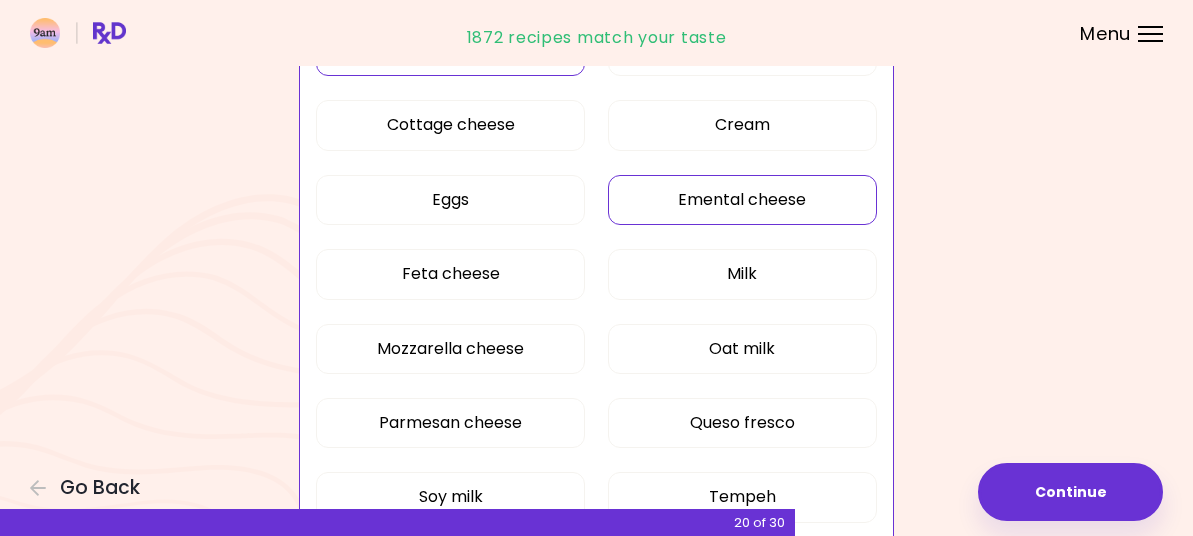 scroll, scrollTop: 700, scrollLeft: 0, axis: vertical 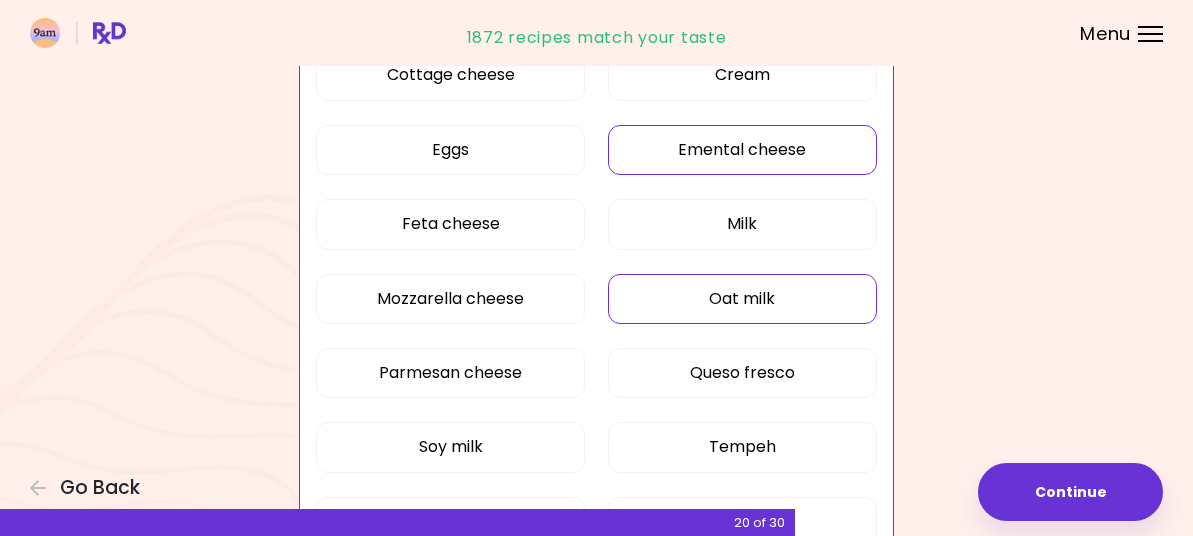 click on "Oat milk" at bounding box center (742, 299) 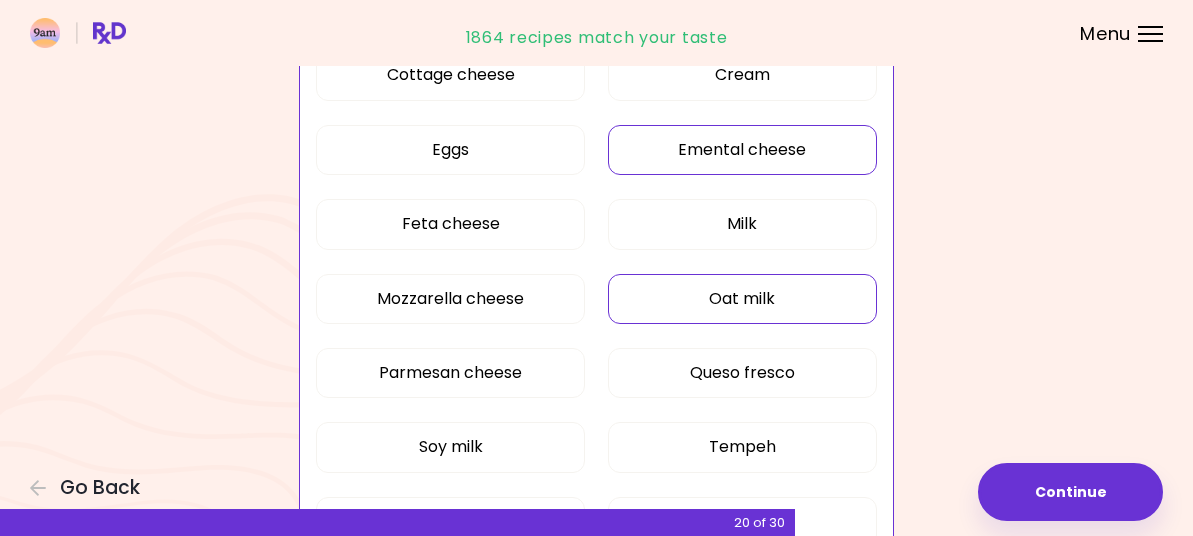 scroll, scrollTop: 800, scrollLeft: 0, axis: vertical 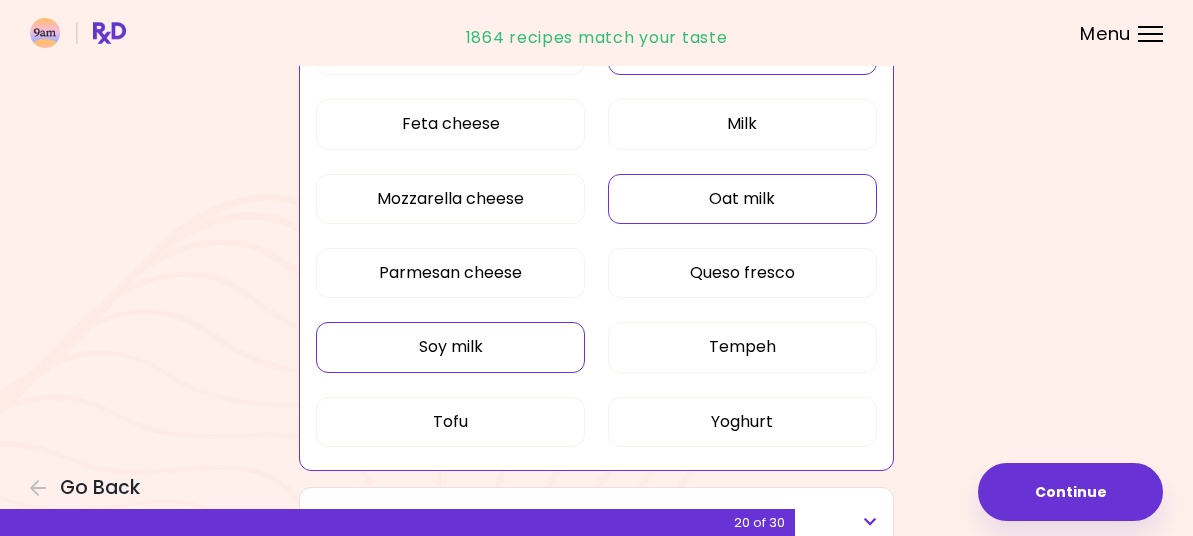 click on "Soy milk" at bounding box center [450, 347] 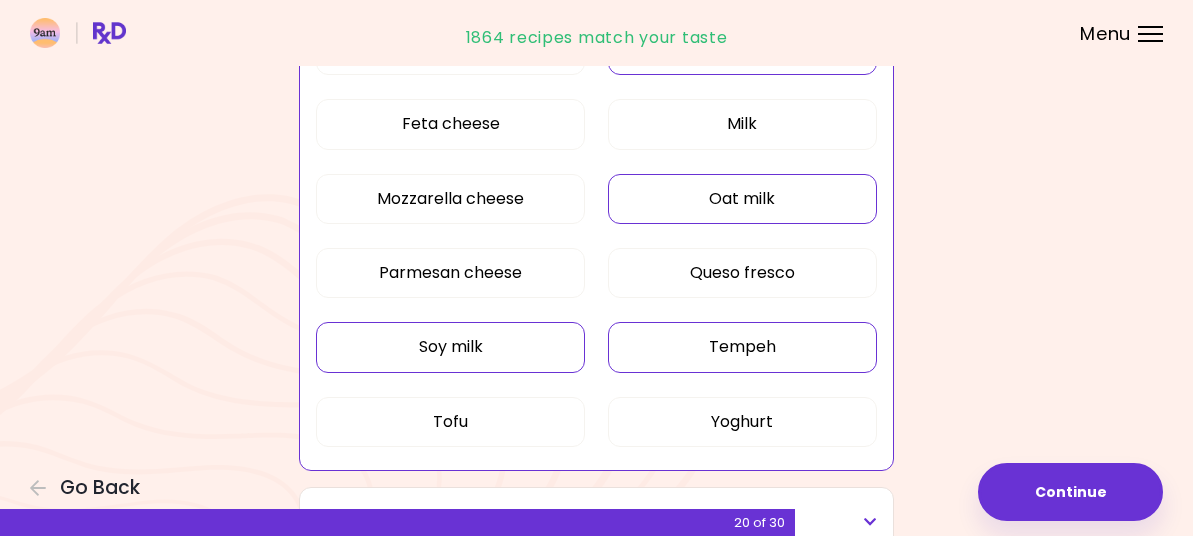 click on "Tempeh" at bounding box center [742, 347] 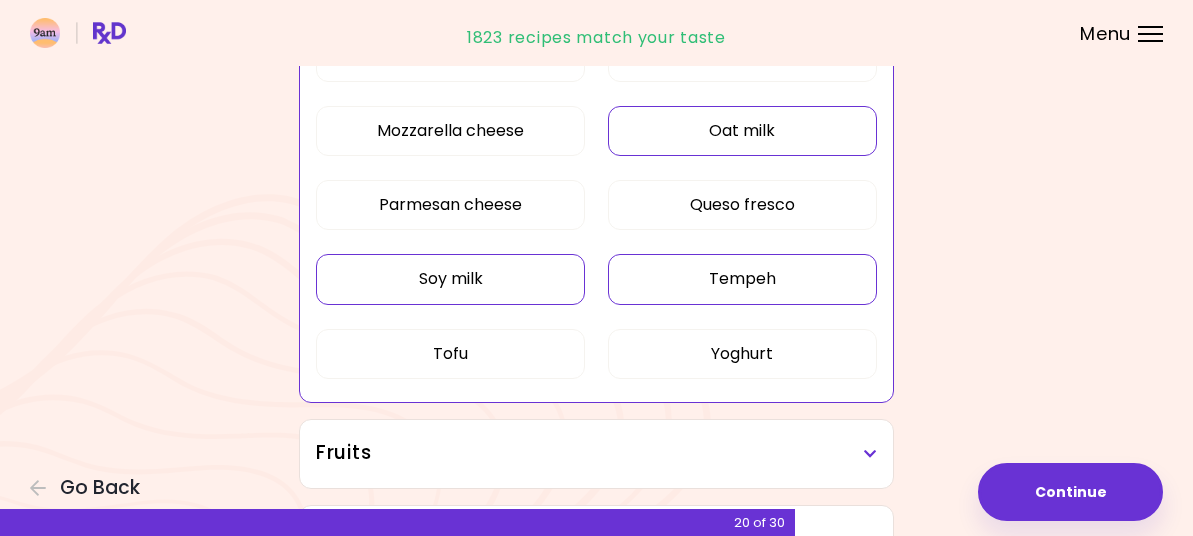 scroll, scrollTop: 900, scrollLeft: 0, axis: vertical 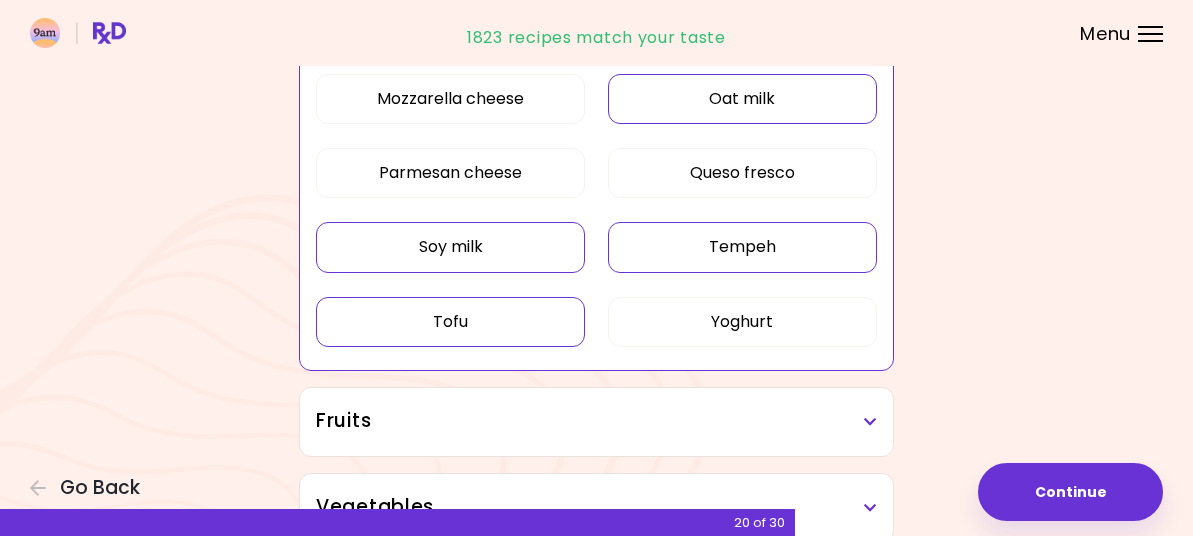 click on "Tofu" at bounding box center [450, 322] 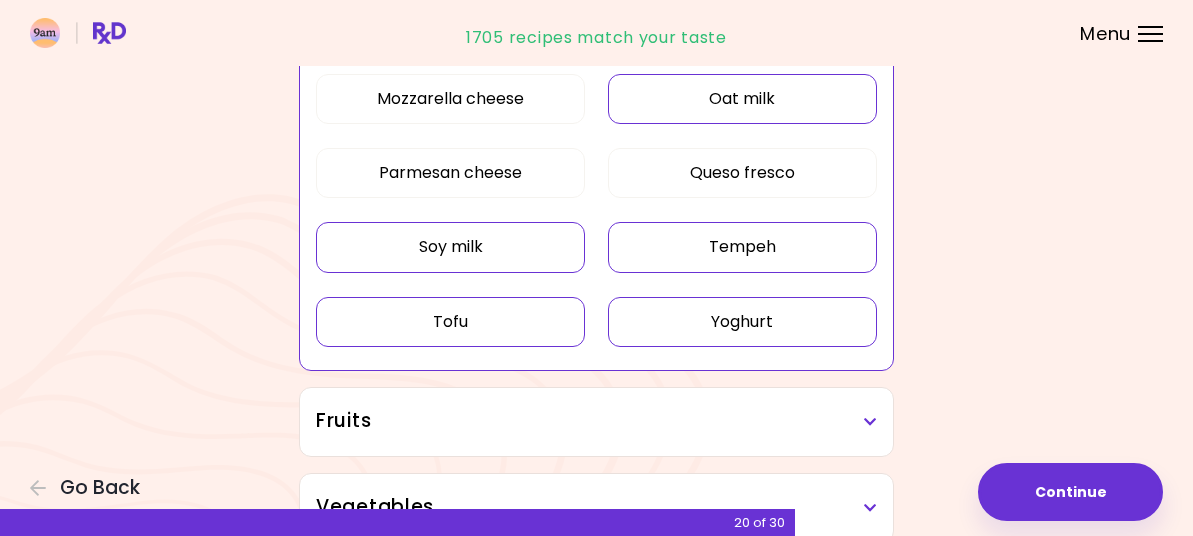 click on "Yoghurt" at bounding box center [742, 322] 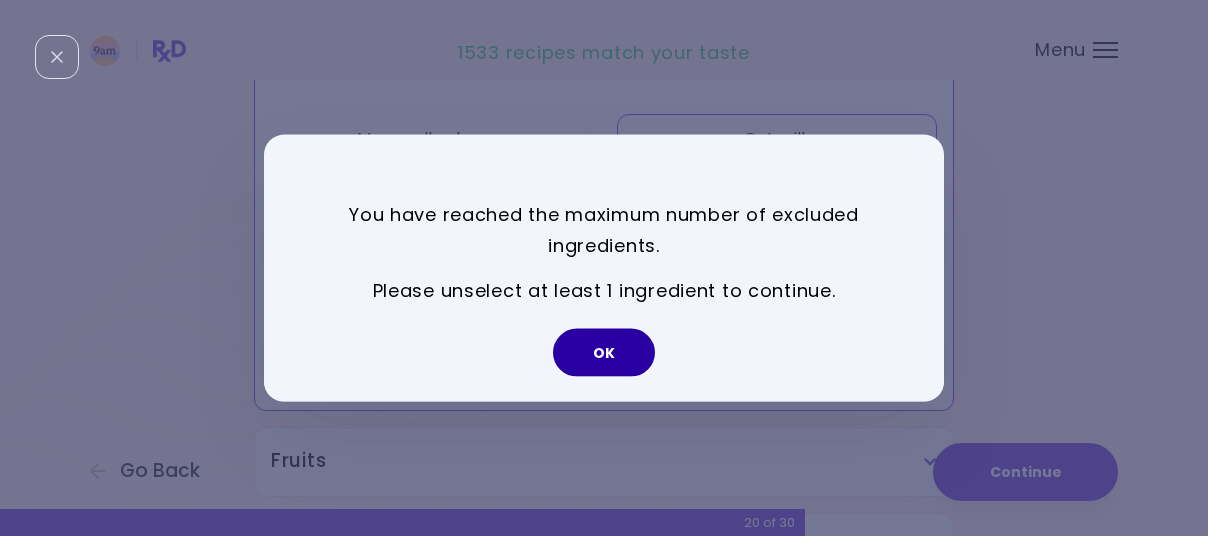 click on "OK" at bounding box center [604, 352] 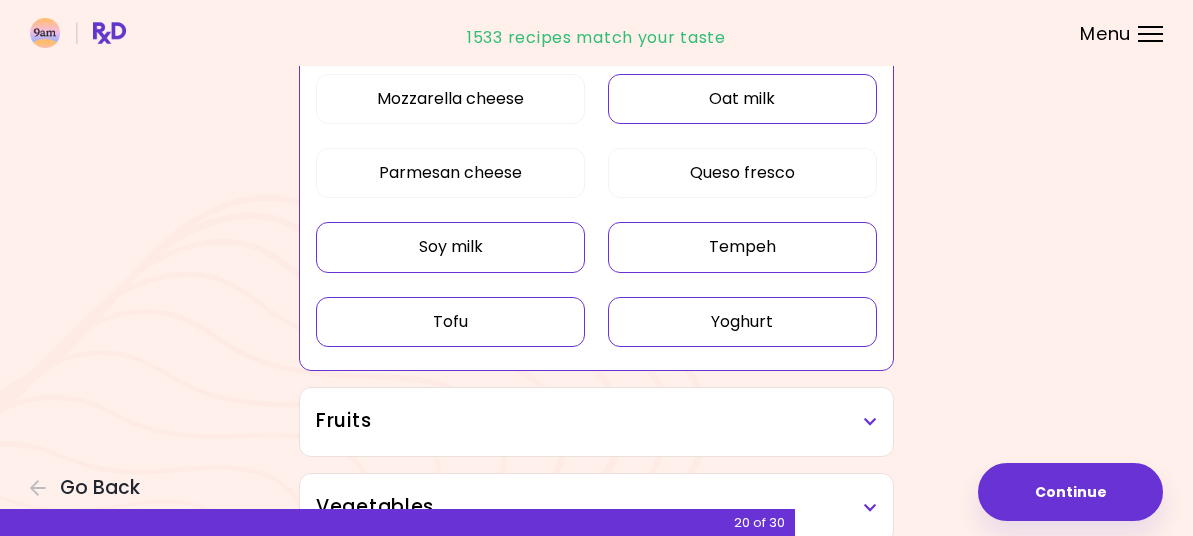 click on "Yoghurt" at bounding box center [742, 322] 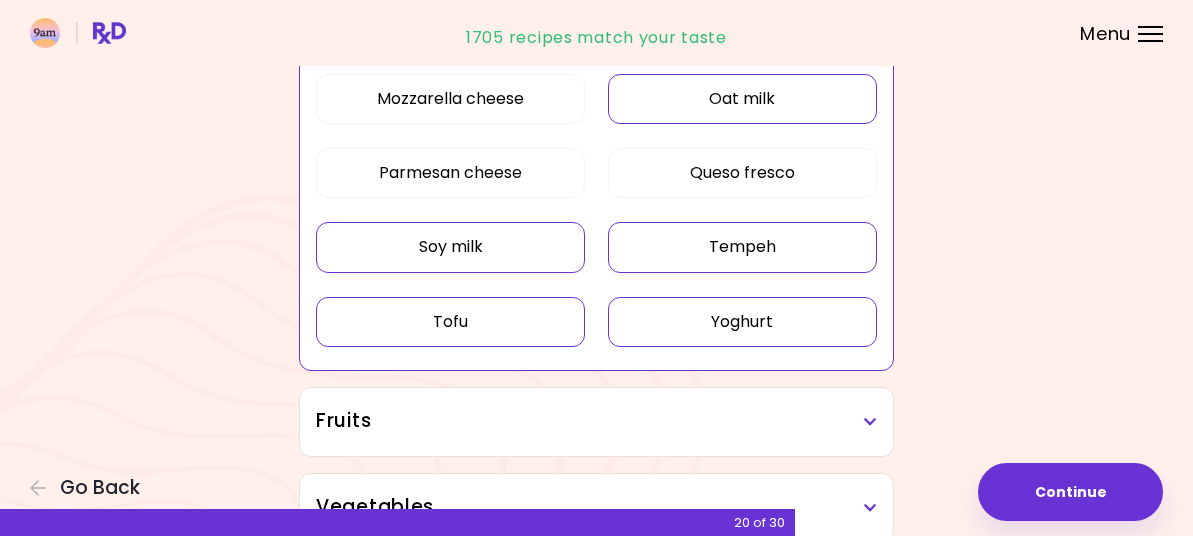 click on "Yoghurt" at bounding box center [742, 322] 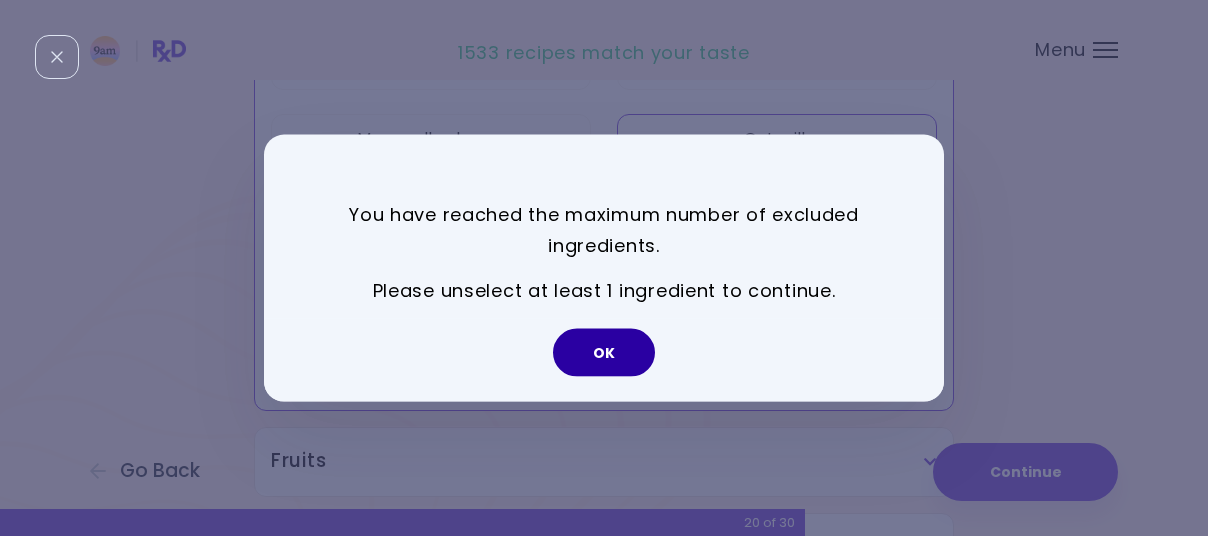 click on "OK" at bounding box center [604, 352] 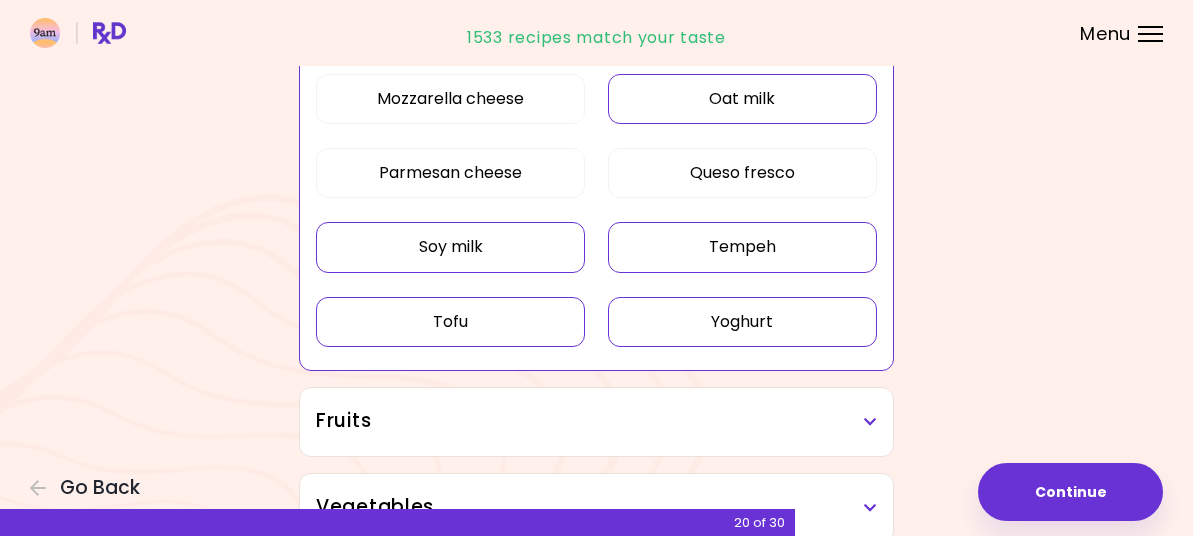 click on "Yoghurt" at bounding box center (742, 322) 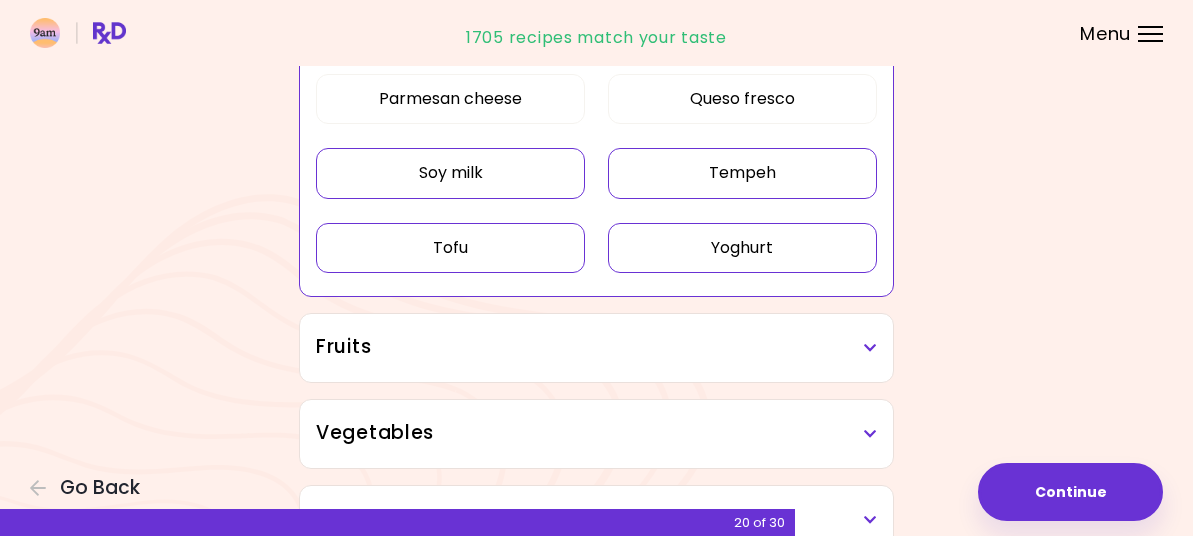 scroll, scrollTop: 1100, scrollLeft: 0, axis: vertical 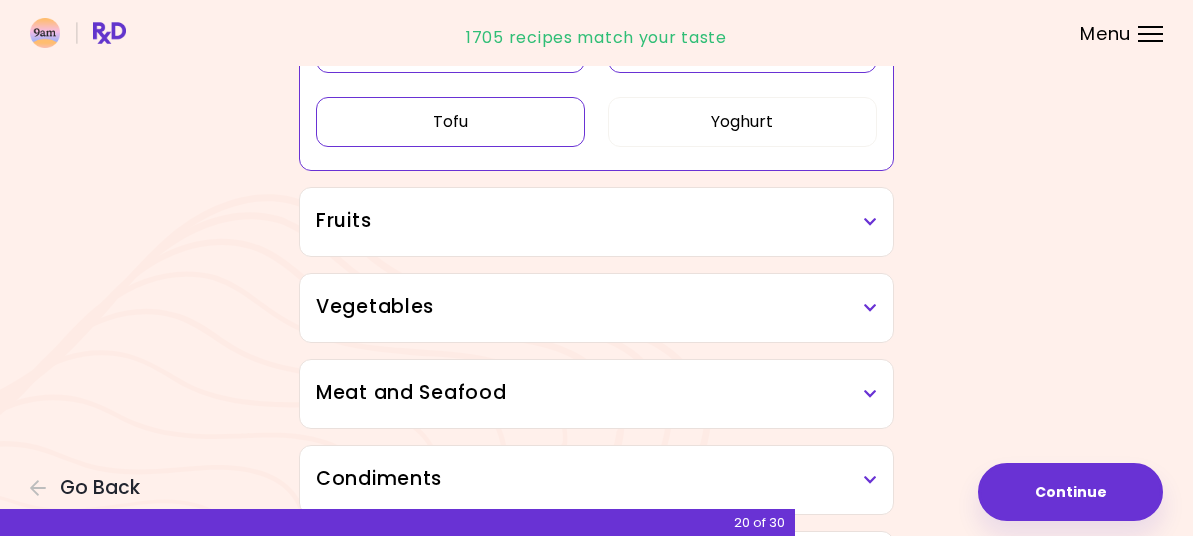 click on "Fruits" at bounding box center [596, 222] 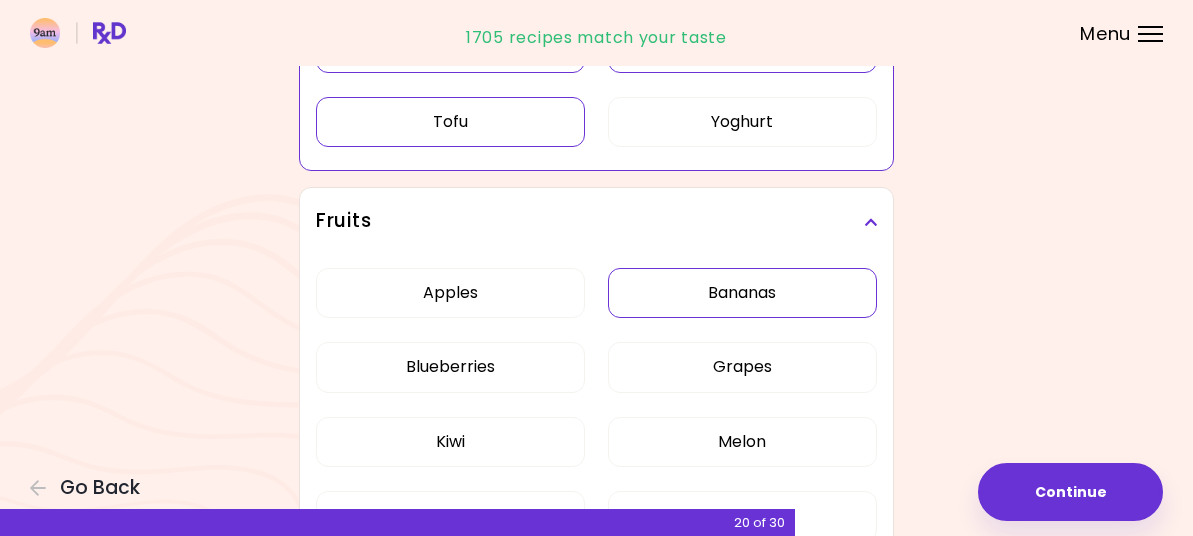 click on "Bananas" at bounding box center [742, 293] 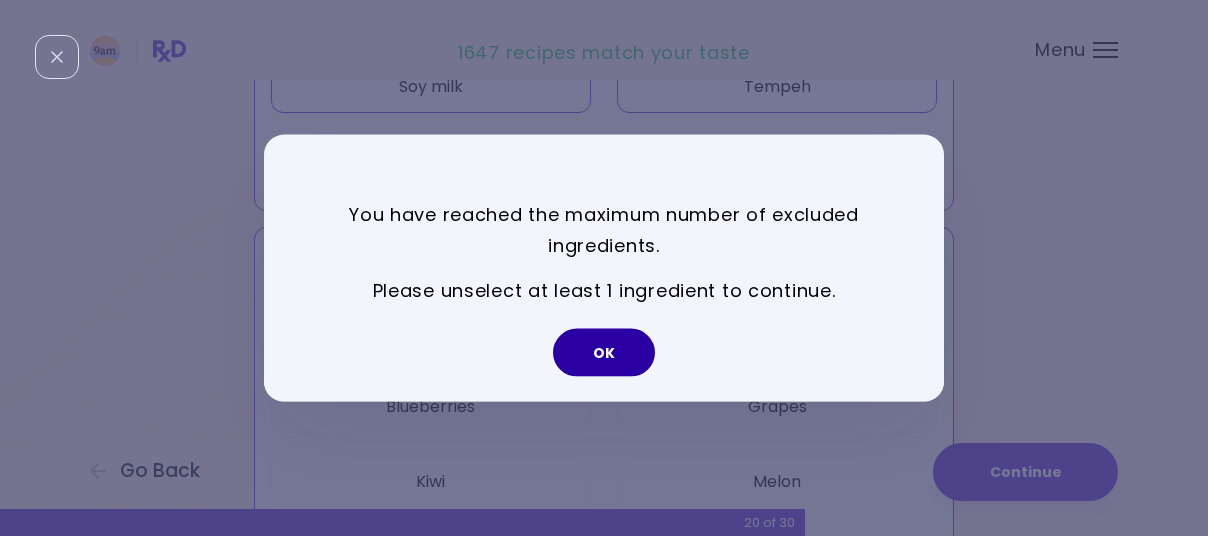 click on "OK" at bounding box center (604, 352) 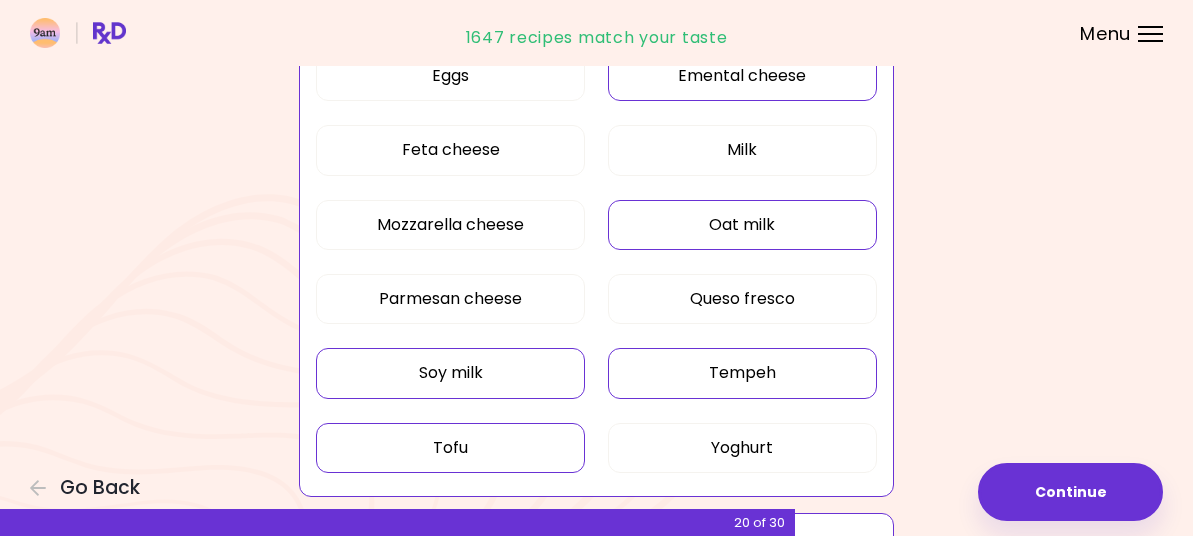 scroll, scrollTop: 700, scrollLeft: 0, axis: vertical 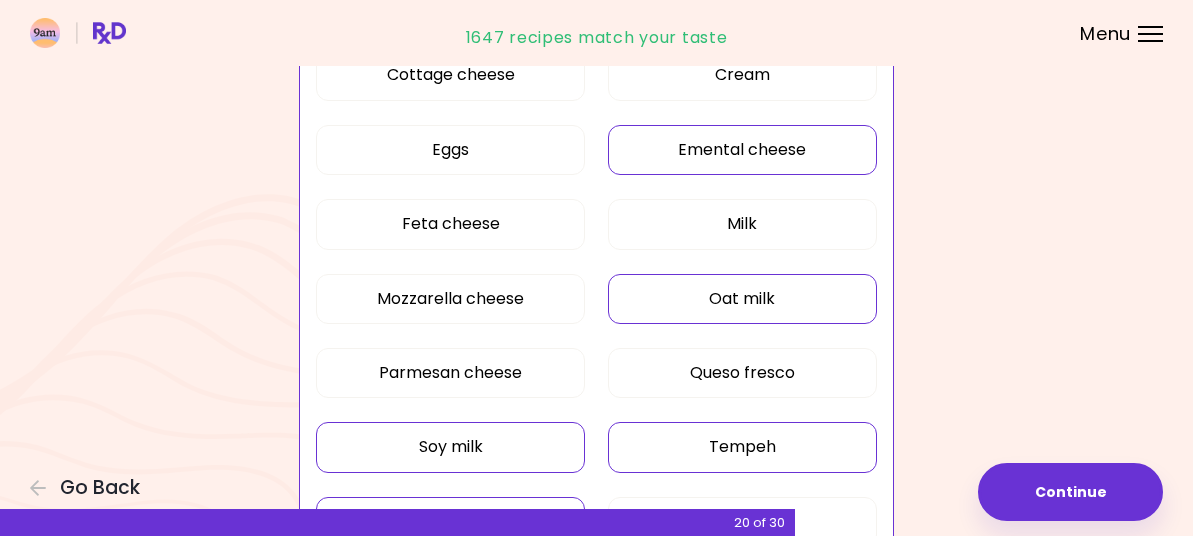 click on "Emental cheese" at bounding box center (742, 150) 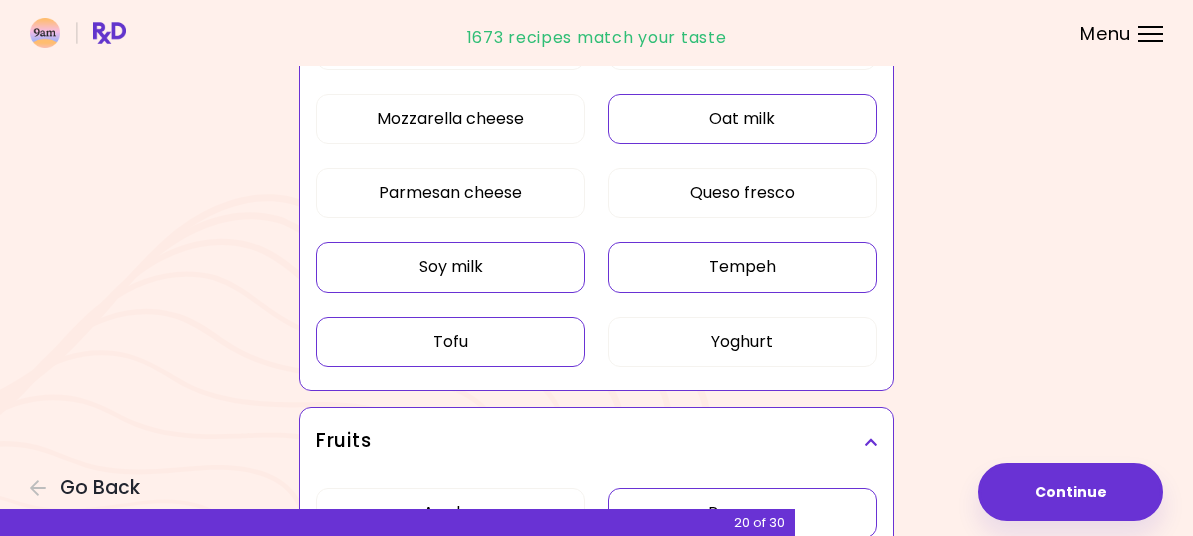 scroll, scrollTop: 900, scrollLeft: 0, axis: vertical 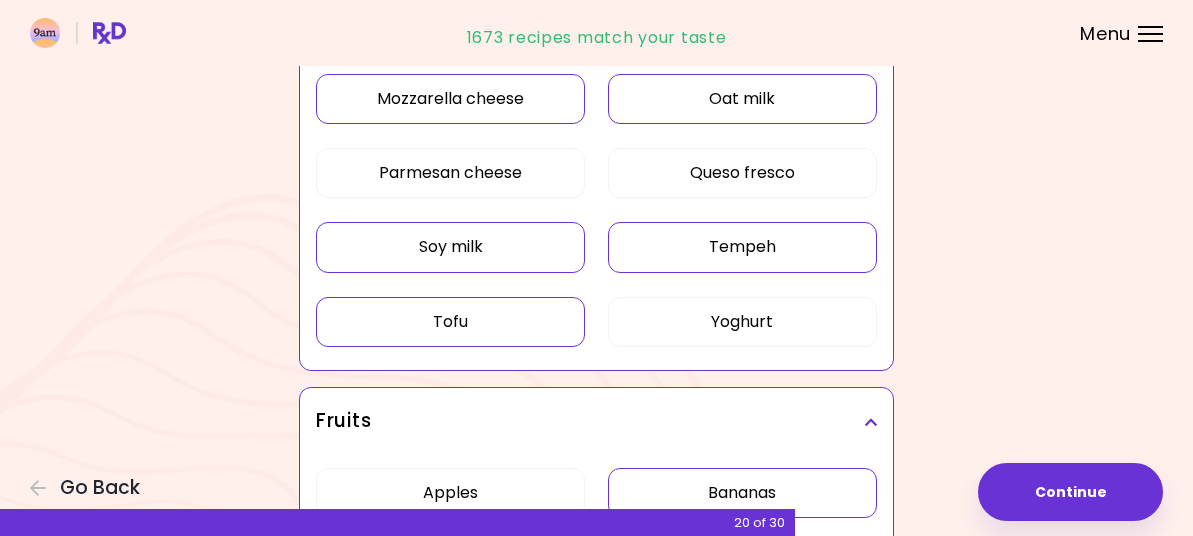 click on "Mozzarella cheese" at bounding box center [450, 99] 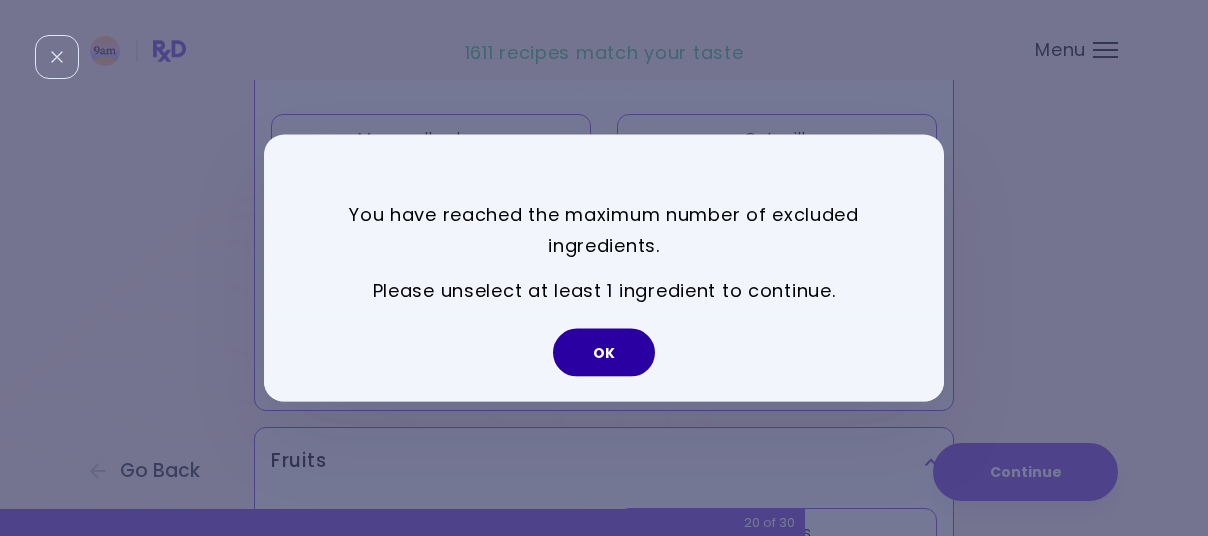 click on "OK" at bounding box center (604, 352) 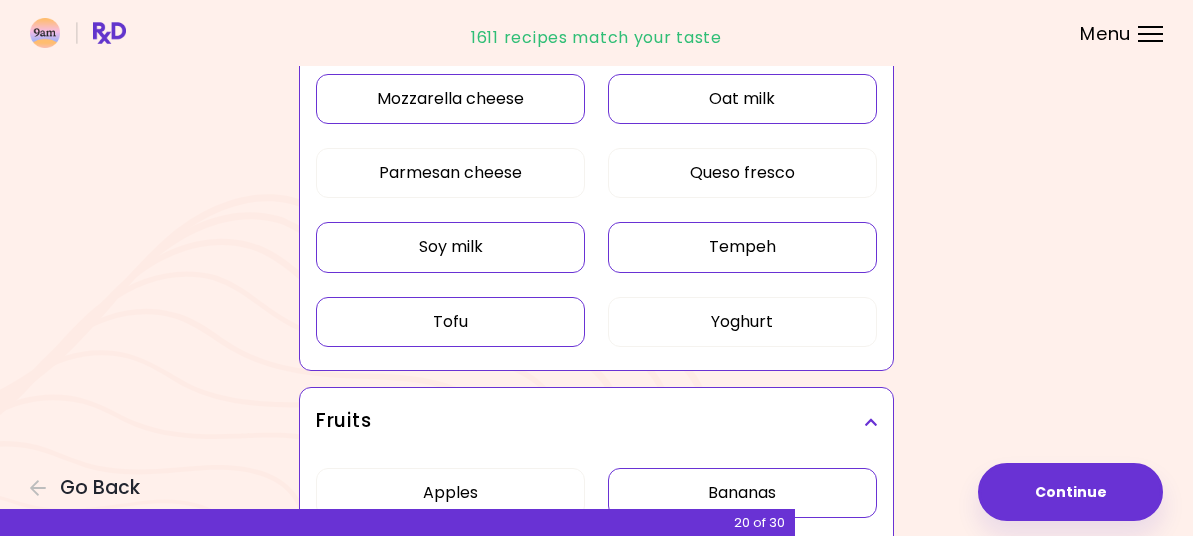 click on "Tempeh" at bounding box center [742, 247] 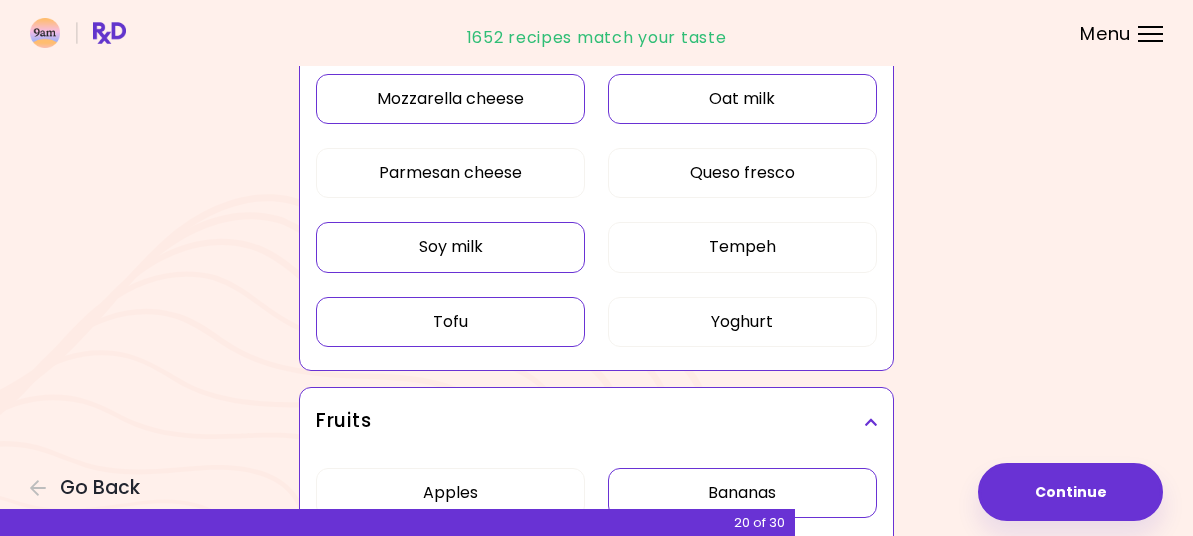click on "Oat milk" at bounding box center (742, 99) 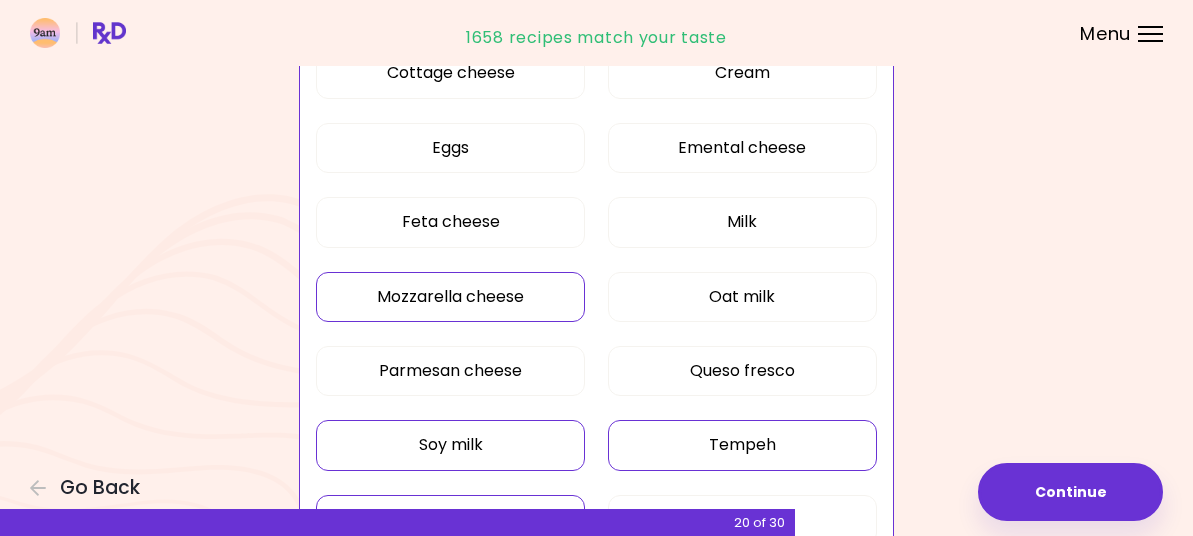 scroll, scrollTop: 700, scrollLeft: 0, axis: vertical 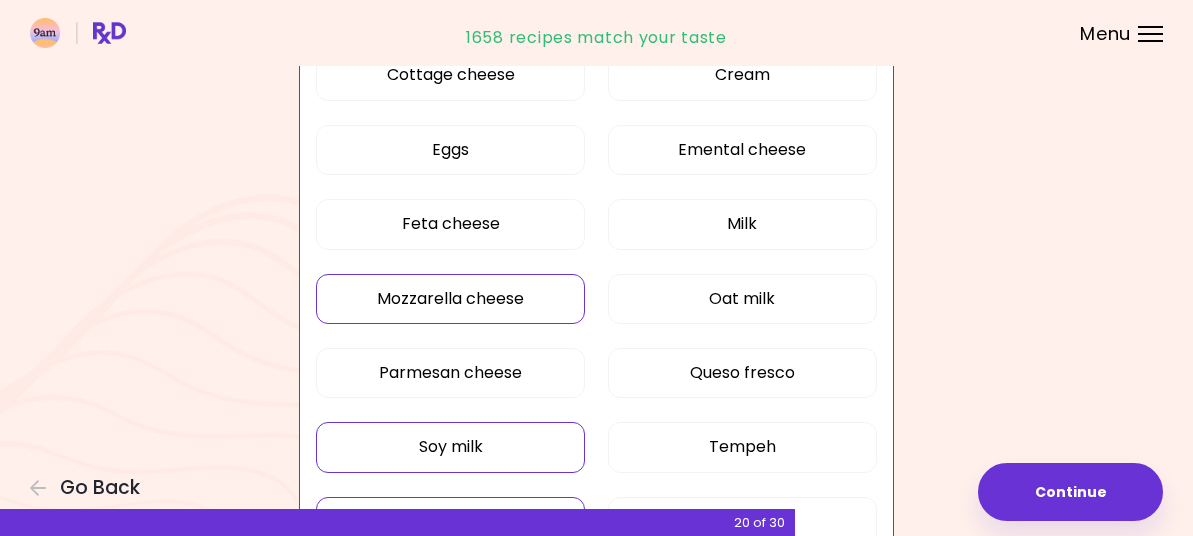 click on "Mozzarella cheese" at bounding box center (450, 299) 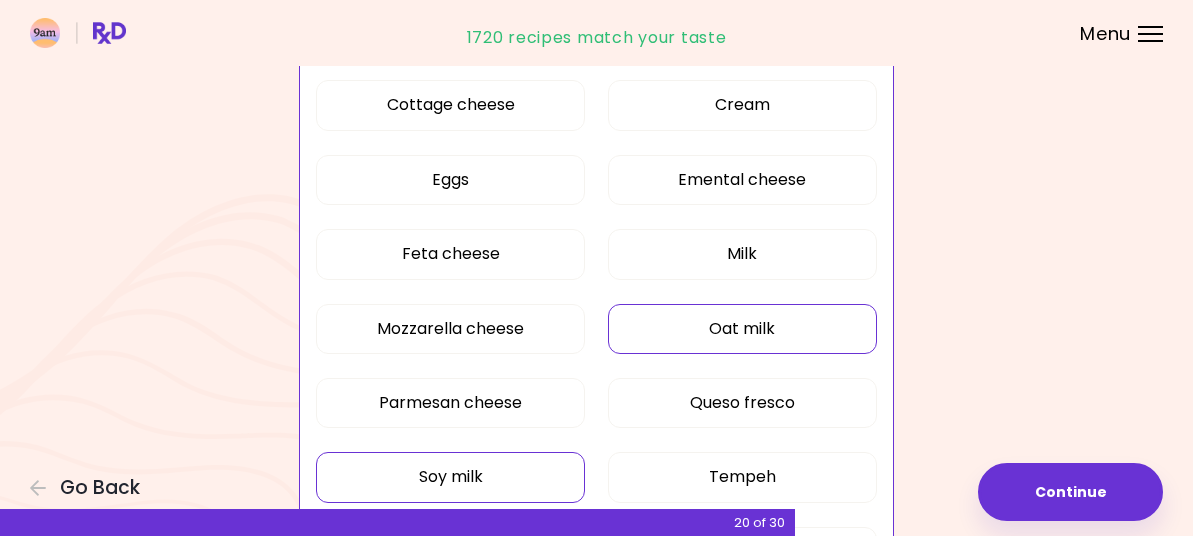 scroll, scrollTop: 700, scrollLeft: 0, axis: vertical 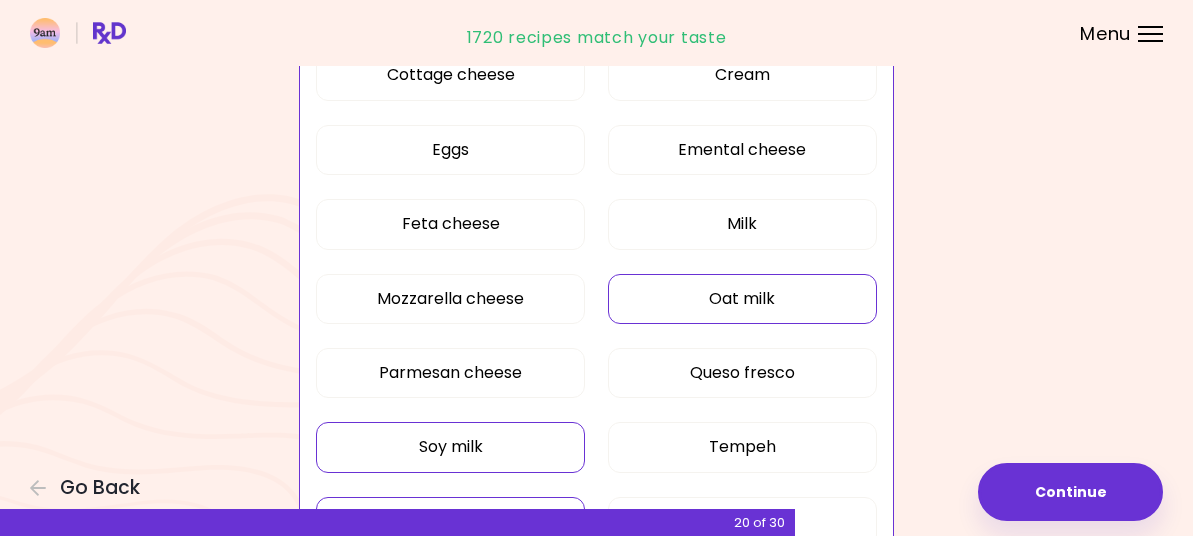 click on "Oat milk" at bounding box center (742, 299) 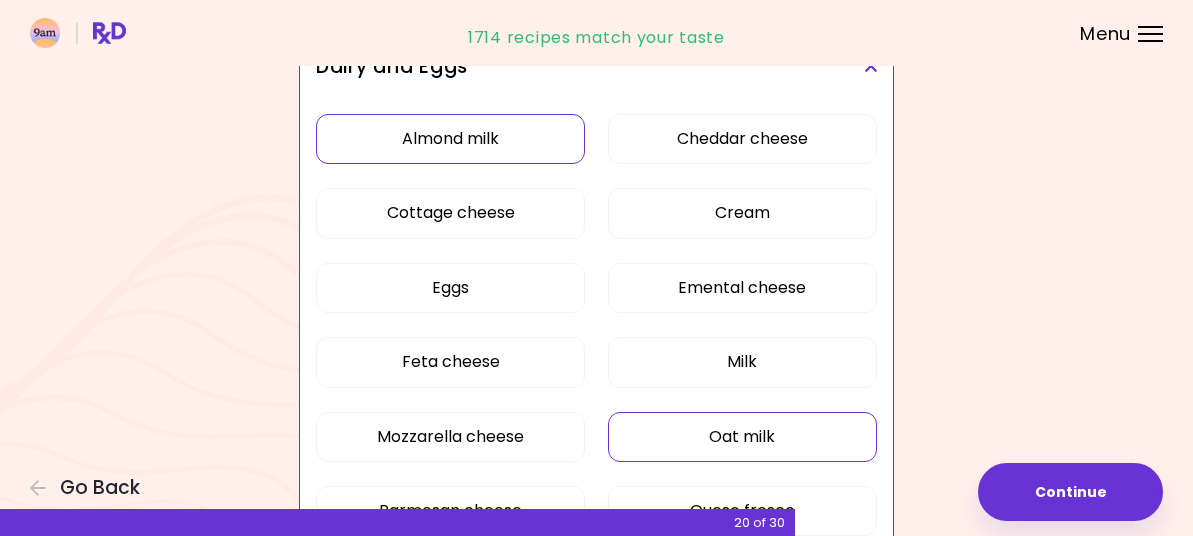 scroll, scrollTop: 500, scrollLeft: 0, axis: vertical 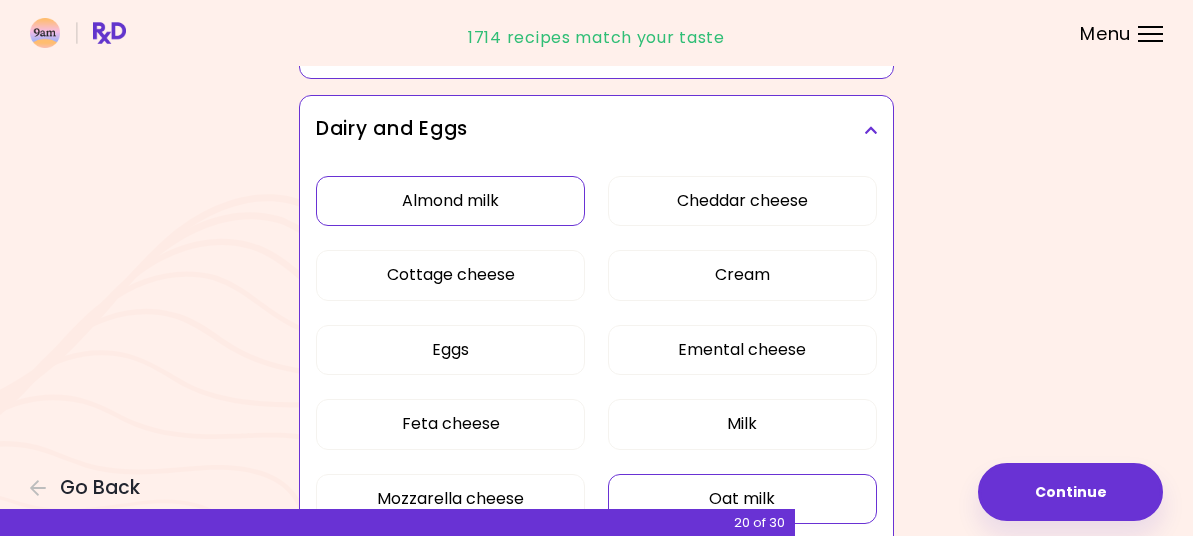 click on "Almond milk" at bounding box center [450, 201] 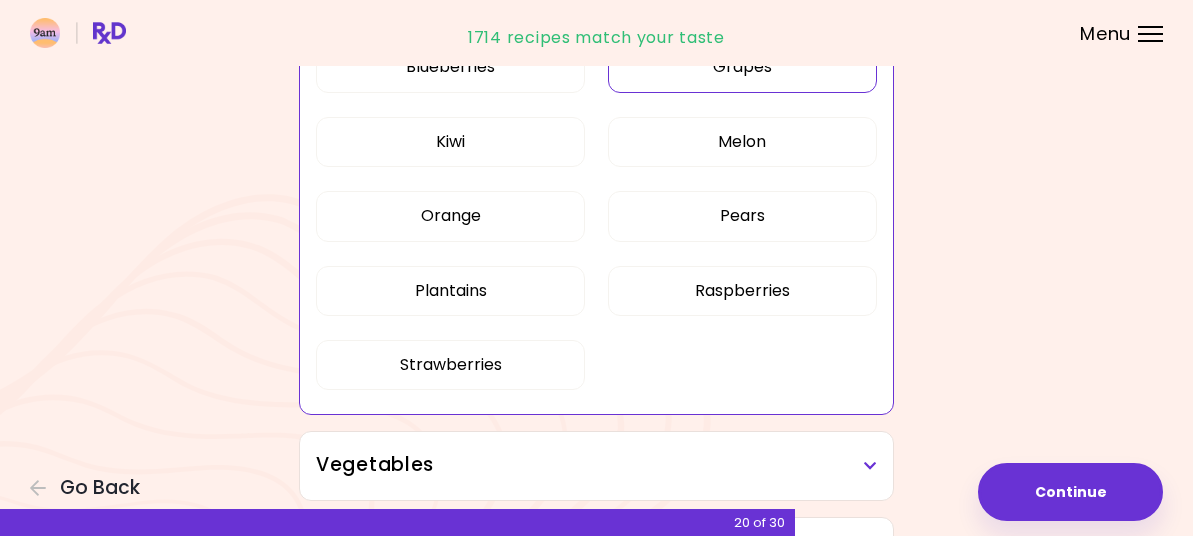 scroll, scrollTop: 1300, scrollLeft: 0, axis: vertical 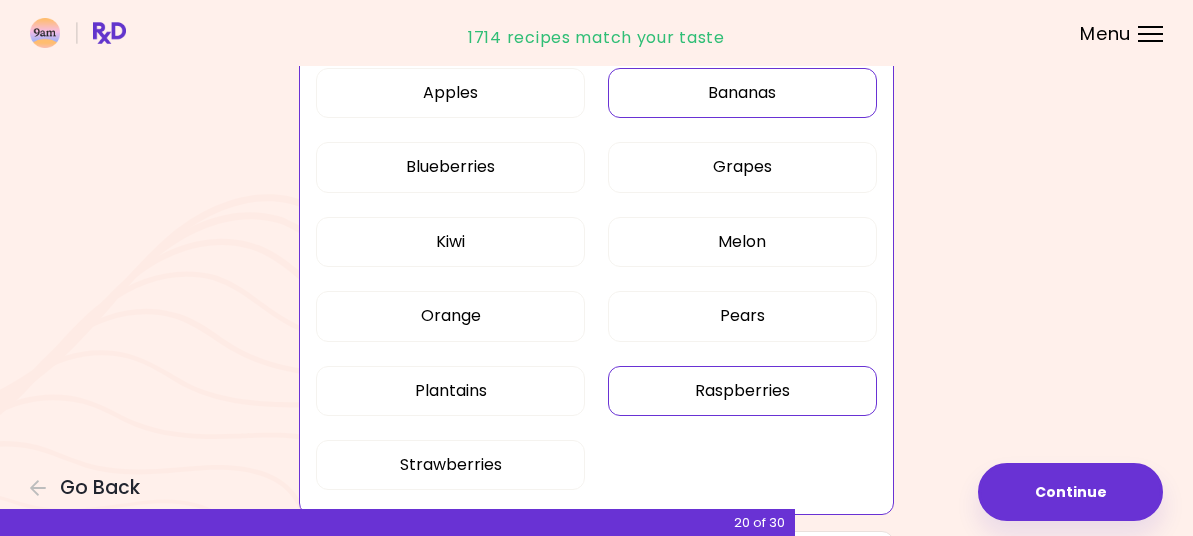 click on "Raspberries" at bounding box center (742, 391) 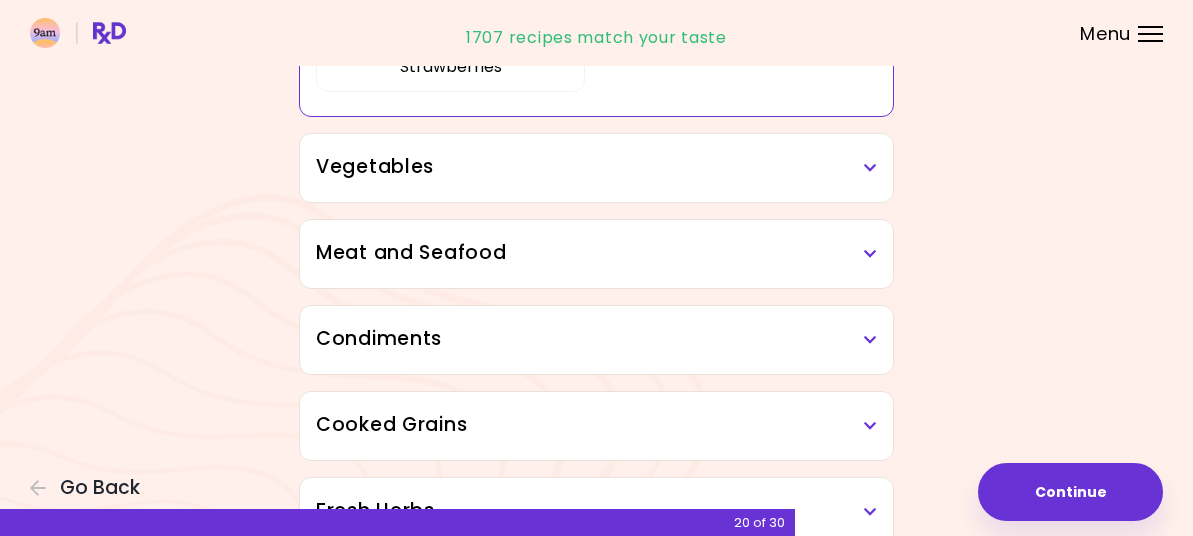 scroll, scrollTop: 1700, scrollLeft: 0, axis: vertical 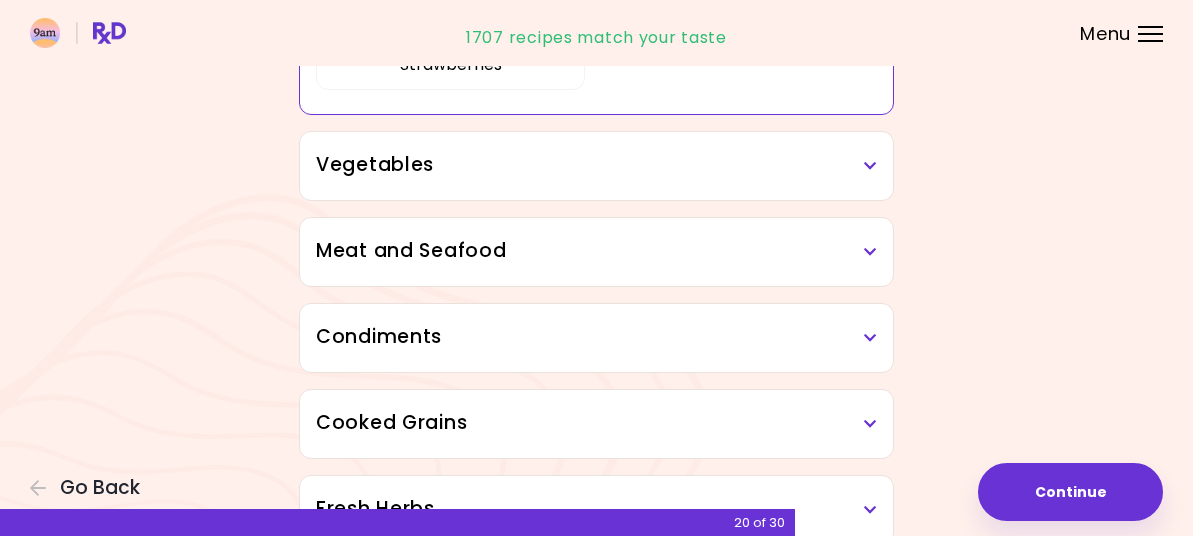 click at bounding box center [870, 166] 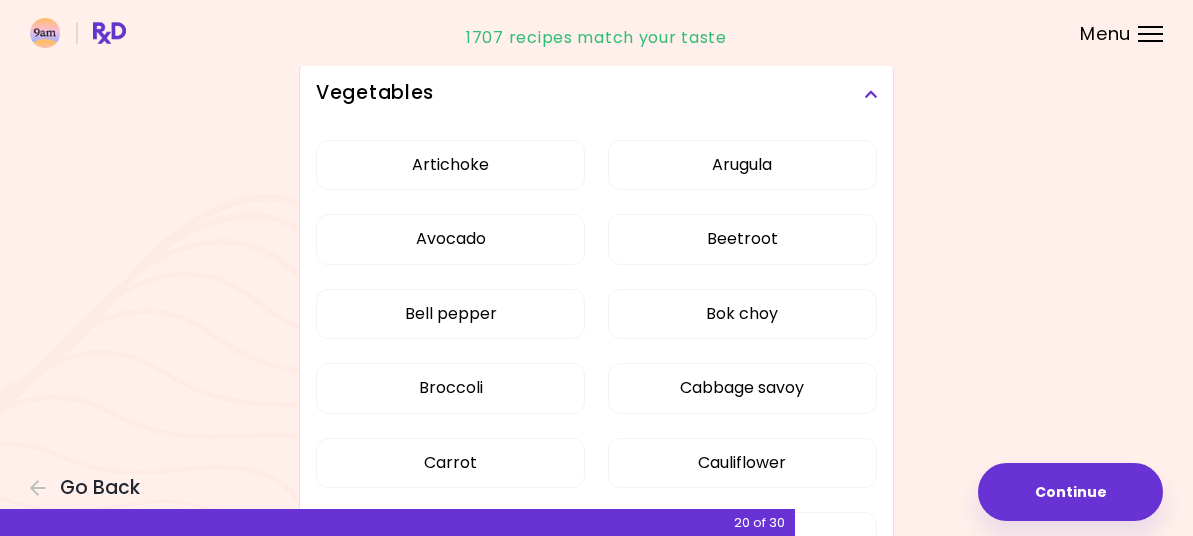 scroll, scrollTop: 1800, scrollLeft: 0, axis: vertical 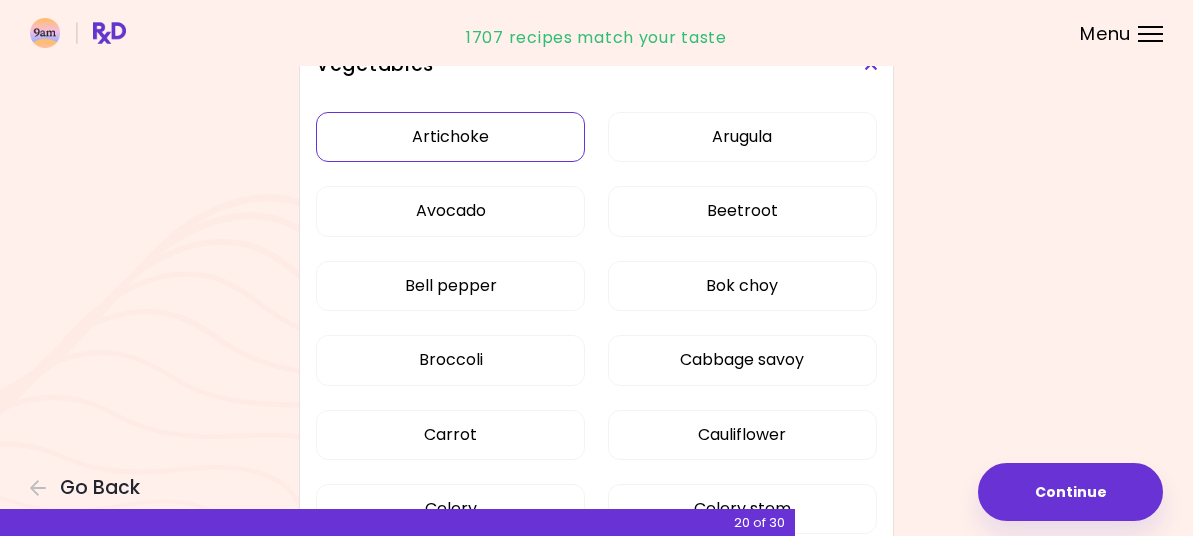 click on "Artichoke" at bounding box center (450, 137) 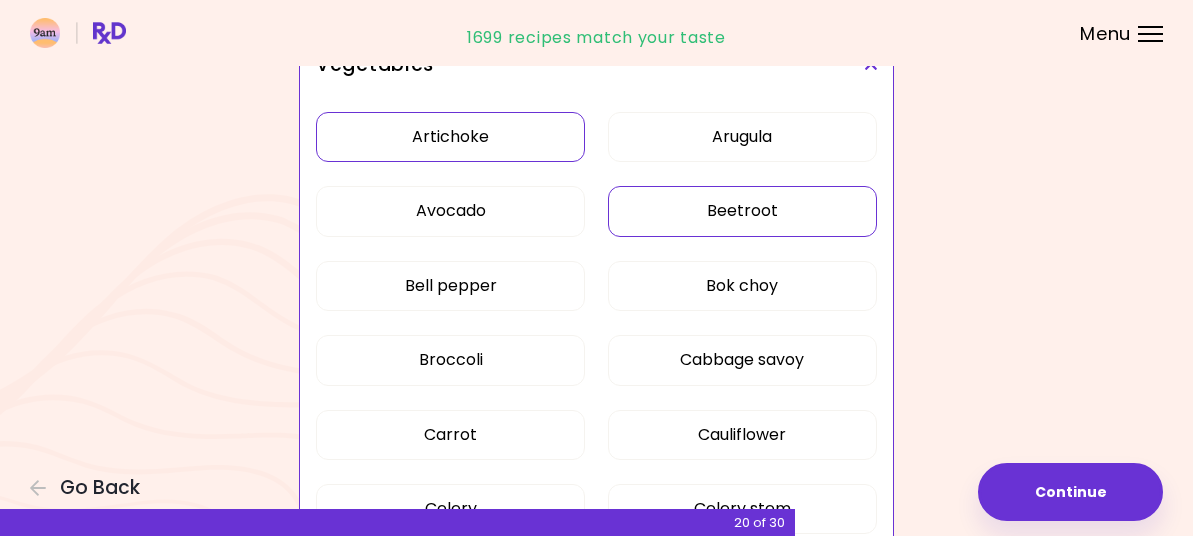 click on "Beetroot" at bounding box center [742, 211] 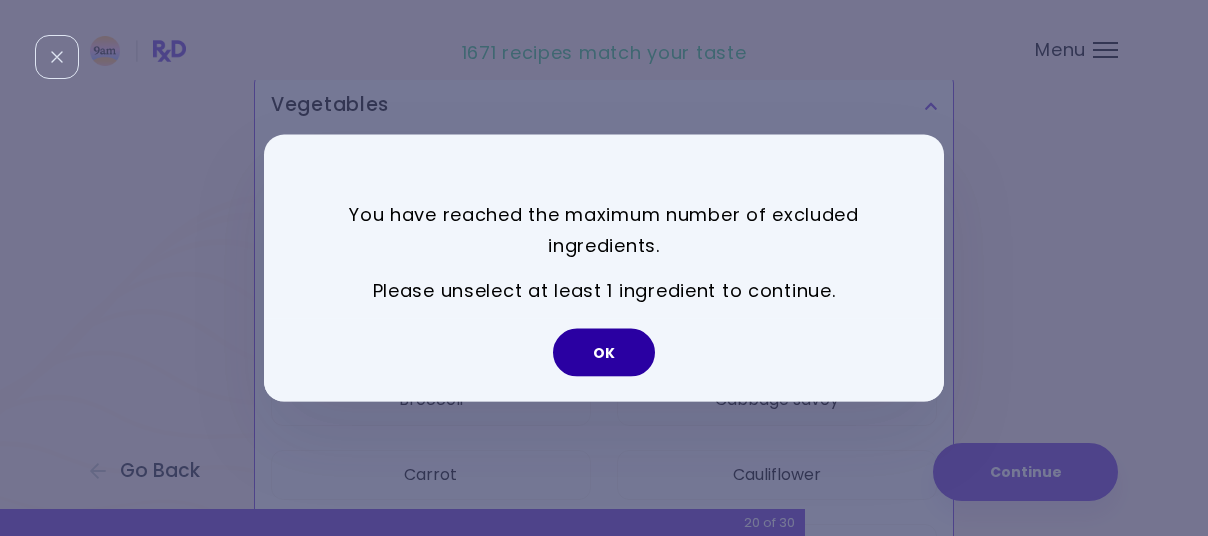 click on "OK" at bounding box center (604, 352) 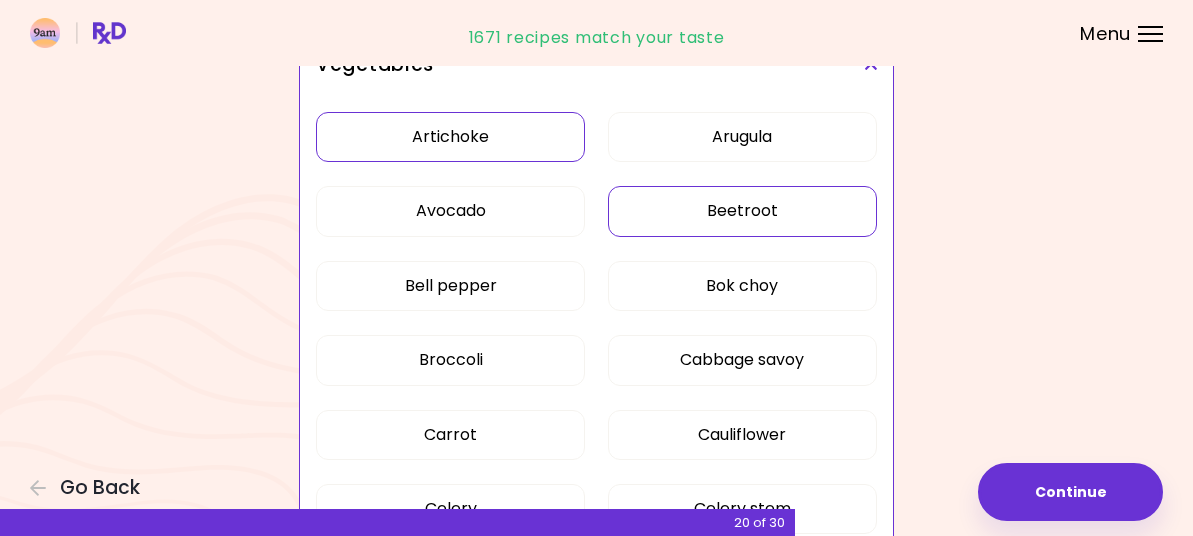 click on "Beetroot" at bounding box center [742, 211] 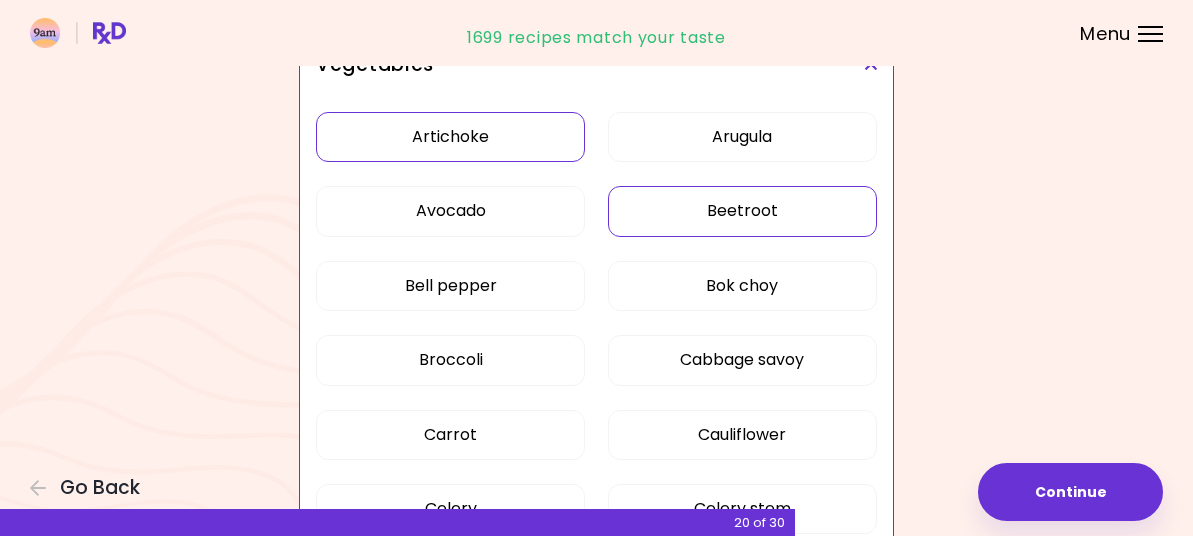 click on "Beetroot" at bounding box center [742, 211] 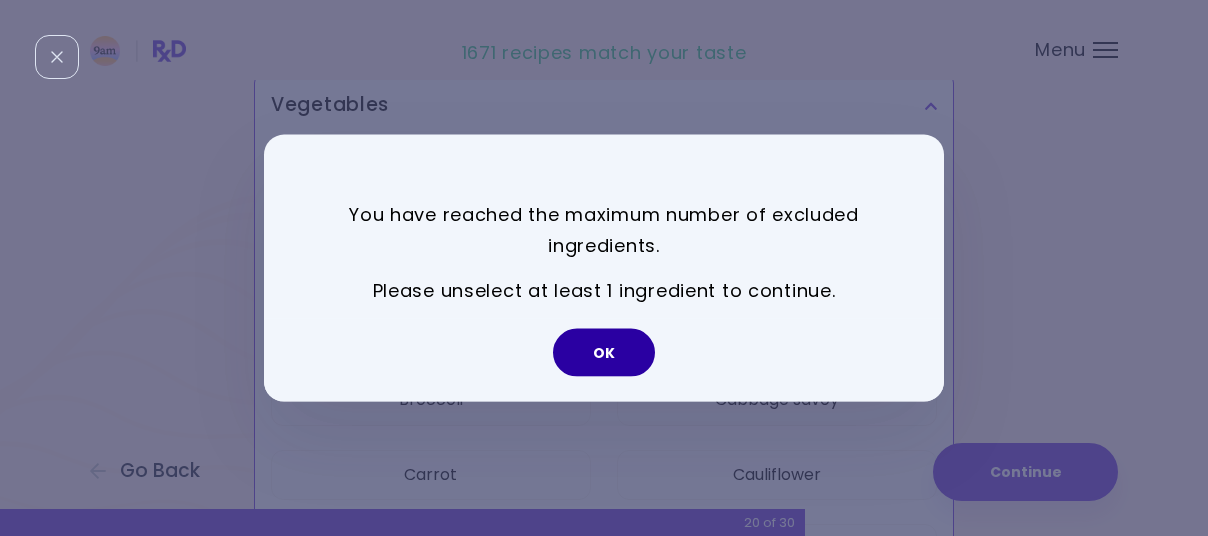 click on "OK" at bounding box center [604, 352] 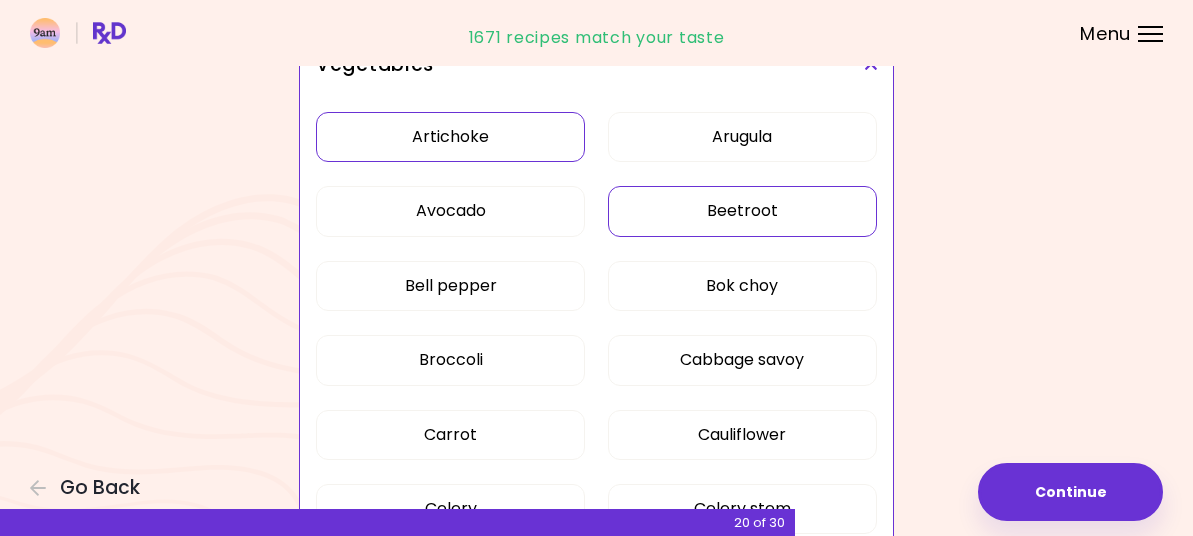 click on "Beetroot" at bounding box center (742, 211) 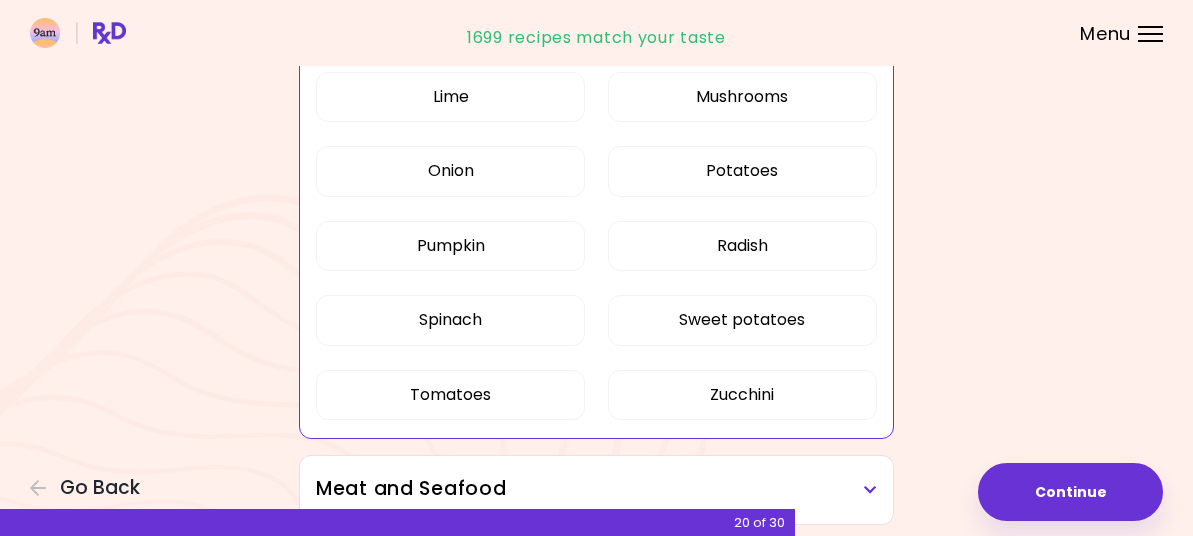 scroll, scrollTop: 2700, scrollLeft: 0, axis: vertical 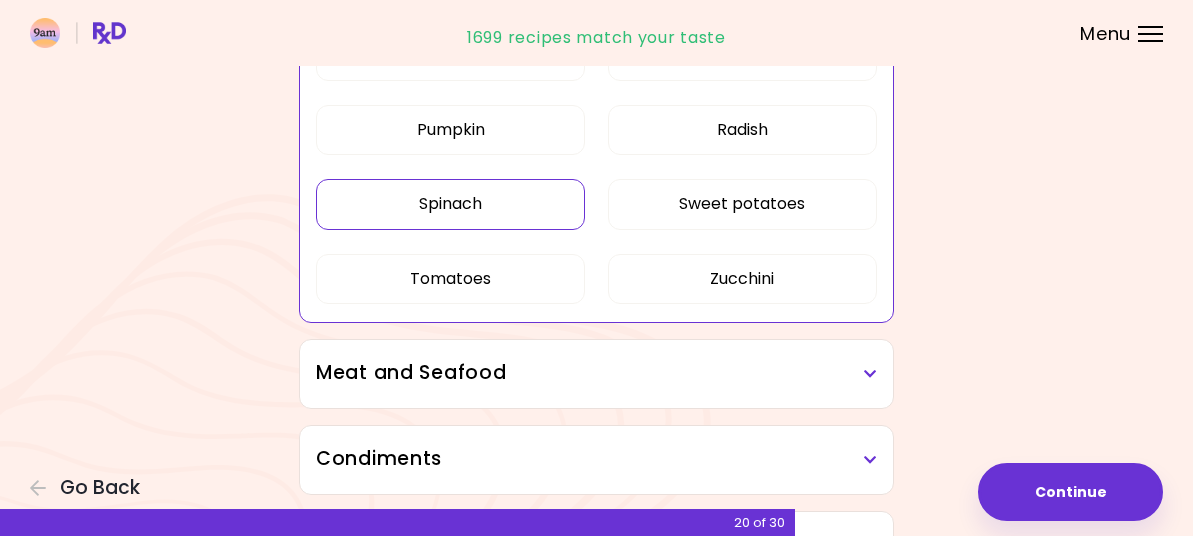 click on "Spinach" at bounding box center (450, 204) 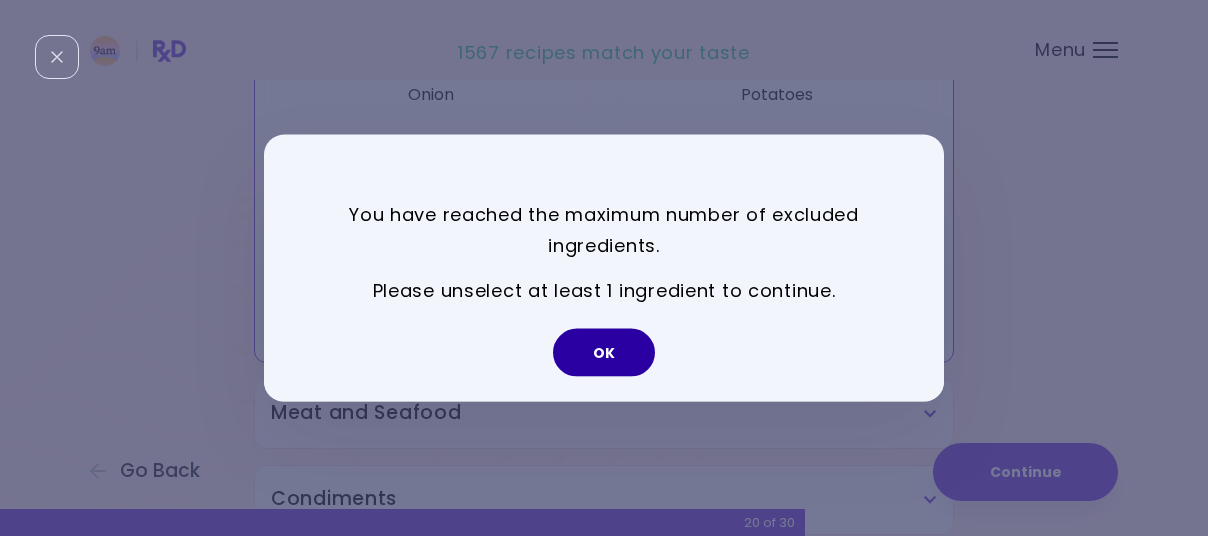 click on "OK" at bounding box center [604, 352] 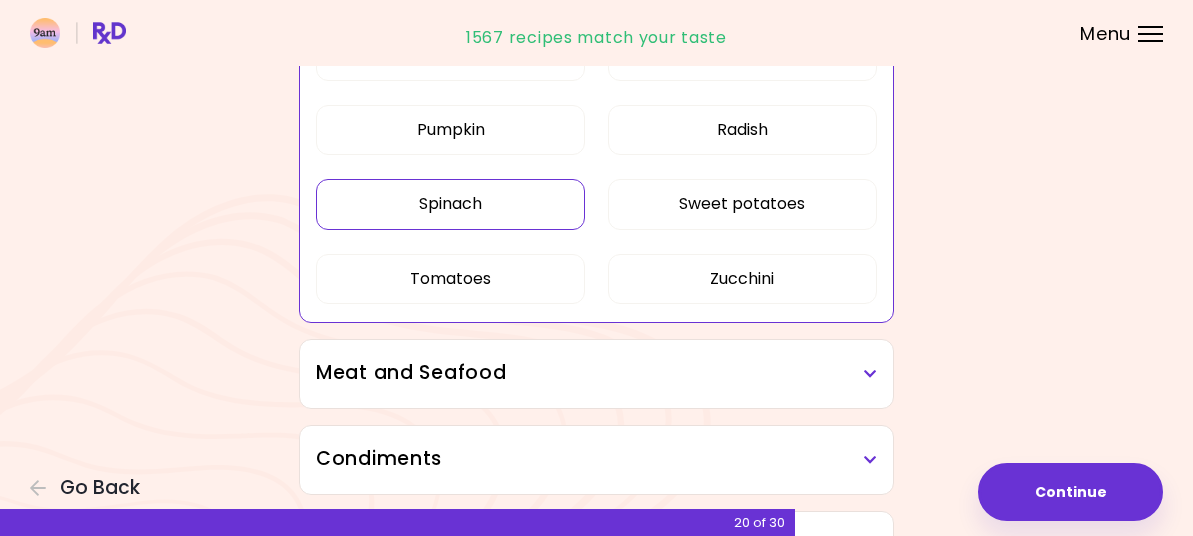 click on "Spinach" at bounding box center [450, 204] 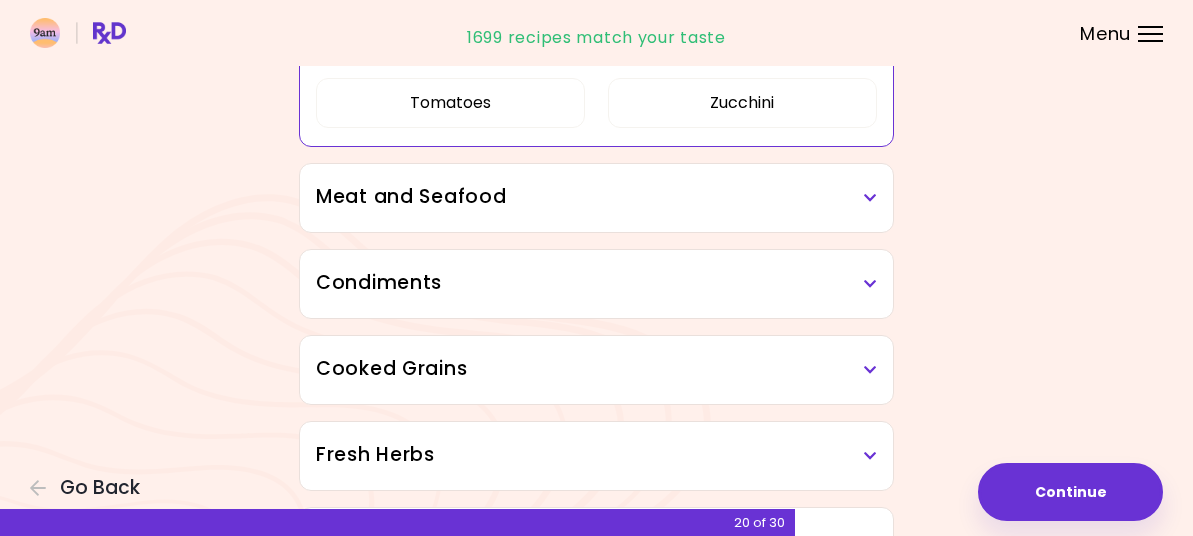 scroll, scrollTop: 2900, scrollLeft: 0, axis: vertical 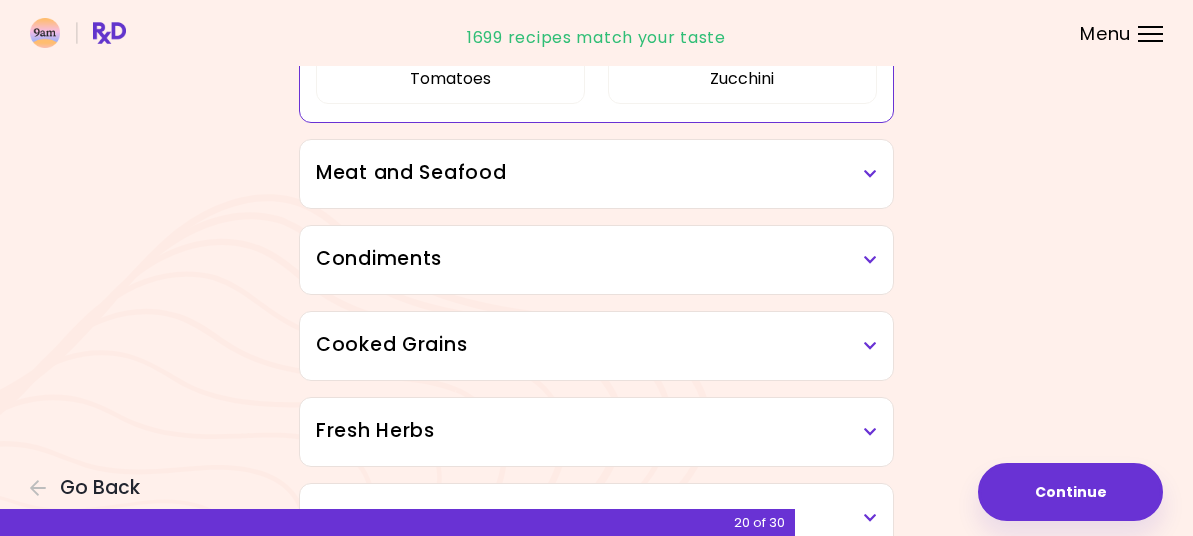 click on "Meat and Seafood" at bounding box center (596, 174) 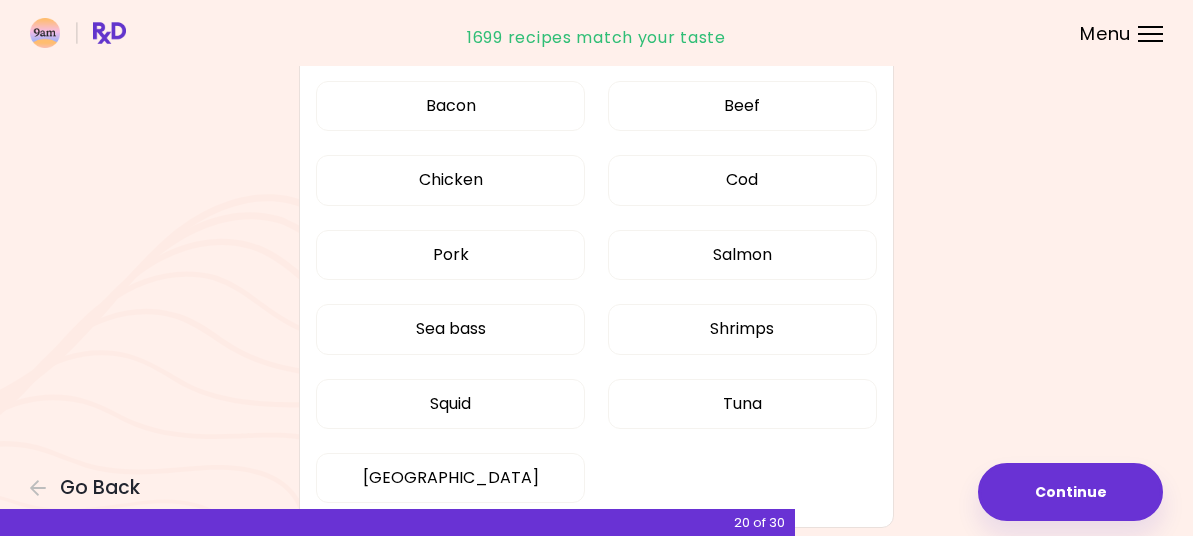 scroll, scrollTop: 3100, scrollLeft: 0, axis: vertical 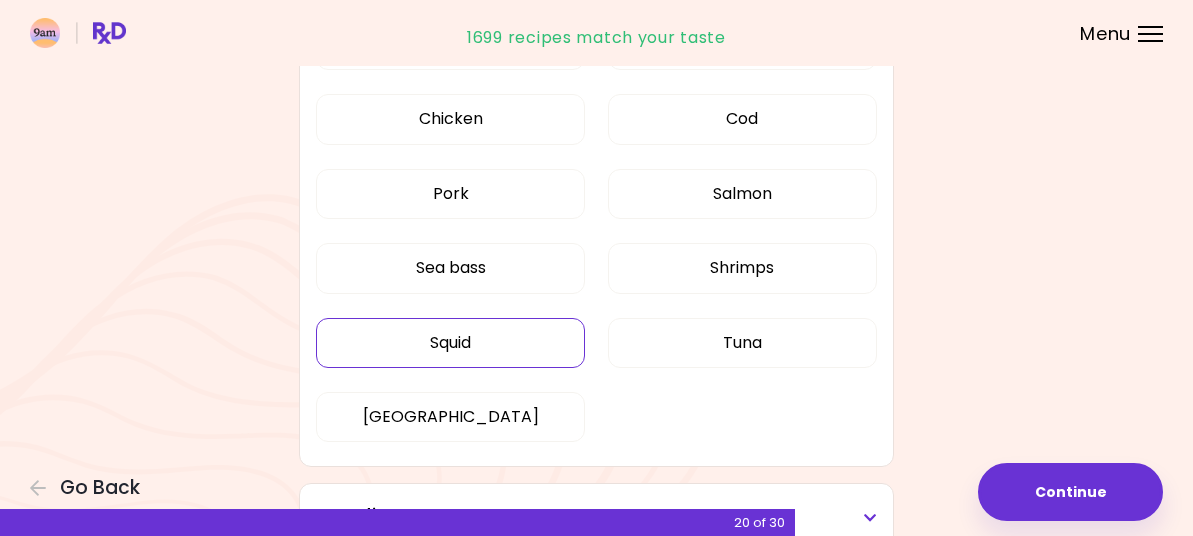 click on "Squid" at bounding box center (450, 343) 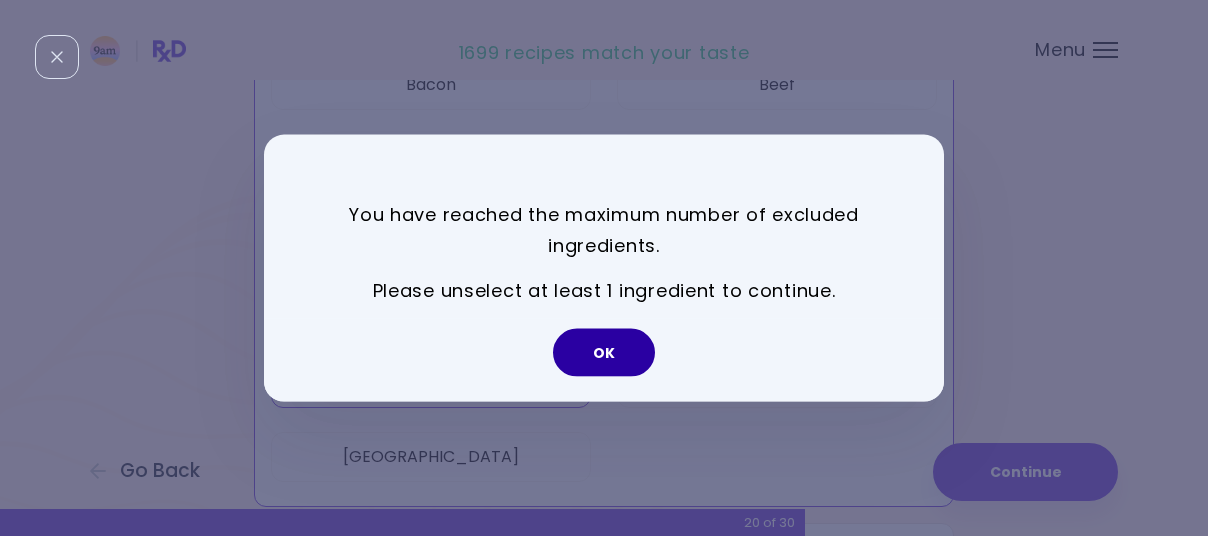 click on "OK" at bounding box center [604, 352] 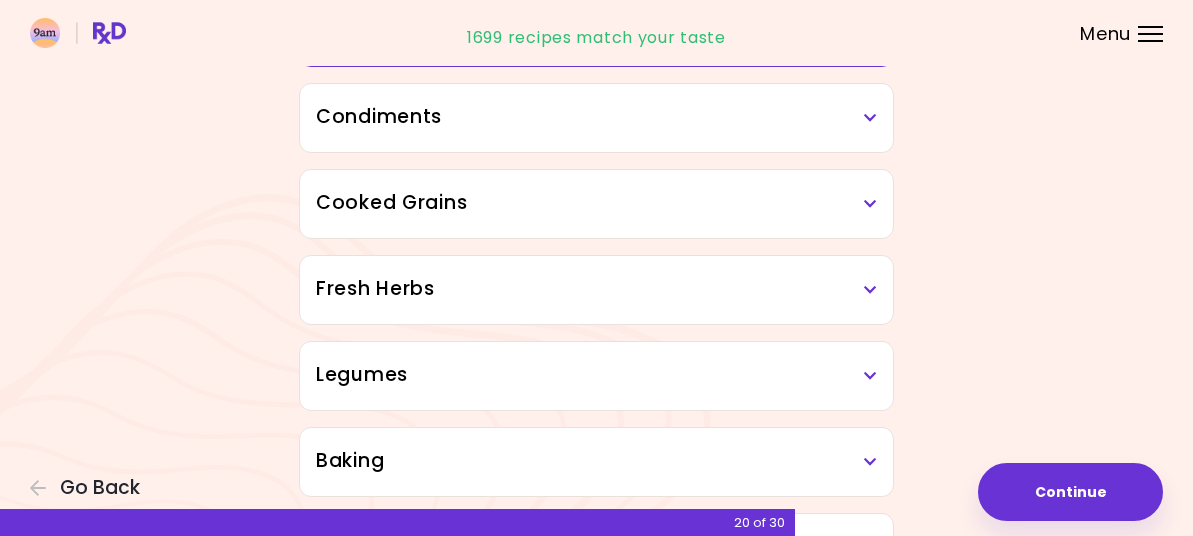 scroll, scrollTop: 3600, scrollLeft: 0, axis: vertical 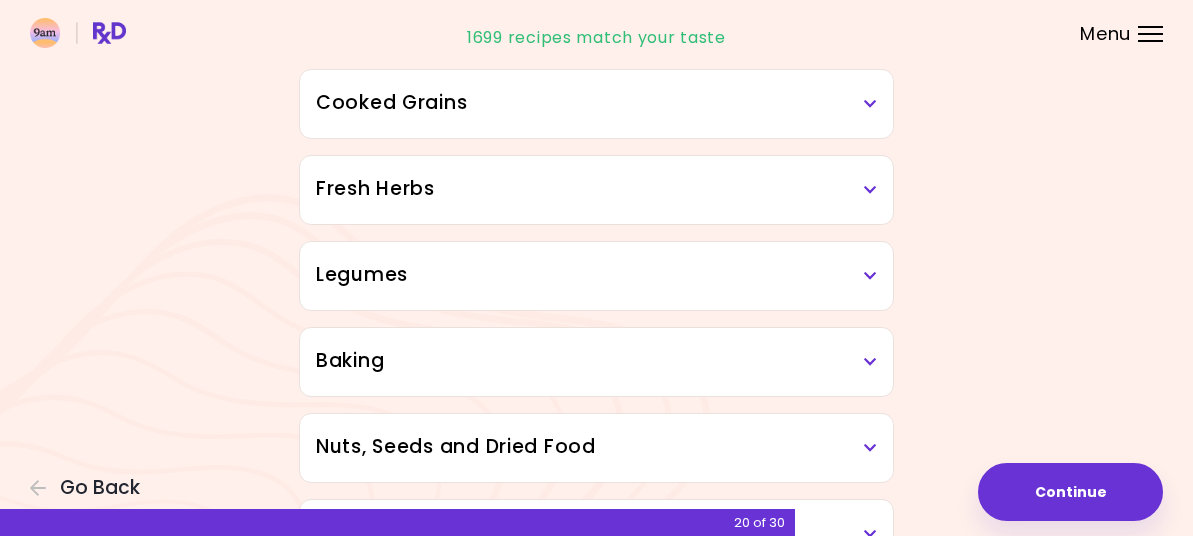 click at bounding box center (870, 276) 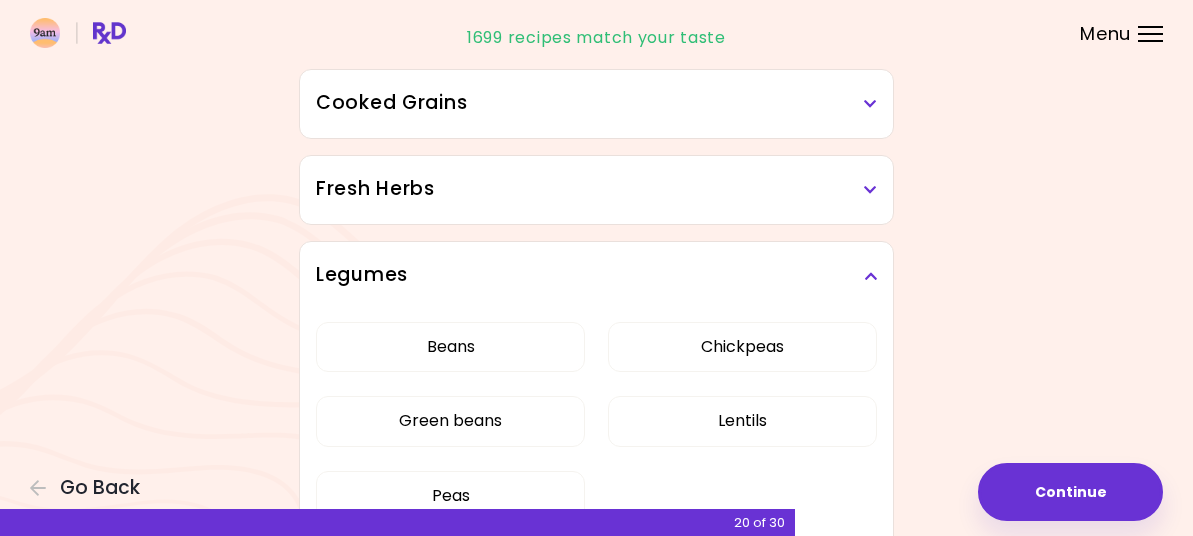 scroll, scrollTop: 3700, scrollLeft: 0, axis: vertical 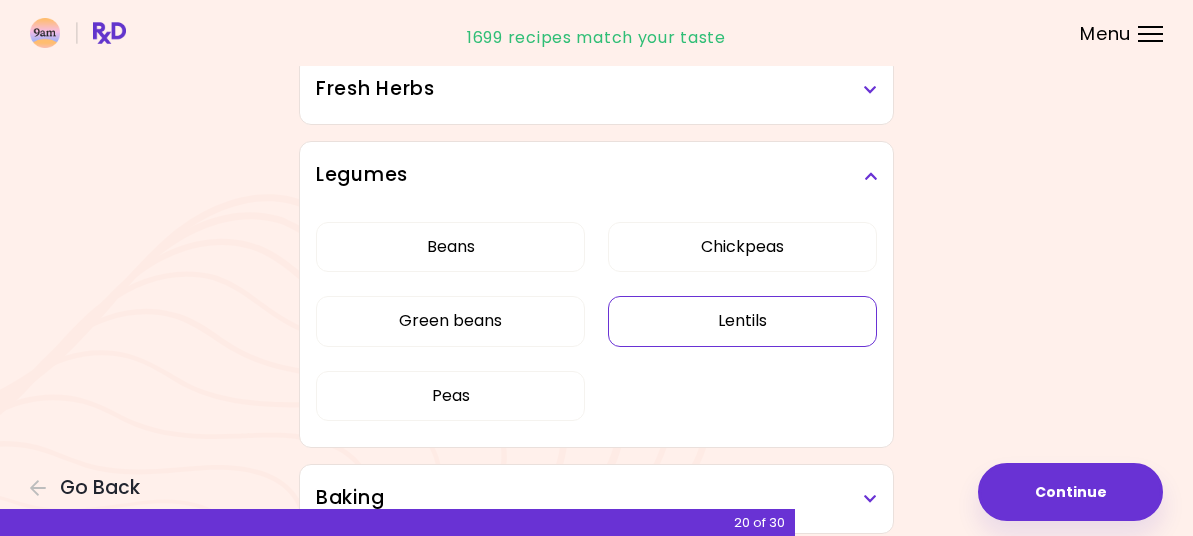click on "Lentils" at bounding box center [742, 321] 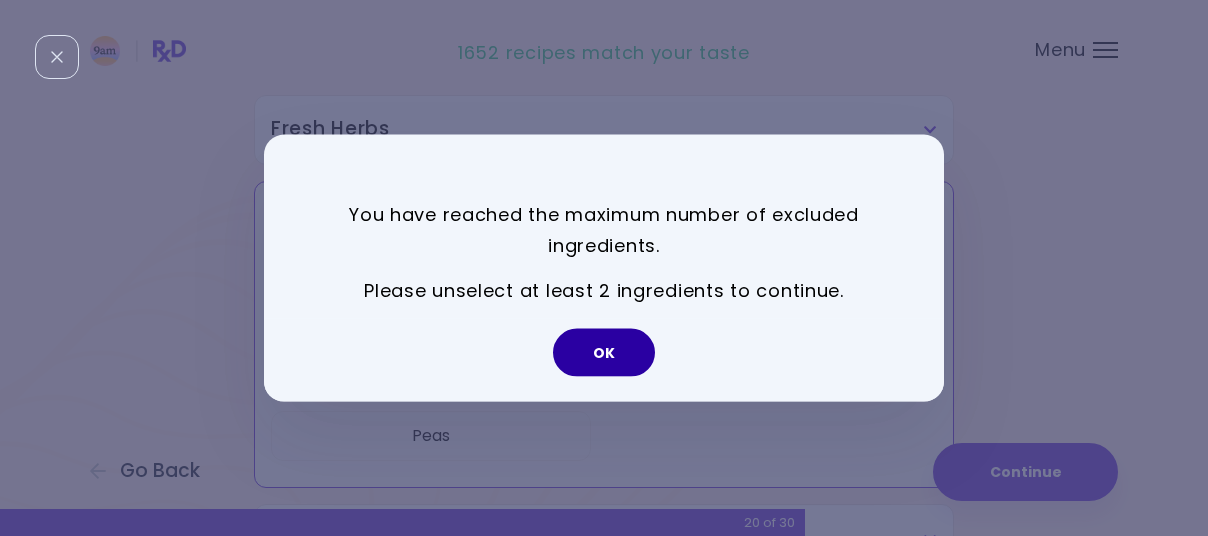 click on "OK" at bounding box center (604, 352) 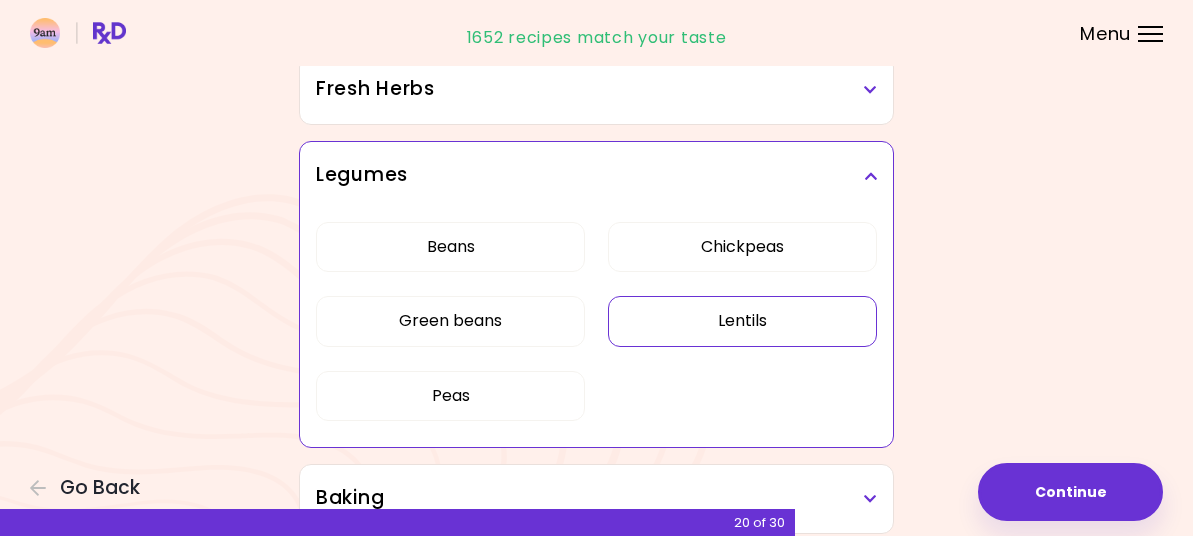 click on "Lentils" at bounding box center (742, 321) 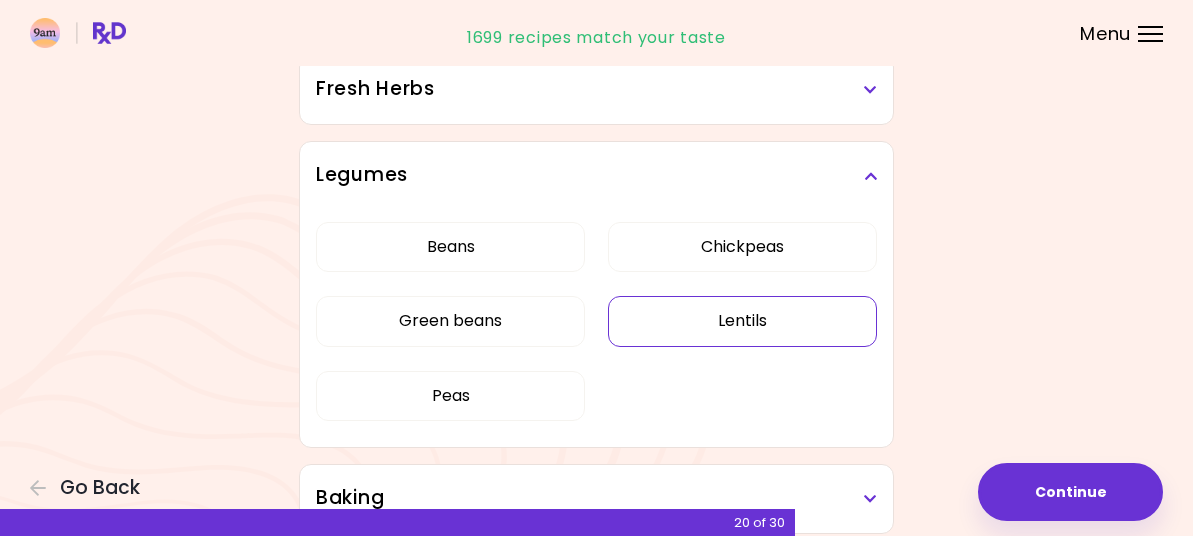 click on "Lentils" at bounding box center [742, 321] 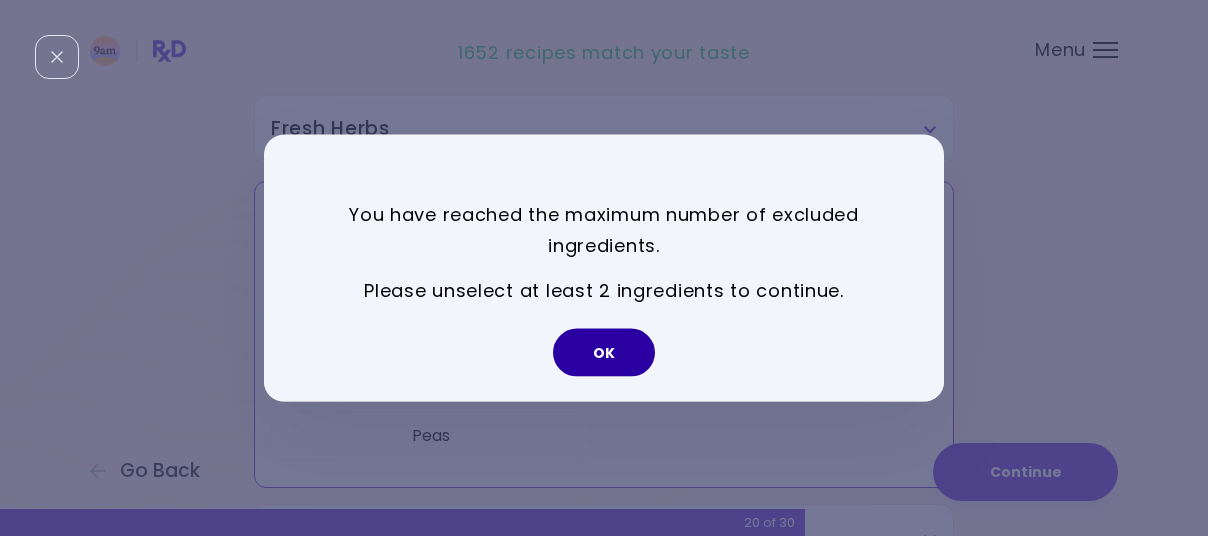 click on "OK" at bounding box center [604, 352] 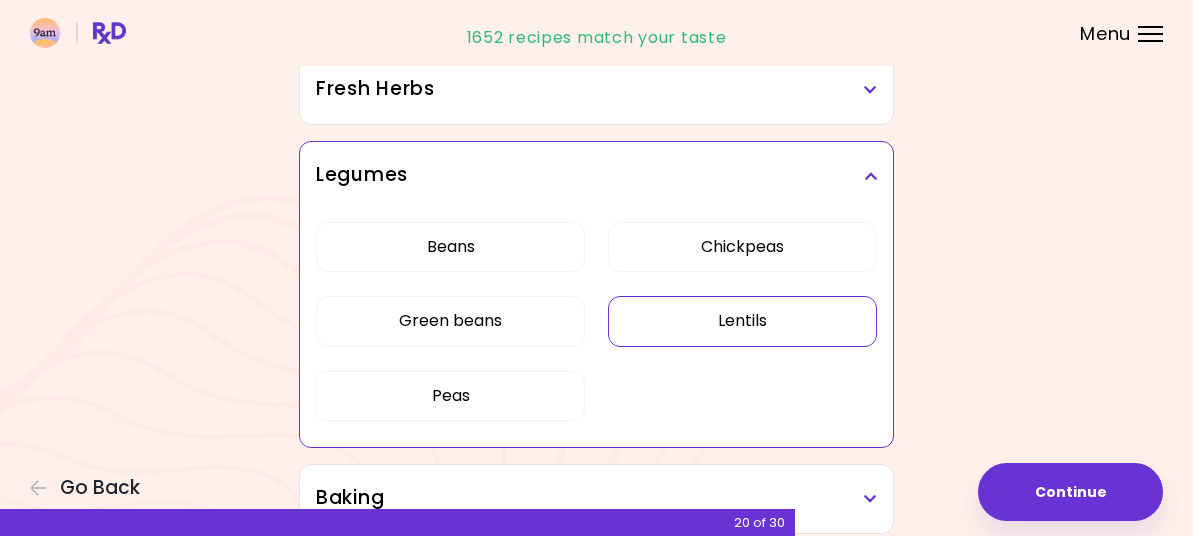 click on "Lentils" at bounding box center (742, 321) 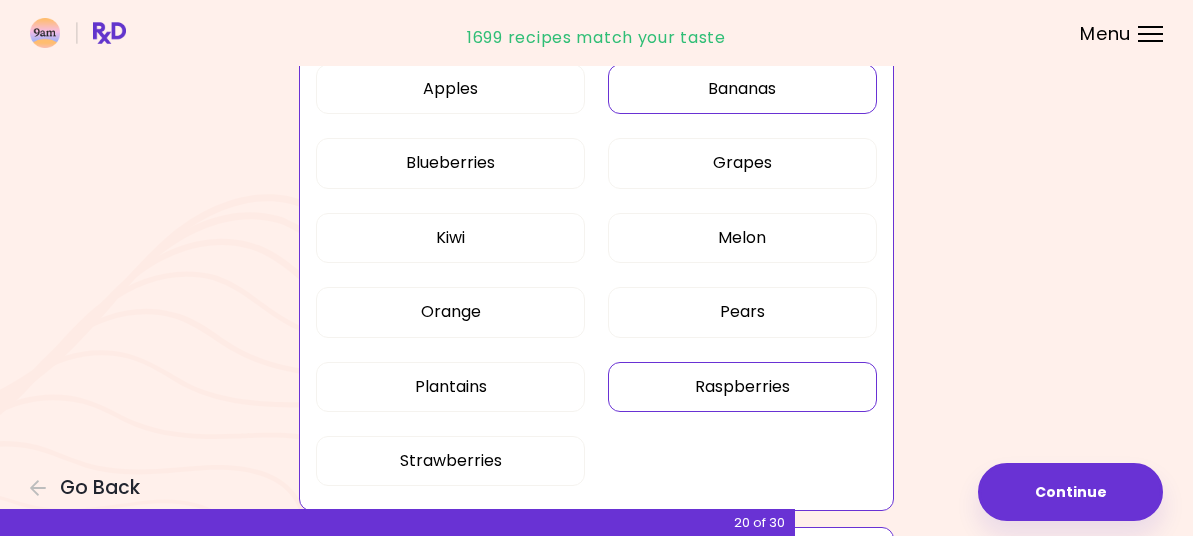 scroll, scrollTop: 1500, scrollLeft: 0, axis: vertical 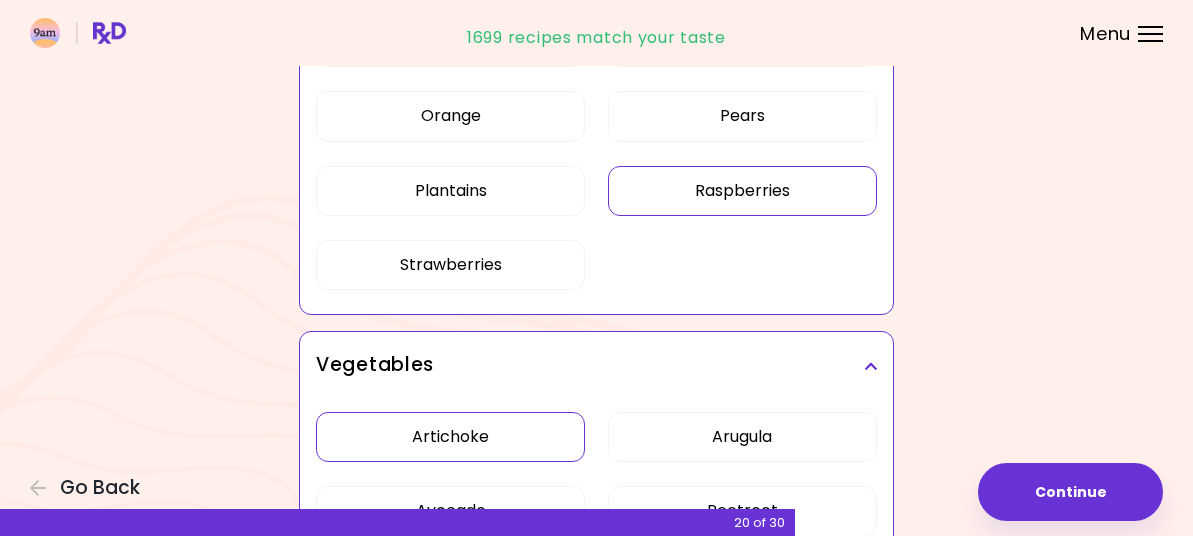 click on "Raspberries" at bounding box center (742, 191) 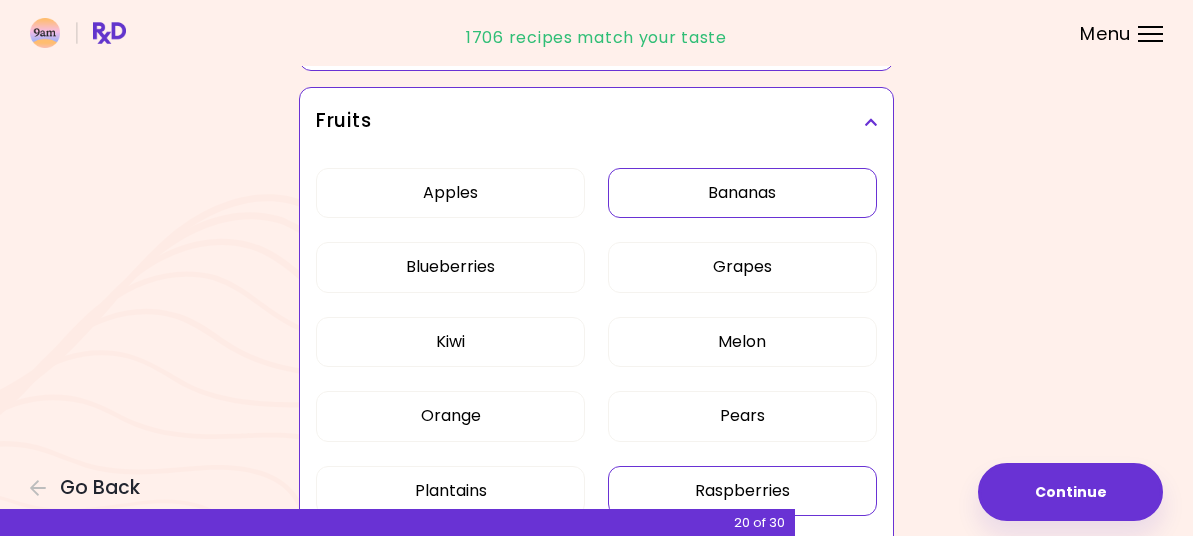 scroll, scrollTop: 1400, scrollLeft: 0, axis: vertical 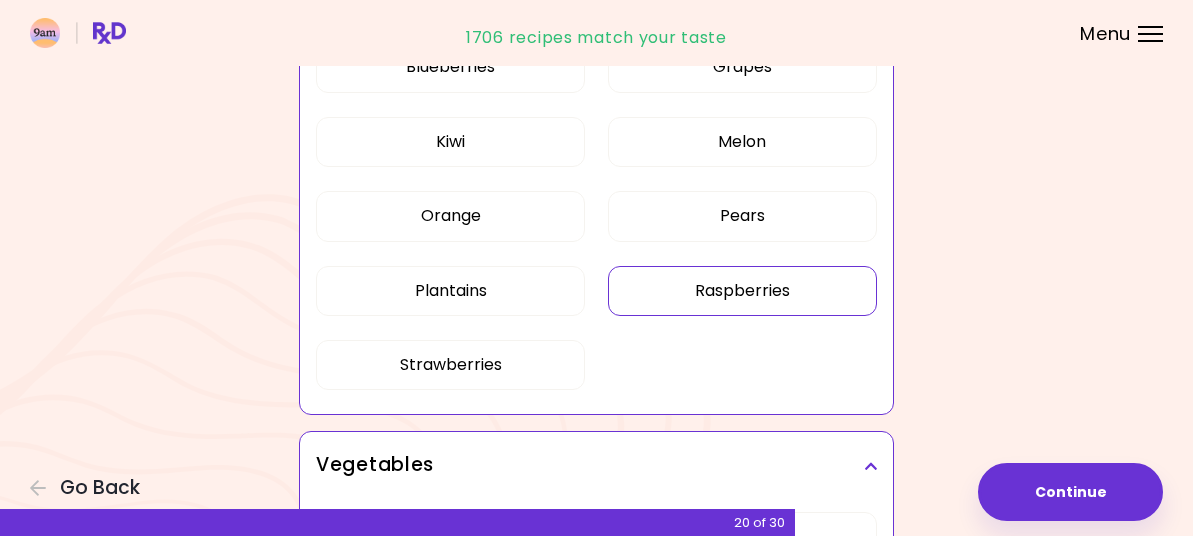 click on "Raspberries" at bounding box center (742, 291) 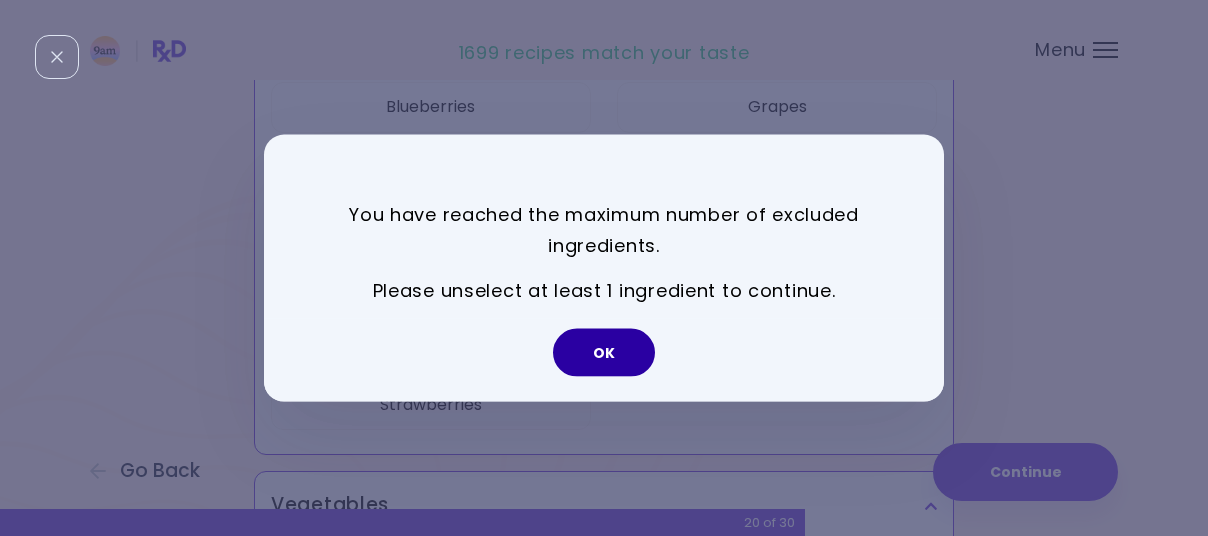 click on "OK" at bounding box center [604, 352] 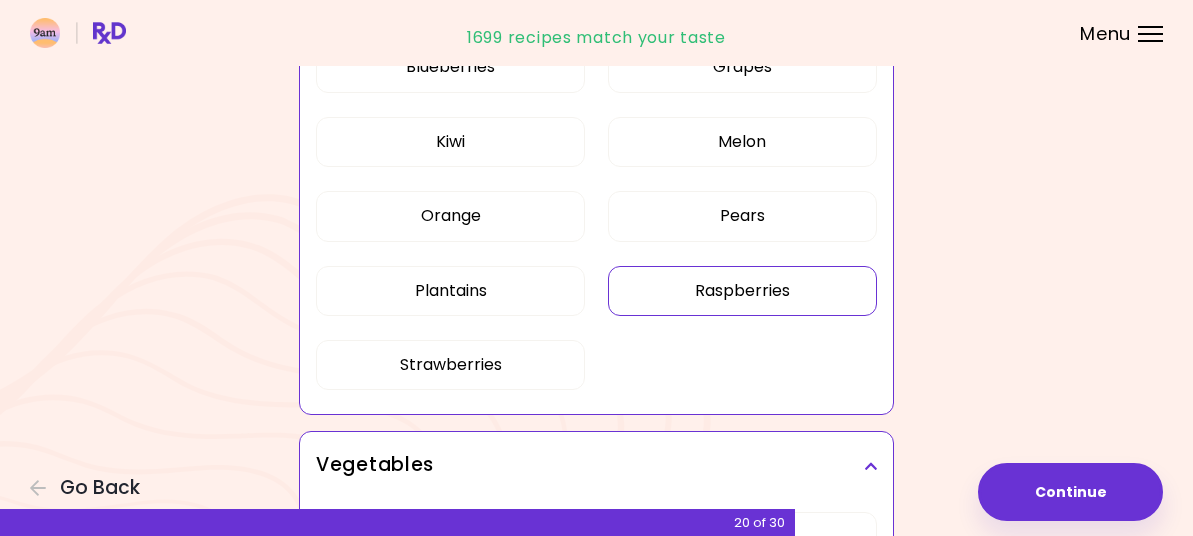 drag, startPoint x: 664, startPoint y: 319, endPoint x: 728, endPoint y: 337, distance: 66.48308 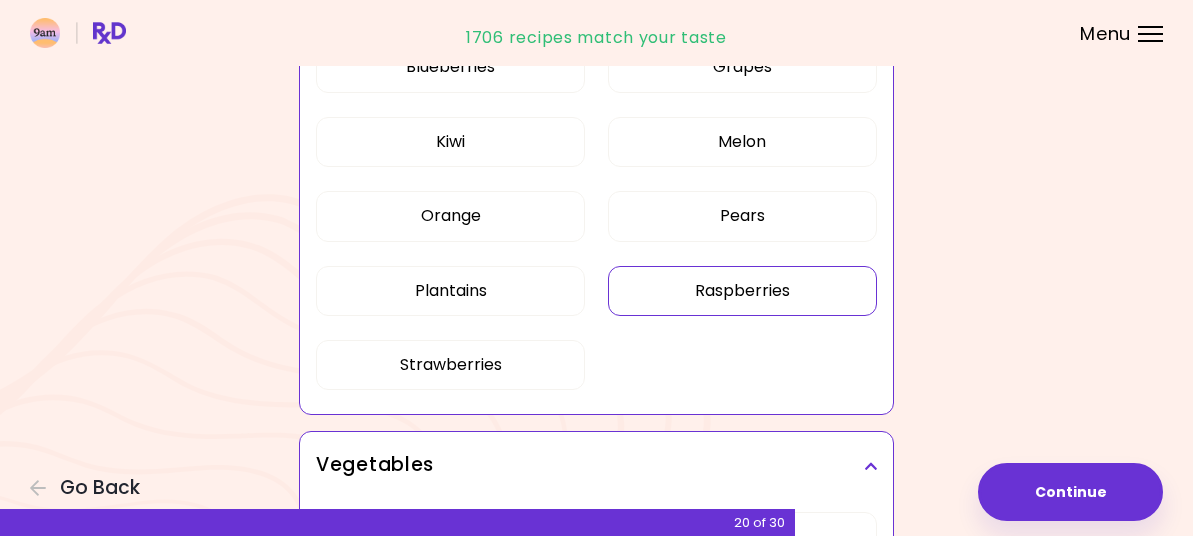 click on "Raspberries" at bounding box center [742, 291] 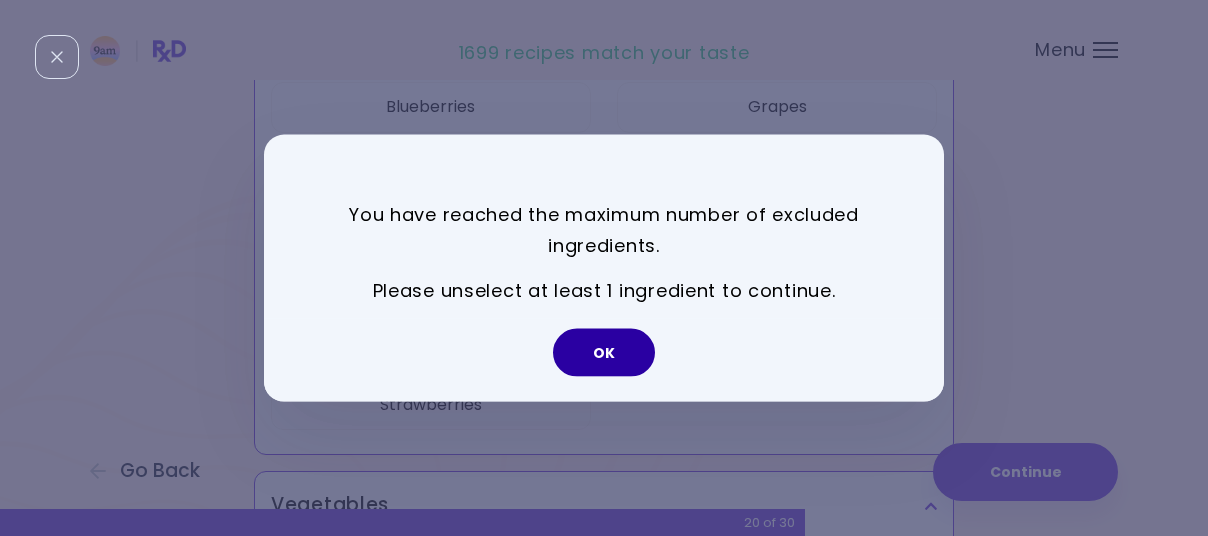 click on "OK" at bounding box center (604, 352) 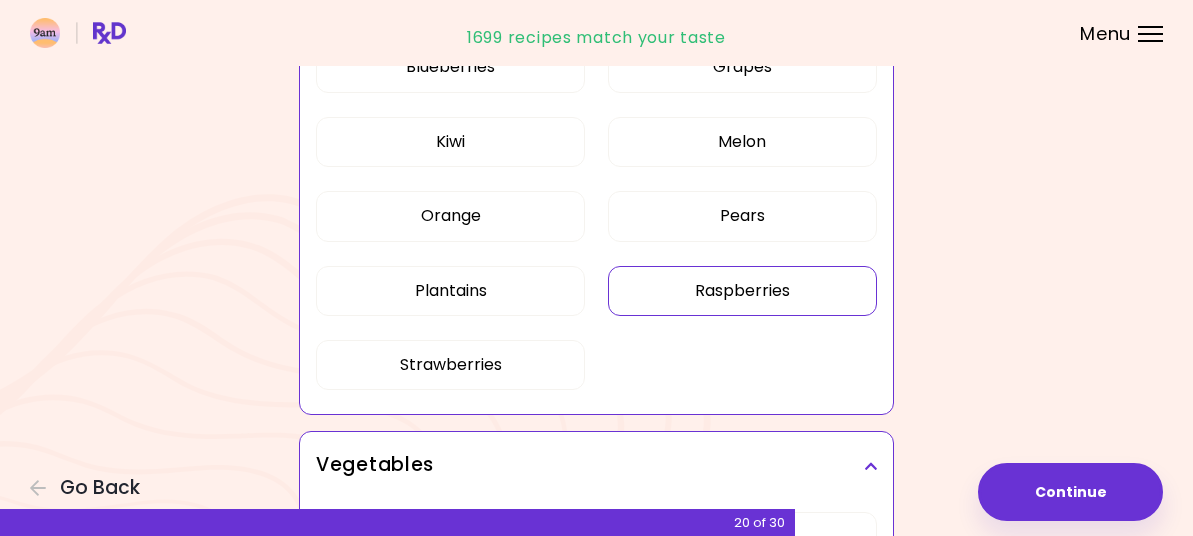 click on "Raspberries" at bounding box center [742, 291] 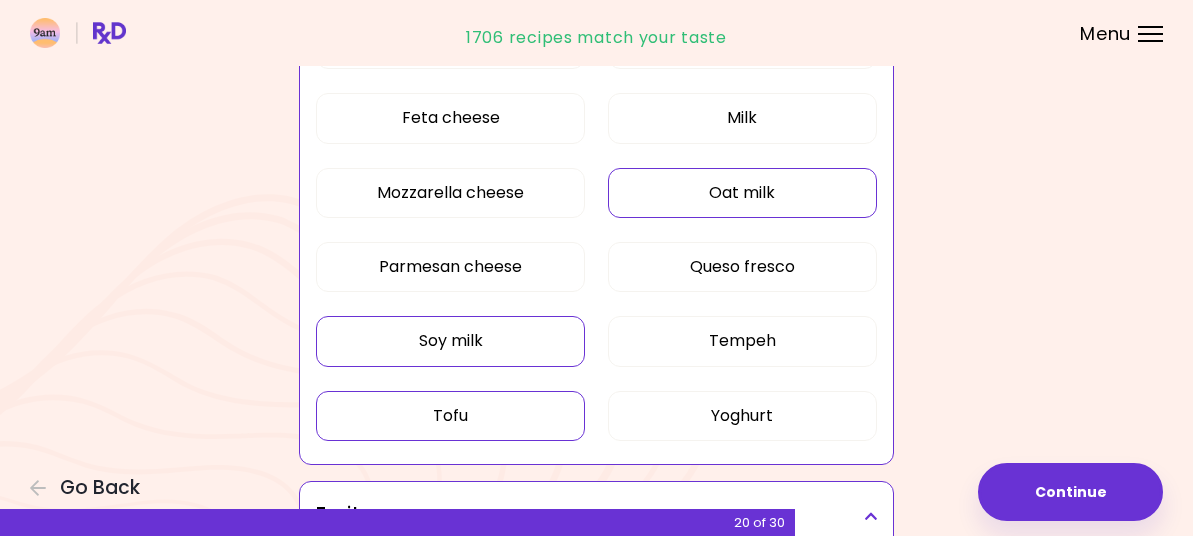 scroll, scrollTop: 800, scrollLeft: 0, axis: vertical 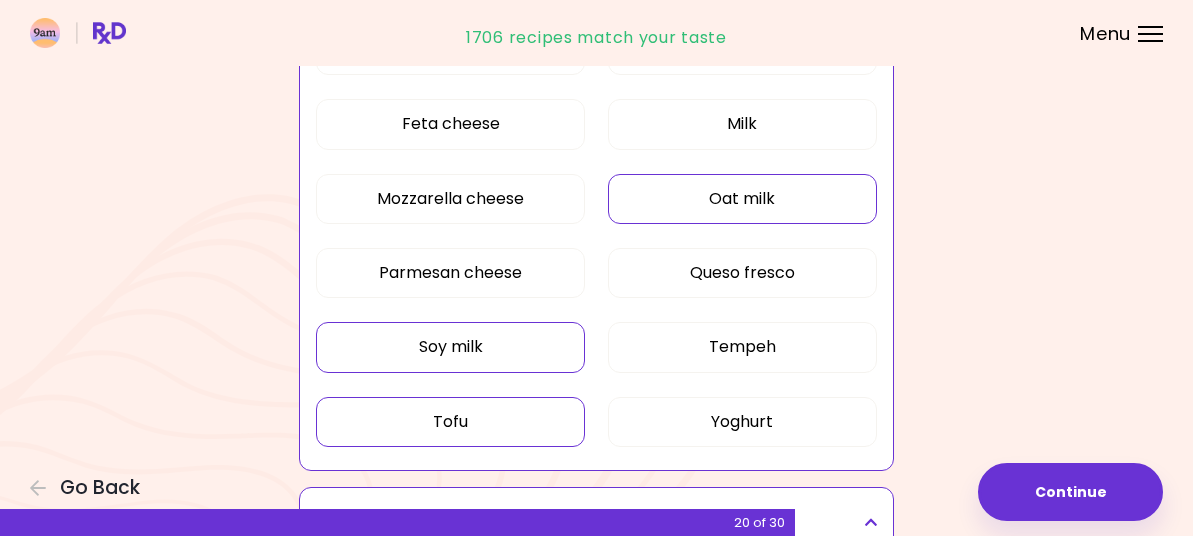 click on "Soy milk" at bounding box center [450, 347] 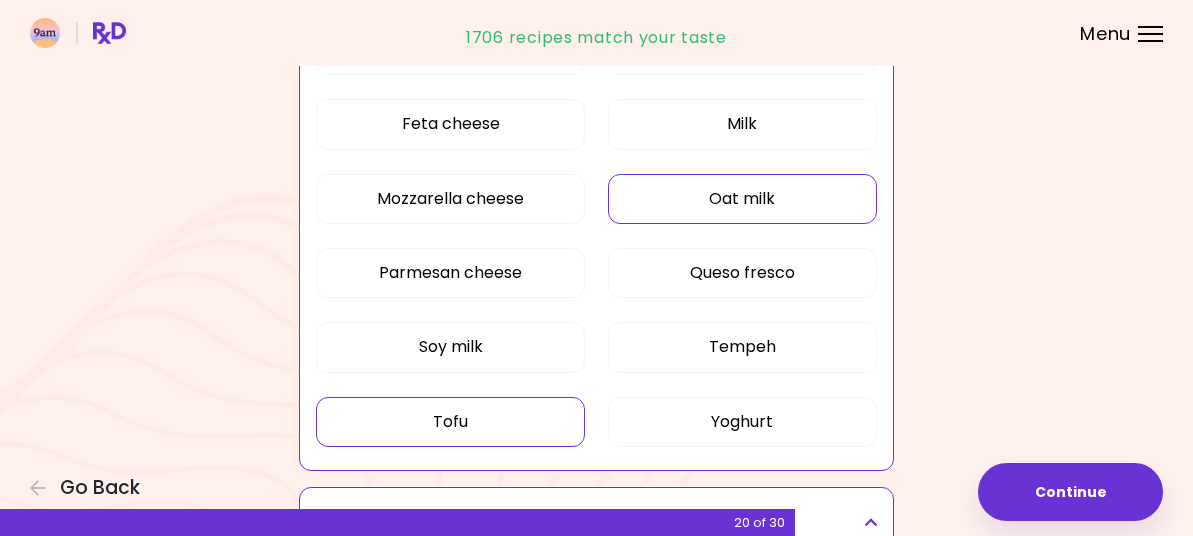 click on "Oat milk" at bounding box center (742, 199) 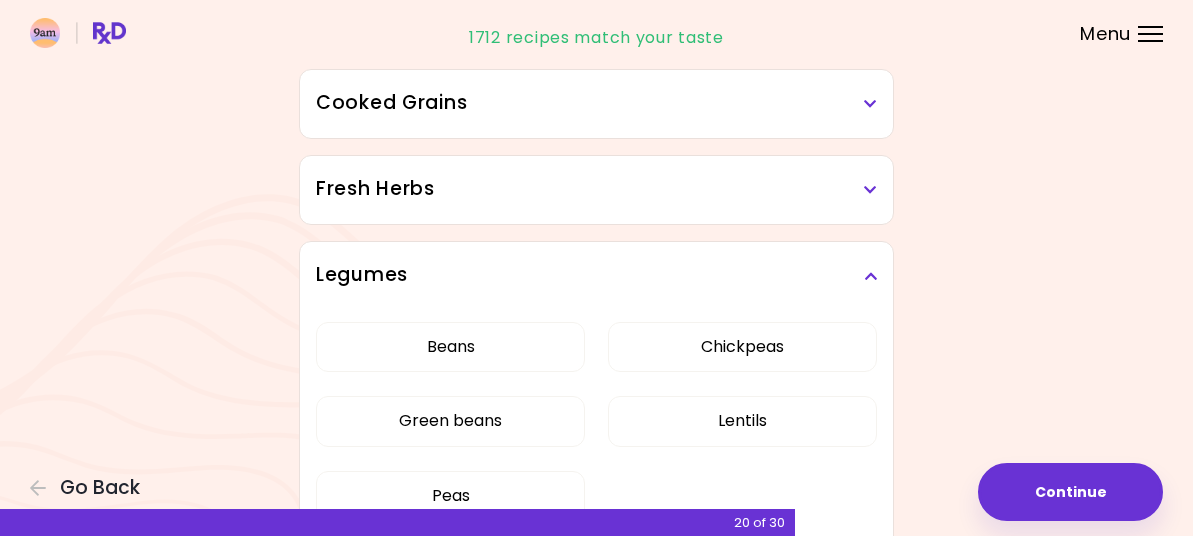scroll, scrollTop: 3400, scrollLeft: 0, axis: vertical 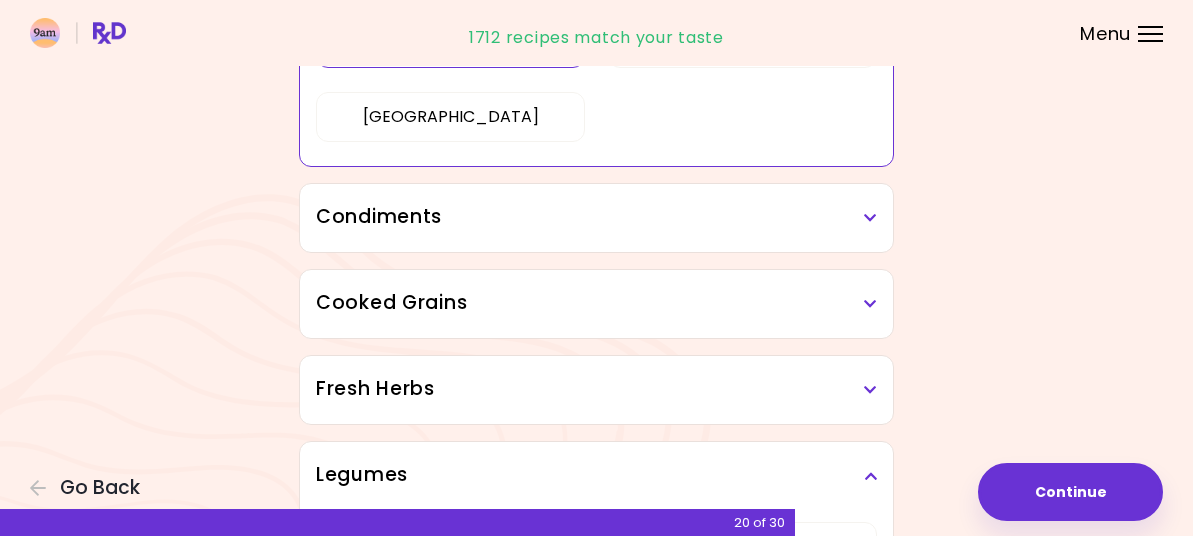 click on "Condiments" at bounding box center [596, 217] 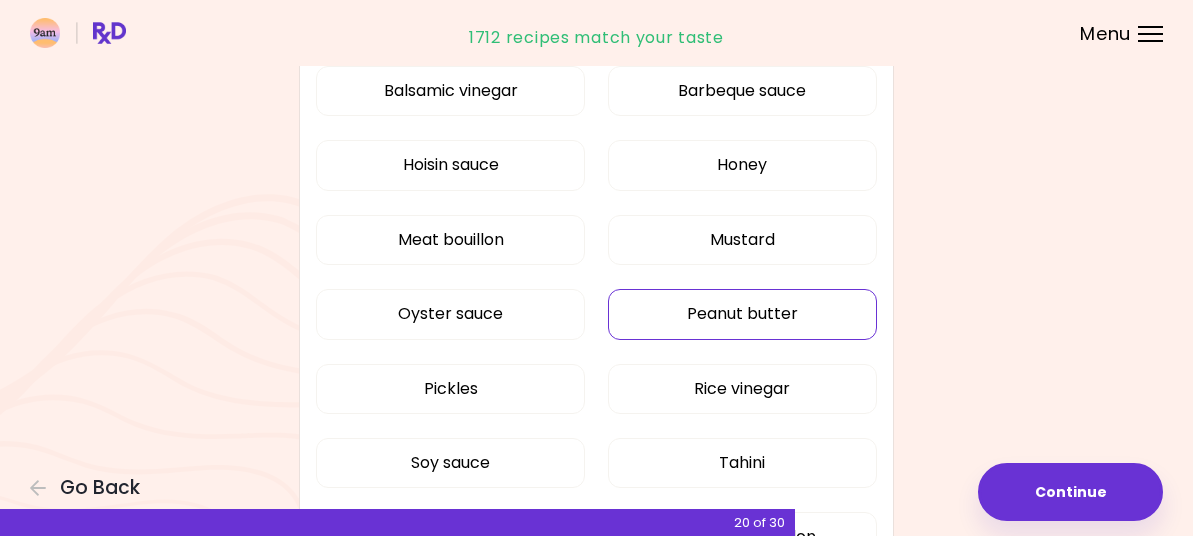 scroll, scrollTop: 3600, scrollLeft: 0, axis: vertical 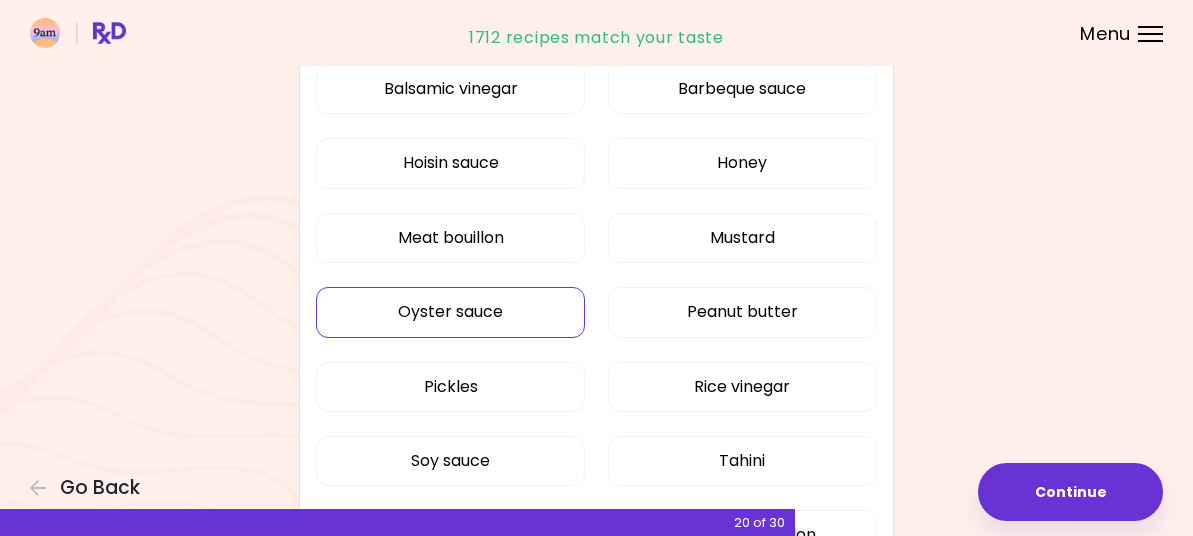 click on "Oyster sauce" at bounding box center [450, 312] 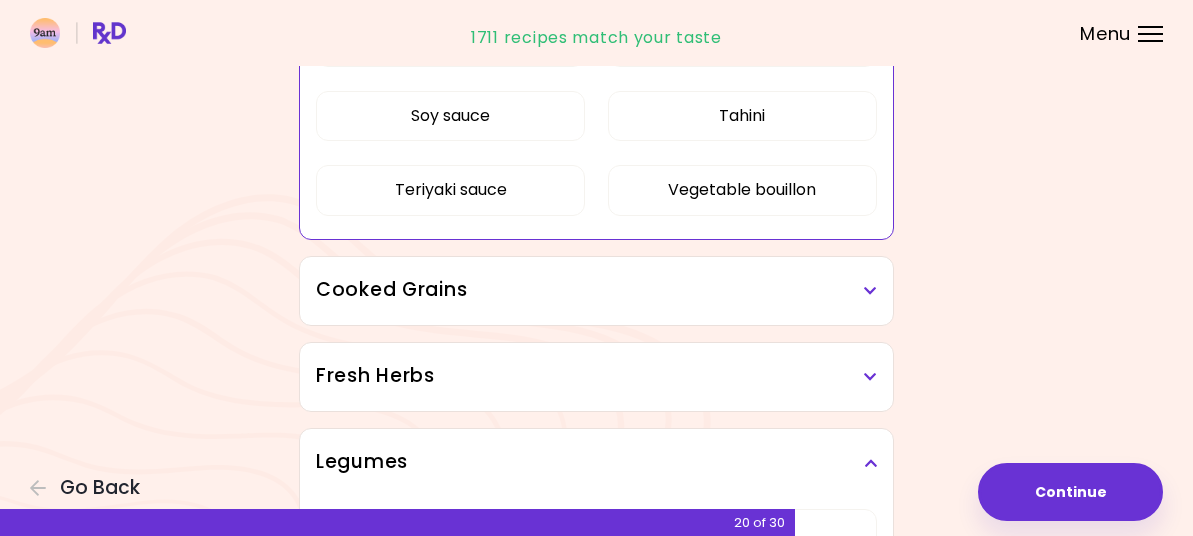 scroll, scrollTop: 4000, scrollLeft: 0, axis: vertical 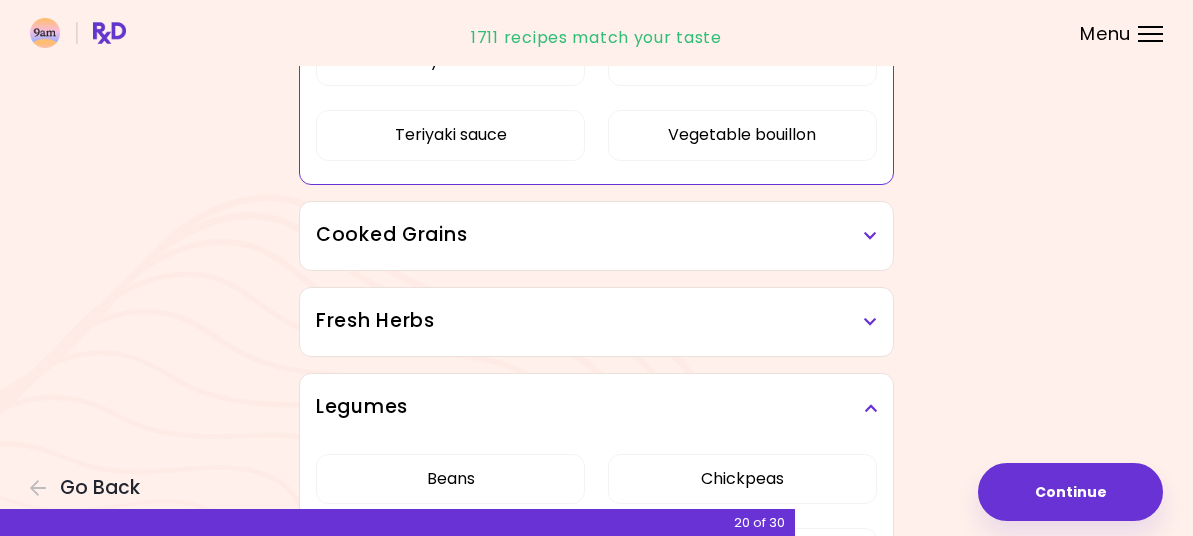 click at bounding box center (870, 236) 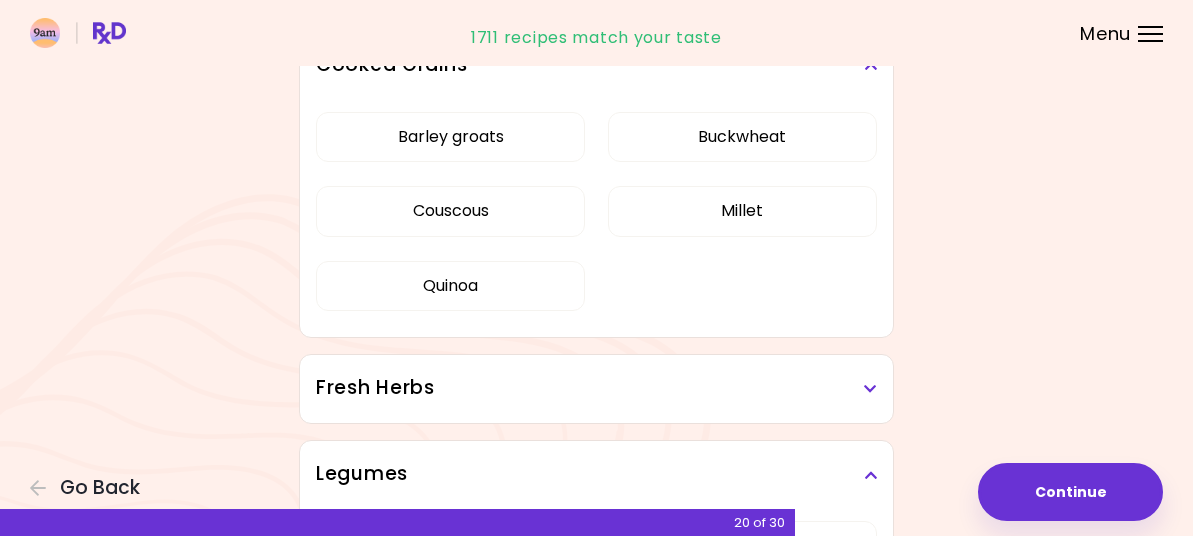 scroll, scrollTop: 4200, scrollLeft: 0, axis: vertical 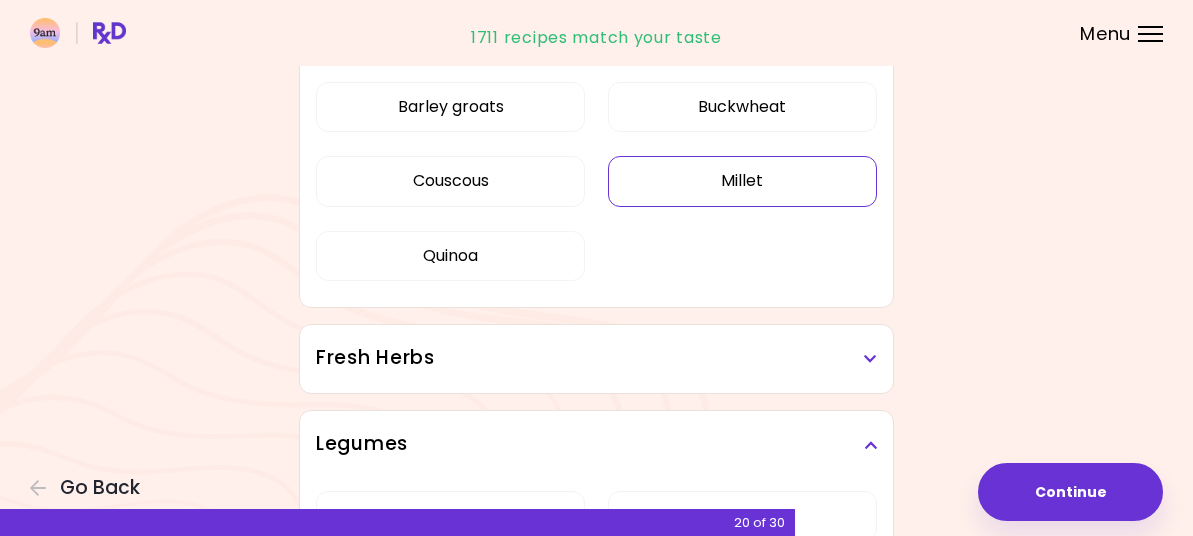 click on "Millet" at bounding box center (742, 181) 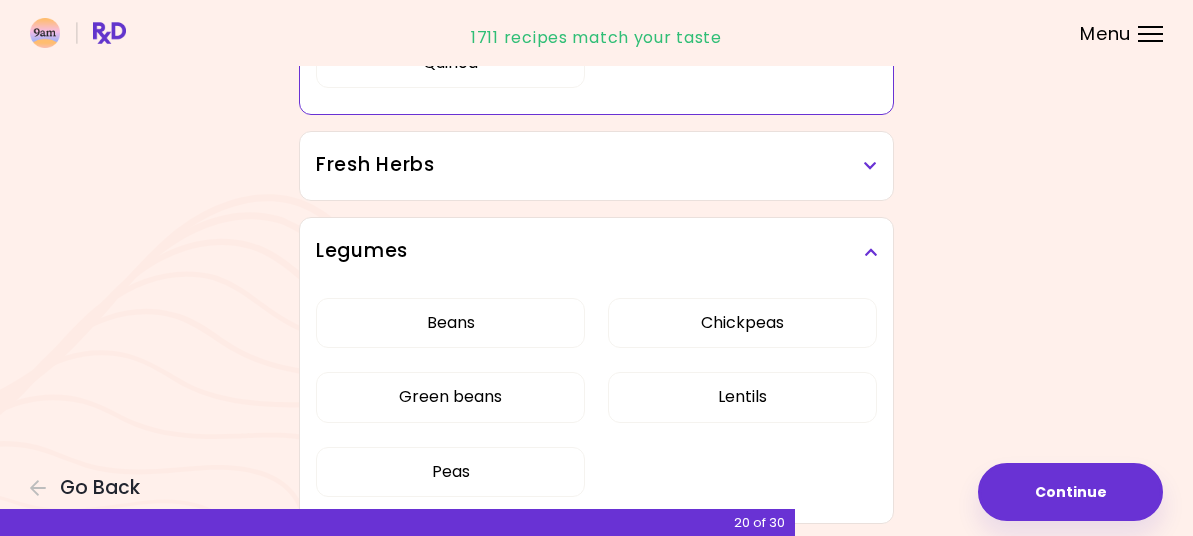 scroll, scrollTop: 4400, scrollLeft: 0, axis: vertical 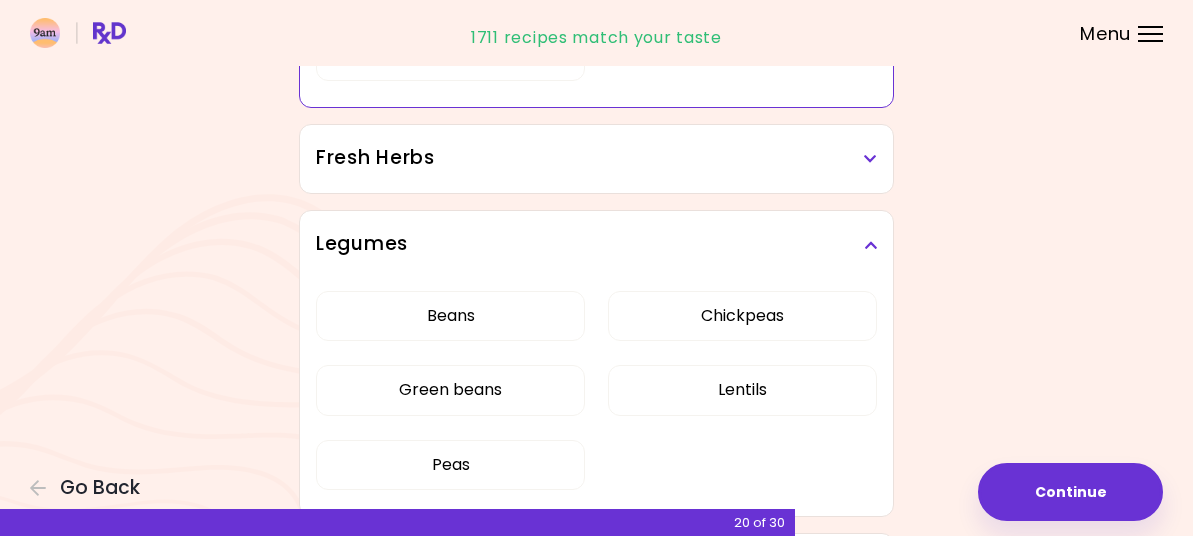 click at bounding box center (870, 159) 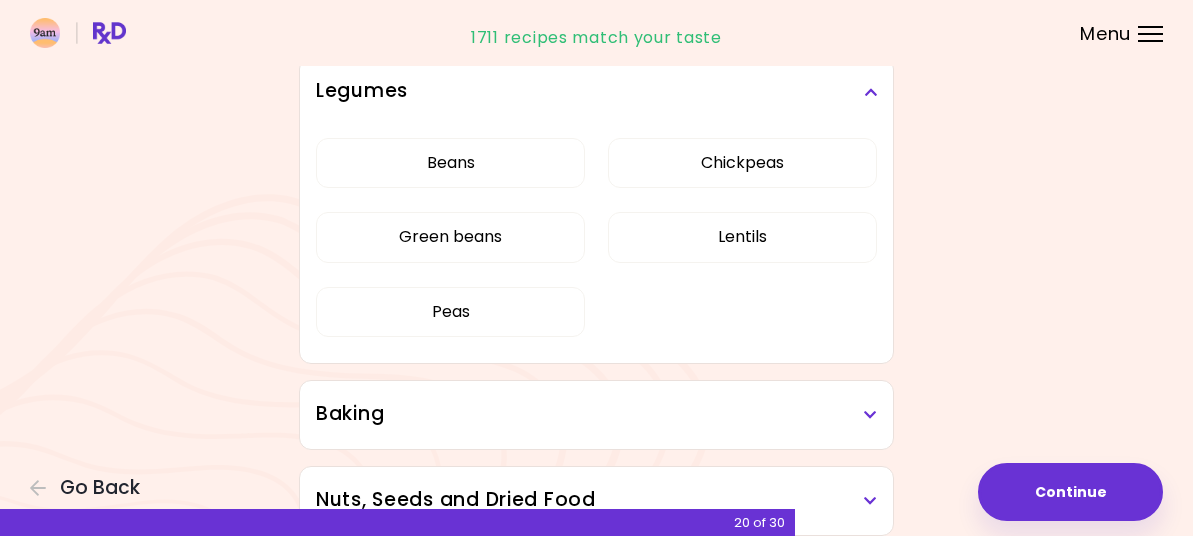 scroll, scrollTop: 4800, scrollLeft: 0, axis: vertical 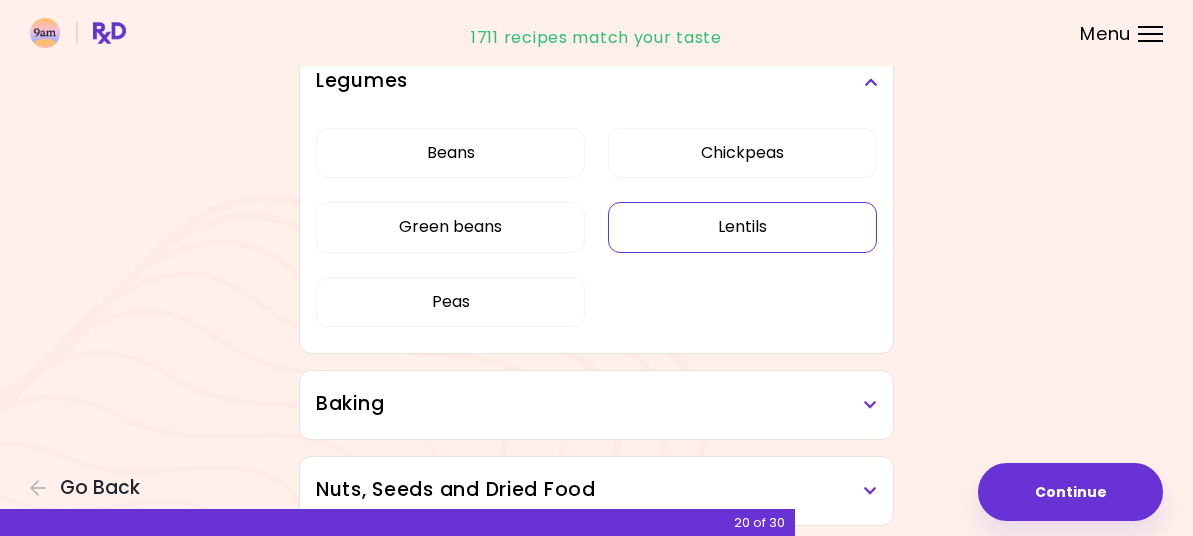 click on "Lentils" at bounding box center (742, 227) 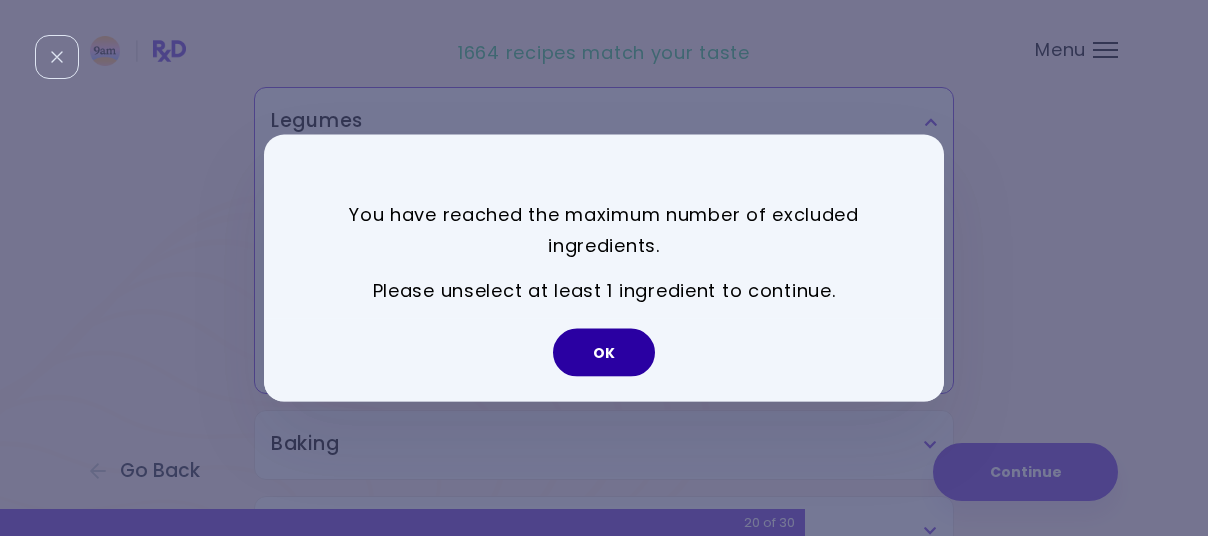 click on "OK" at bounding box center [604, 352] 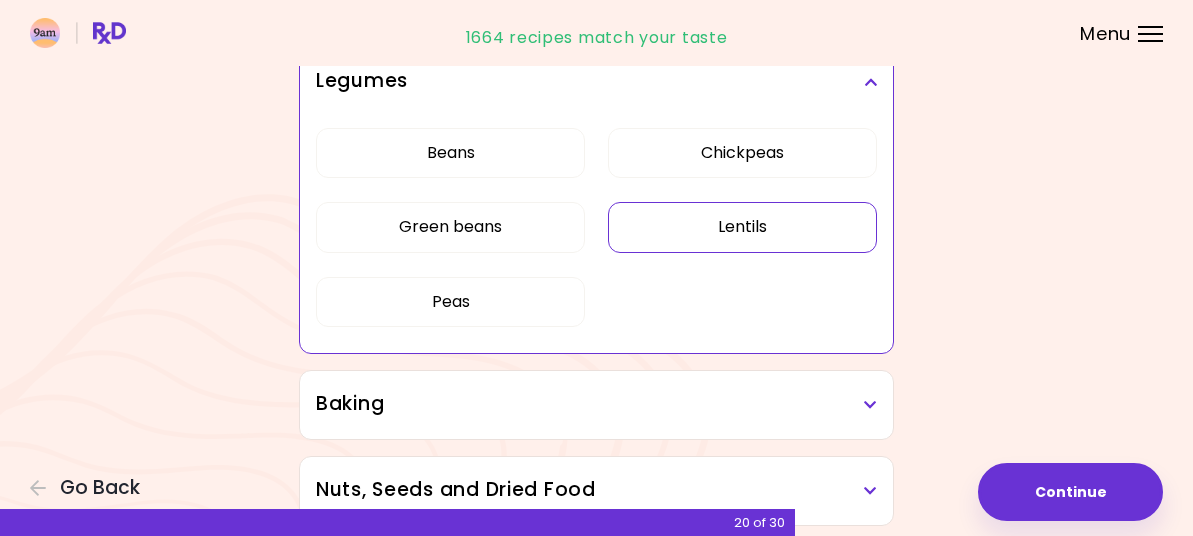 drag, startPoint x: 711, startPoint y: 261, endPoint x: 650, endPoint y: 287, distance: 66.309875 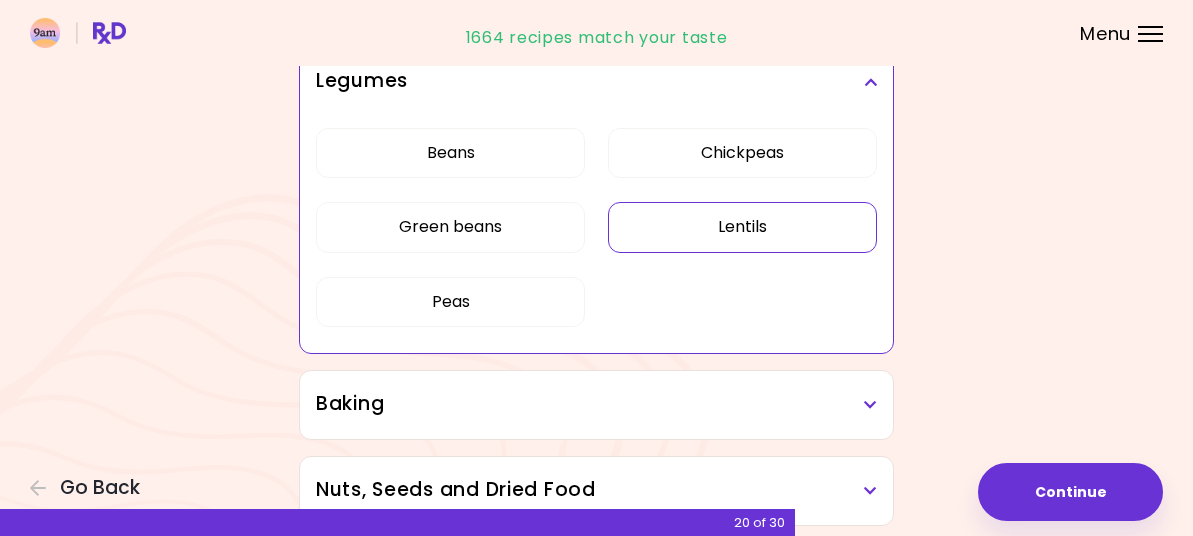 drag, startPoint x: 752, startPoint y: 240, endPoint x: 669, endPoint y: 206, distance: 89.693924 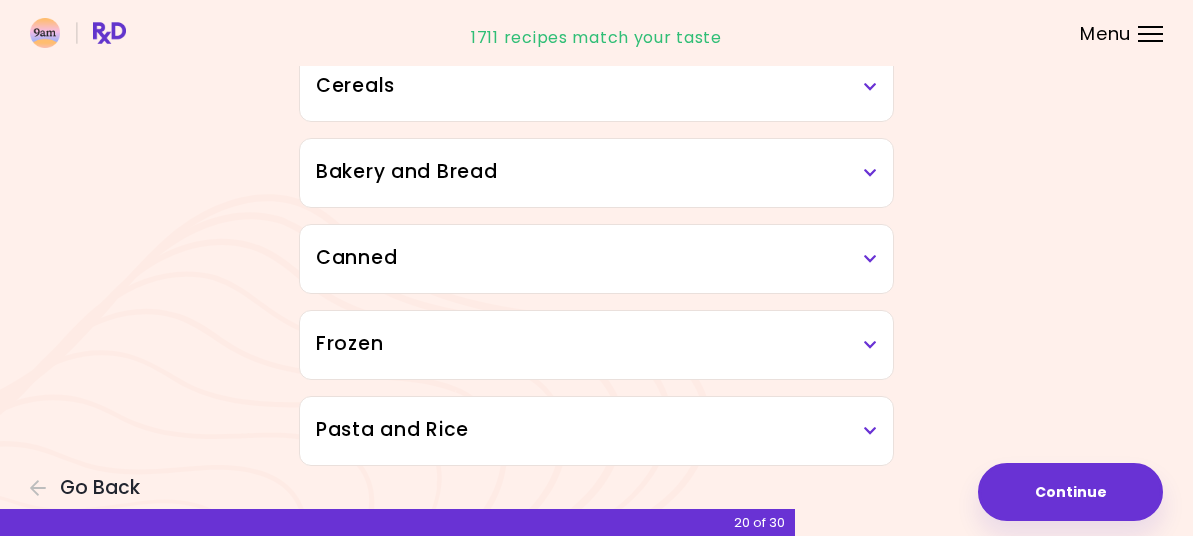 scroll, scrollTop: 5359, scrollLeft: 0, axis: vertical 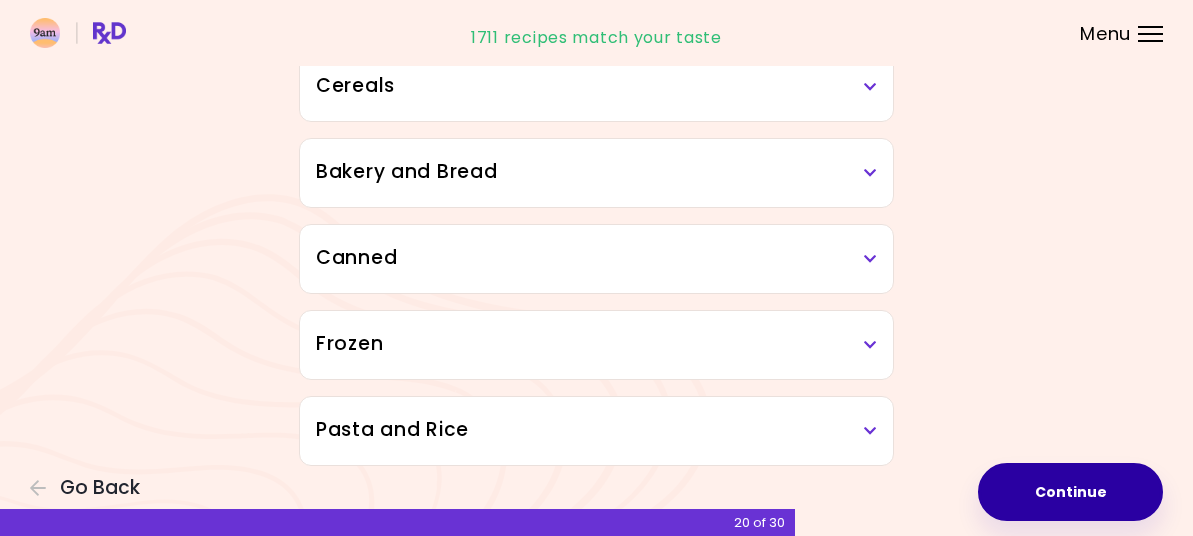 click on "Continue" at bounding box center [1070, 492] 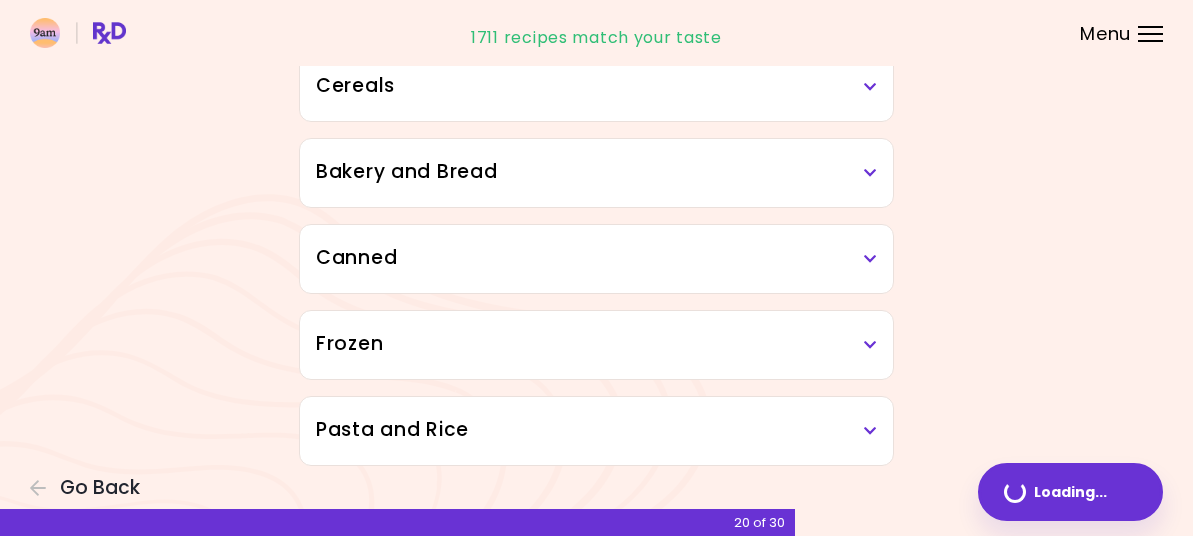 scroll, scrollTop: 0, scrollLeft: 0, axis: both 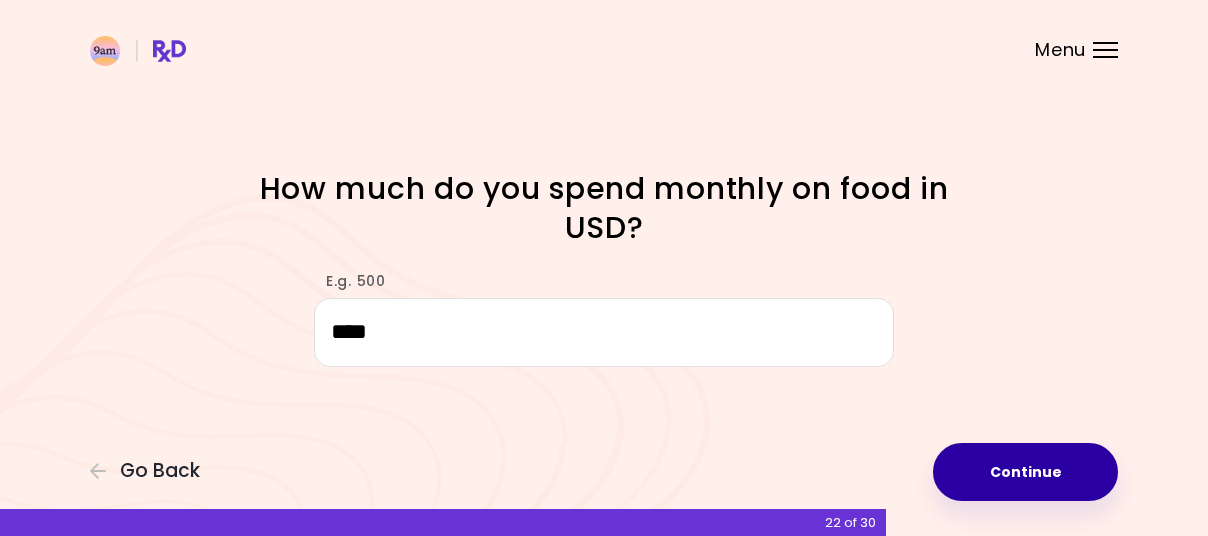 click on "Continue" at bounding box center (1025, 472) 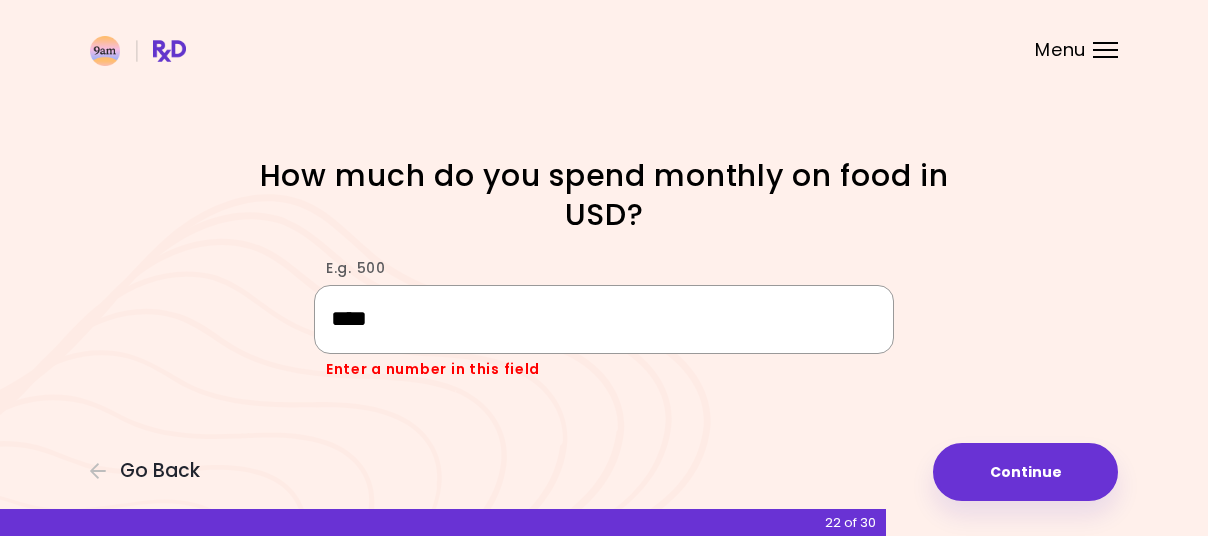 click on "****" at bounding box center [604, 319] 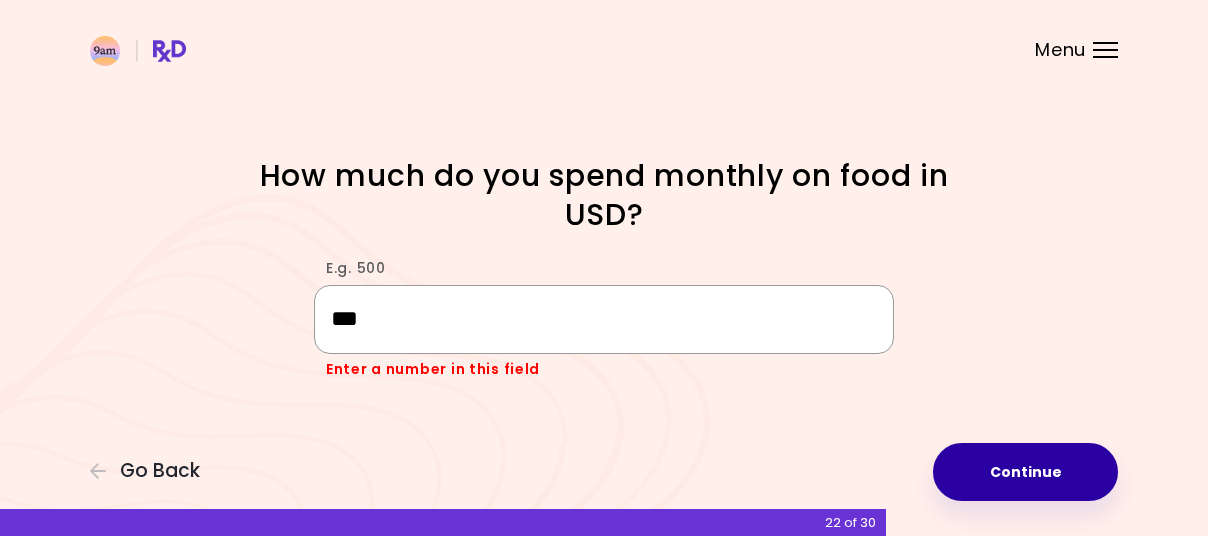 type on "***" 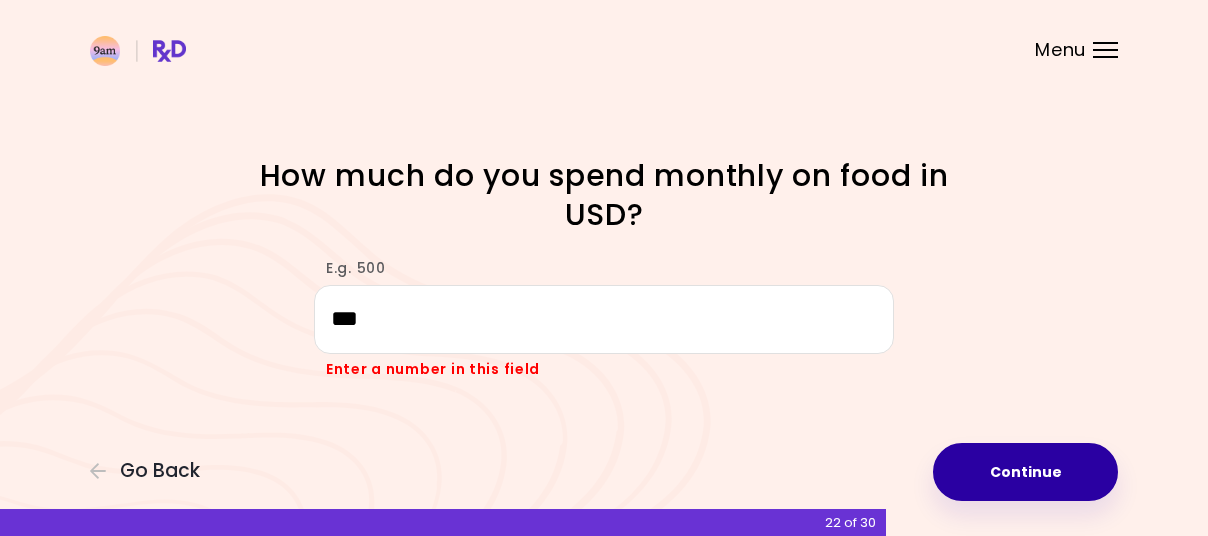 click on "Continue" at bounding box center (1025, 472) 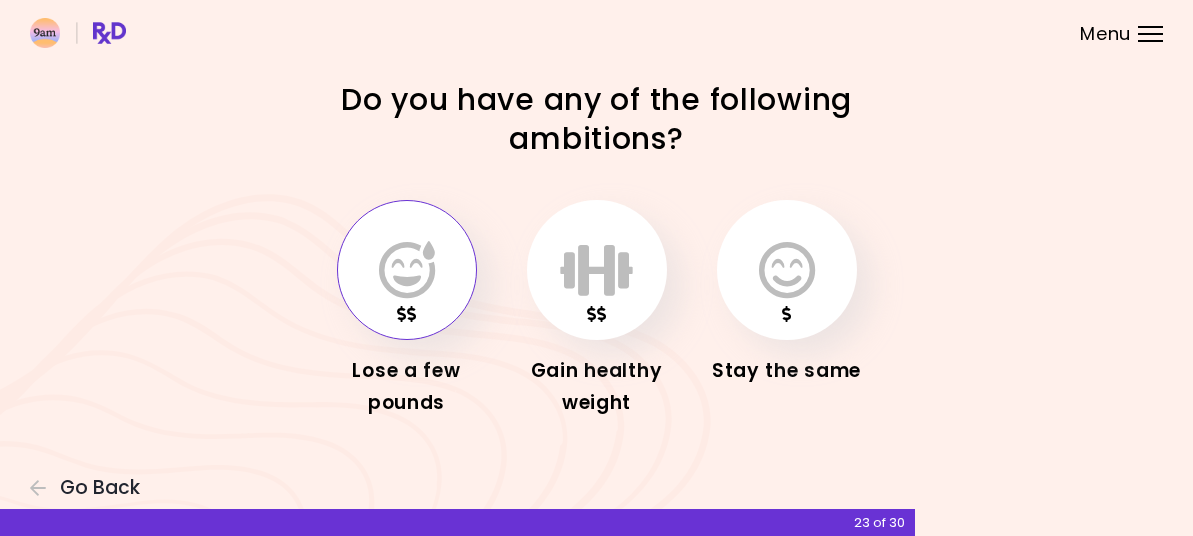 click at bounding box center [407, 270] 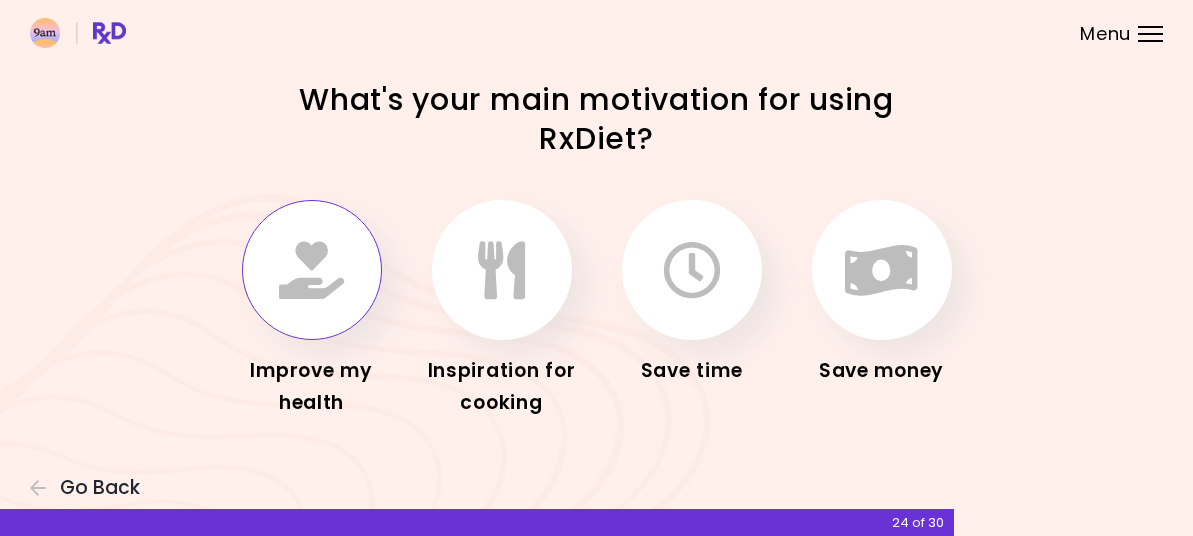 click at bounding box center (311, 270) 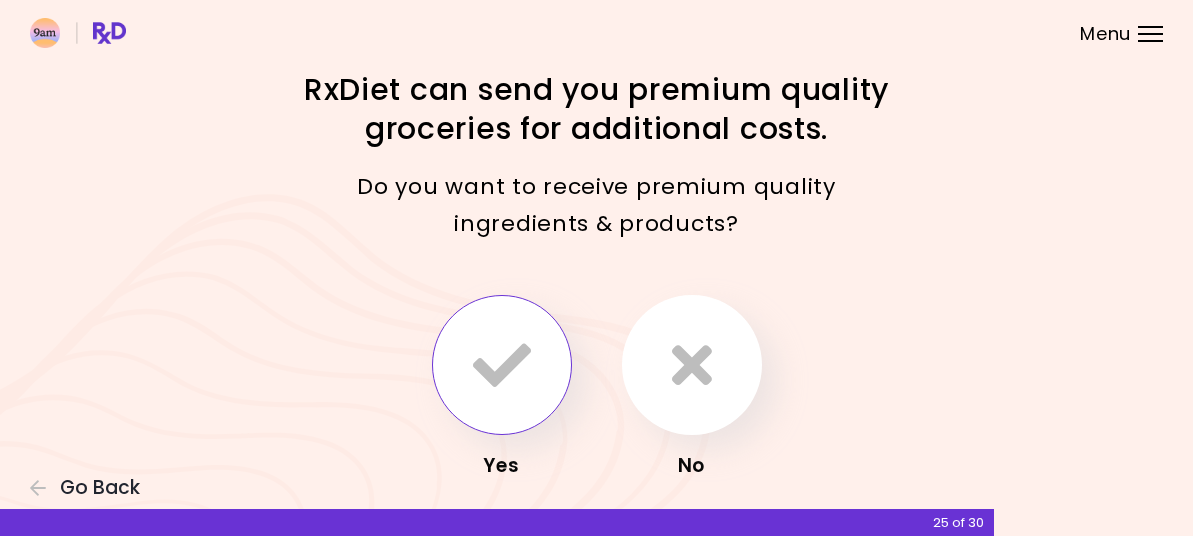 scroll, scrollTop: 100, scrollLeft: 0, axis: vertical 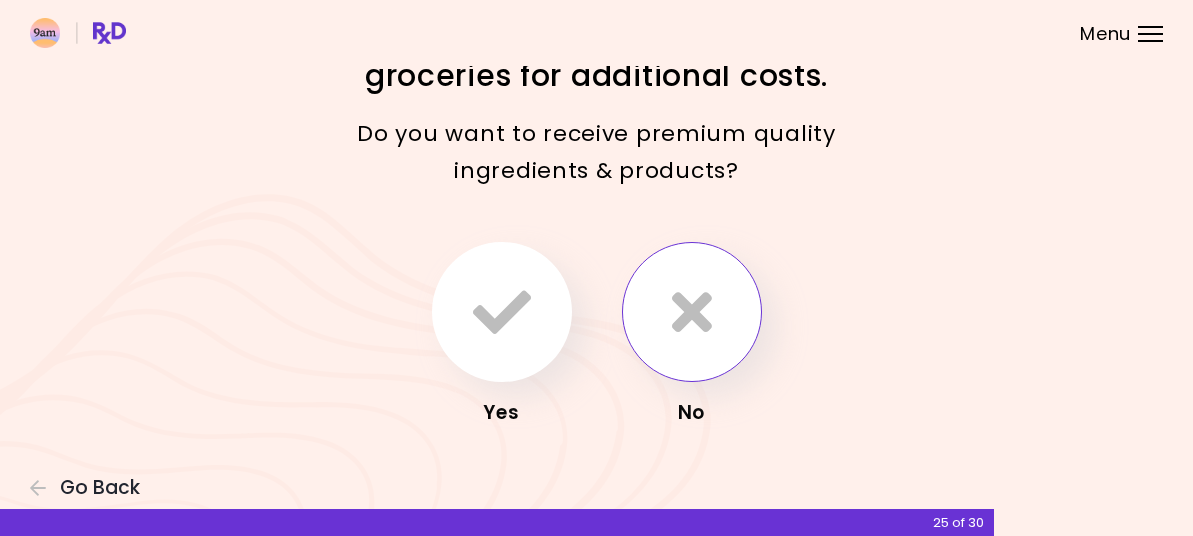 click at bounding box center (692, 312) 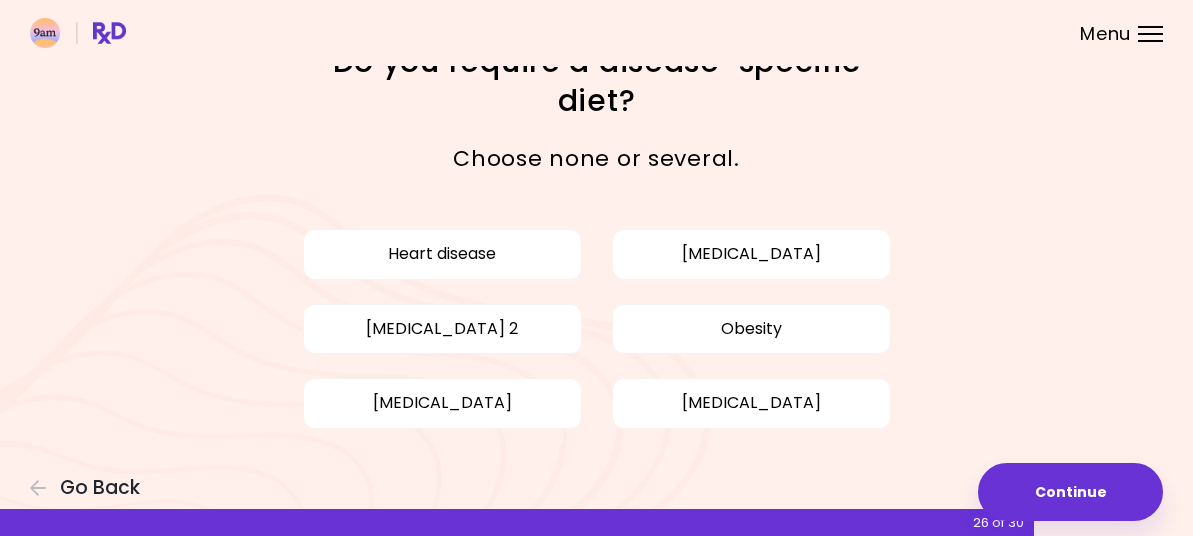 scroll, scrollTop: 0, scrollLeft: 0, axis: both 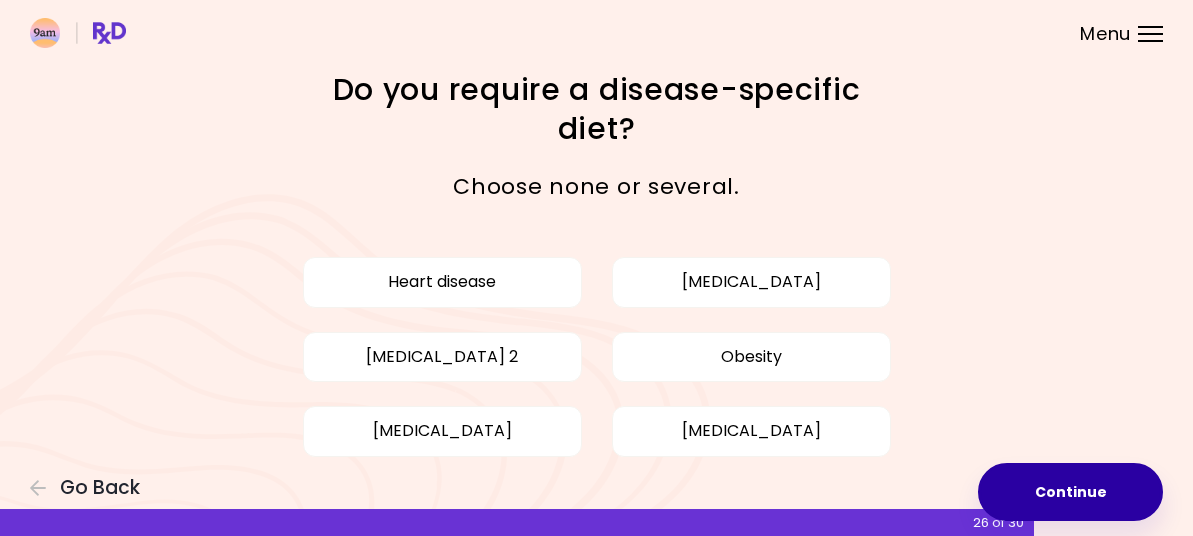 click on "Continue" at bounding box center [1070, 492] 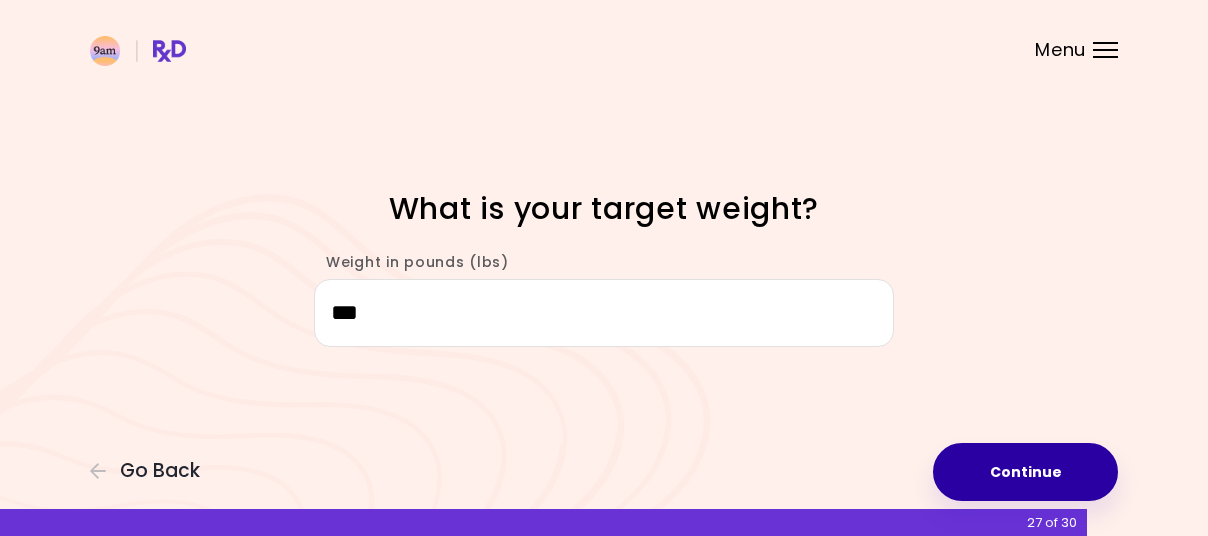 type on "***" 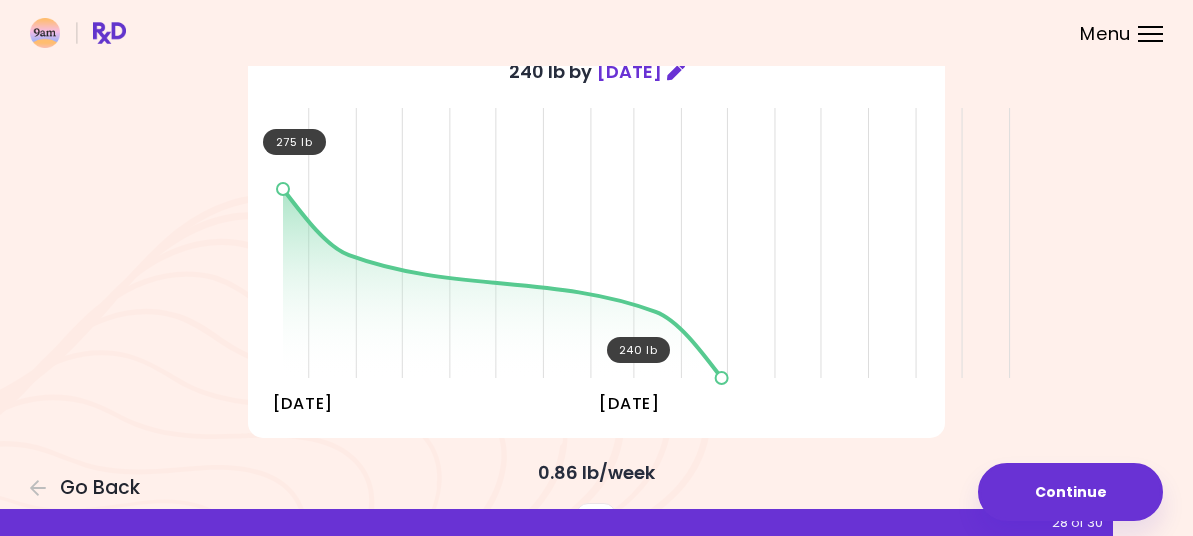 scroll, scrollTop: 200, scrollLeft: 0, axis: vertical 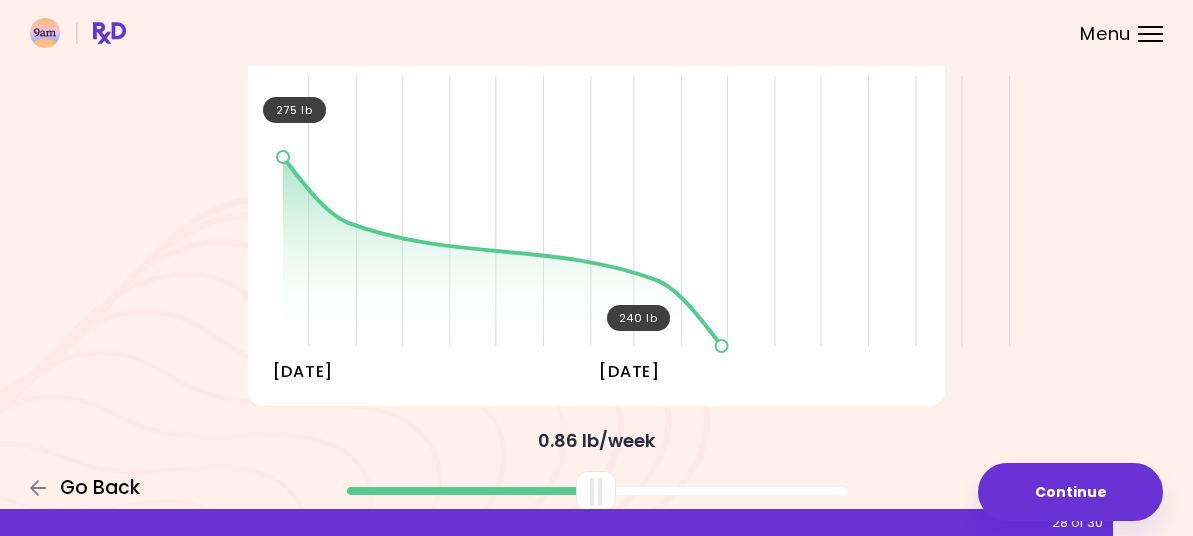 click on "Go Back" at bounding box center [100, 488] 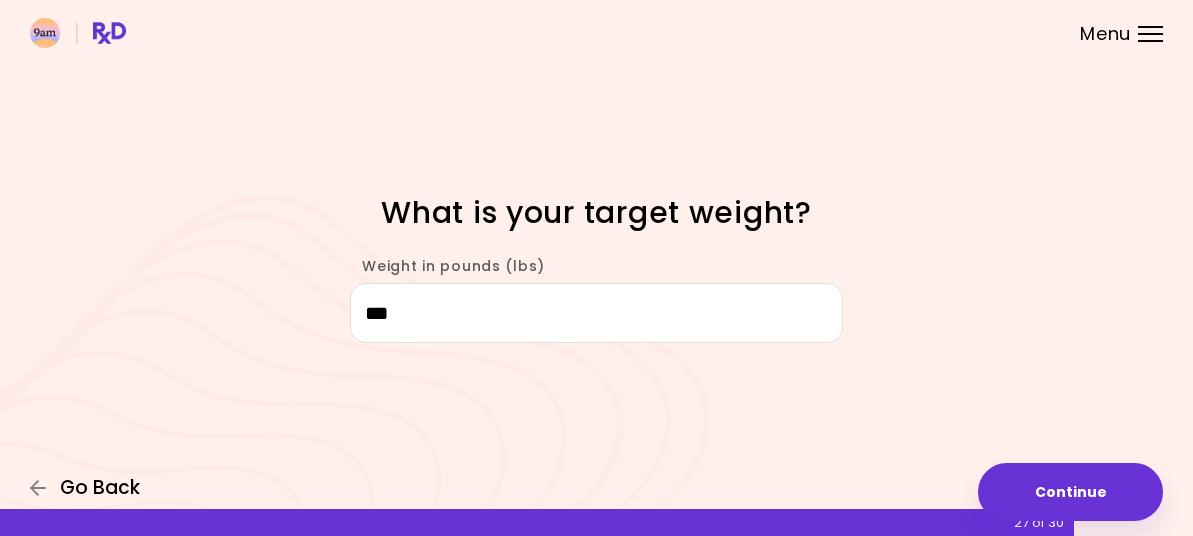 scroll, scrollTop: 0, scrollLeft: 0, axis: both 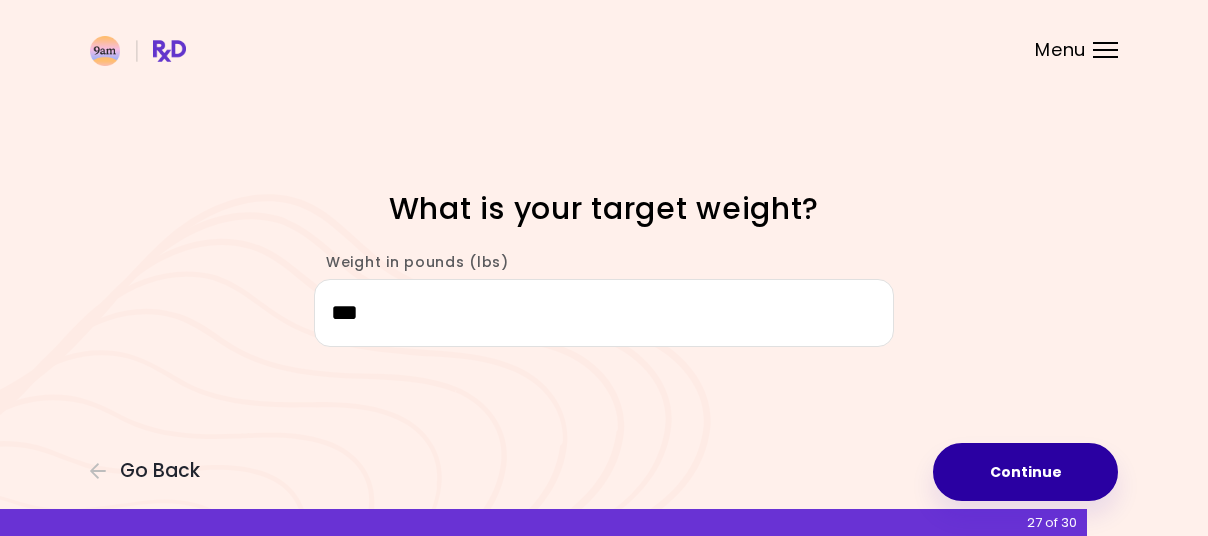 type on "***" 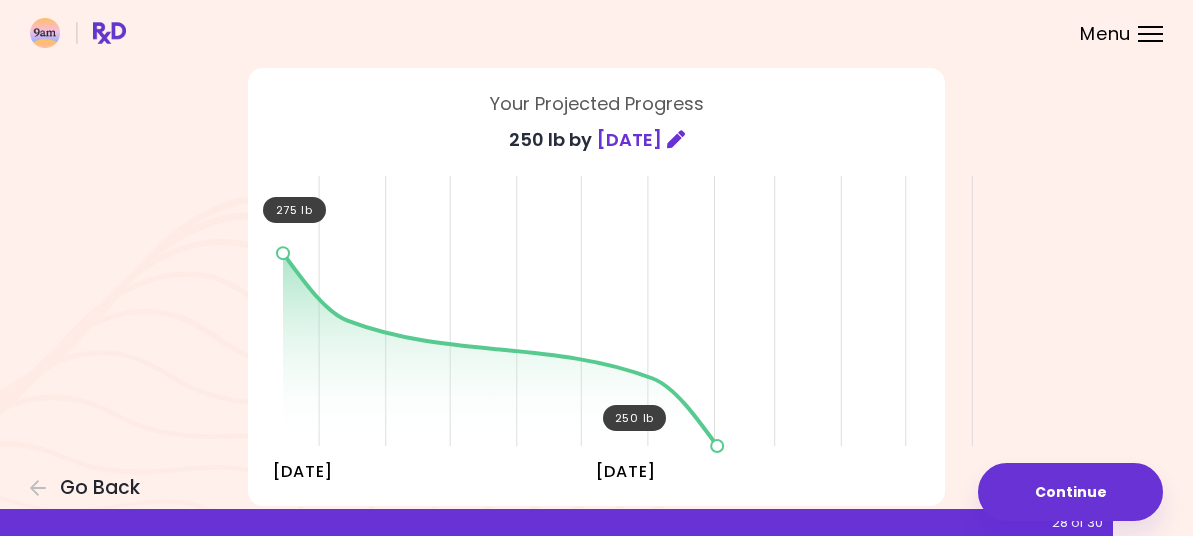 scroll, scrollTop: 200, scrollLeft: 0, axis: vertical 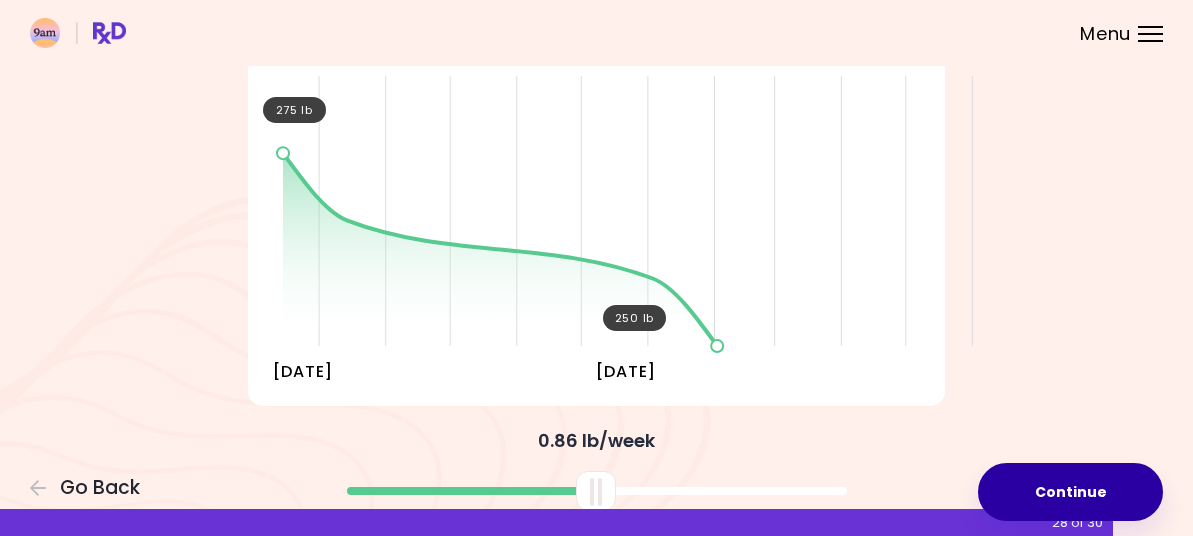 click on "Continue" at bounding box center [1070, 492] 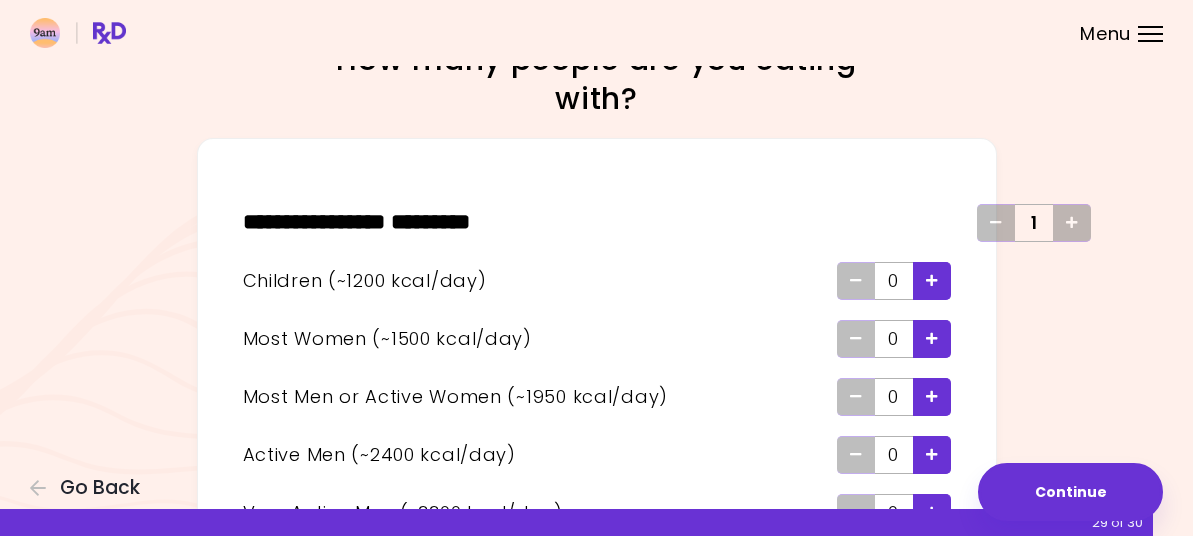 scroll, scrollTop: 0, scrollLeft: 0, axis: both 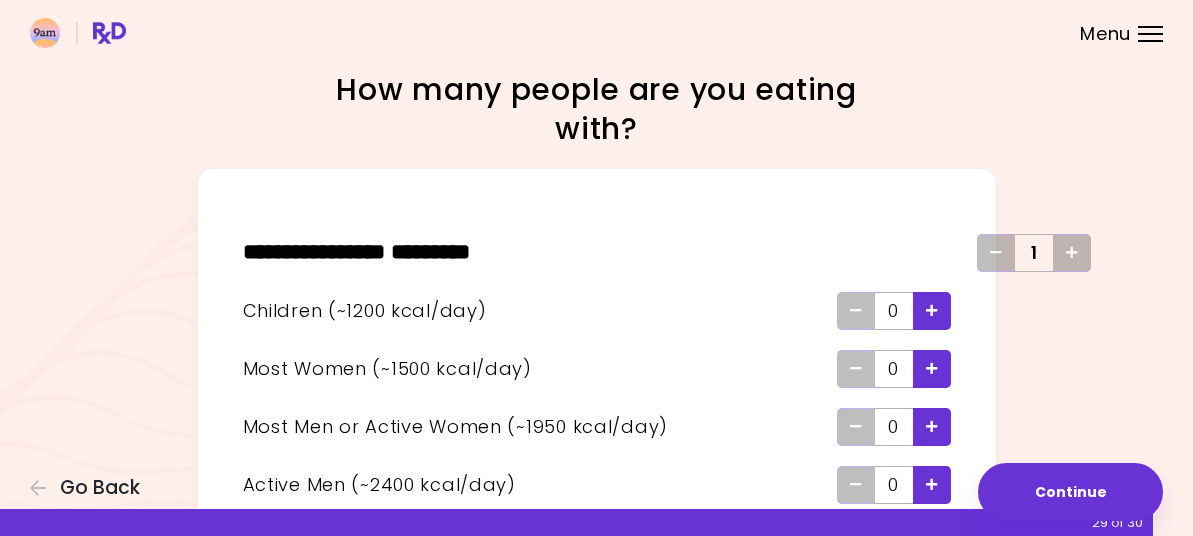 click at bounding box center [932, 368] 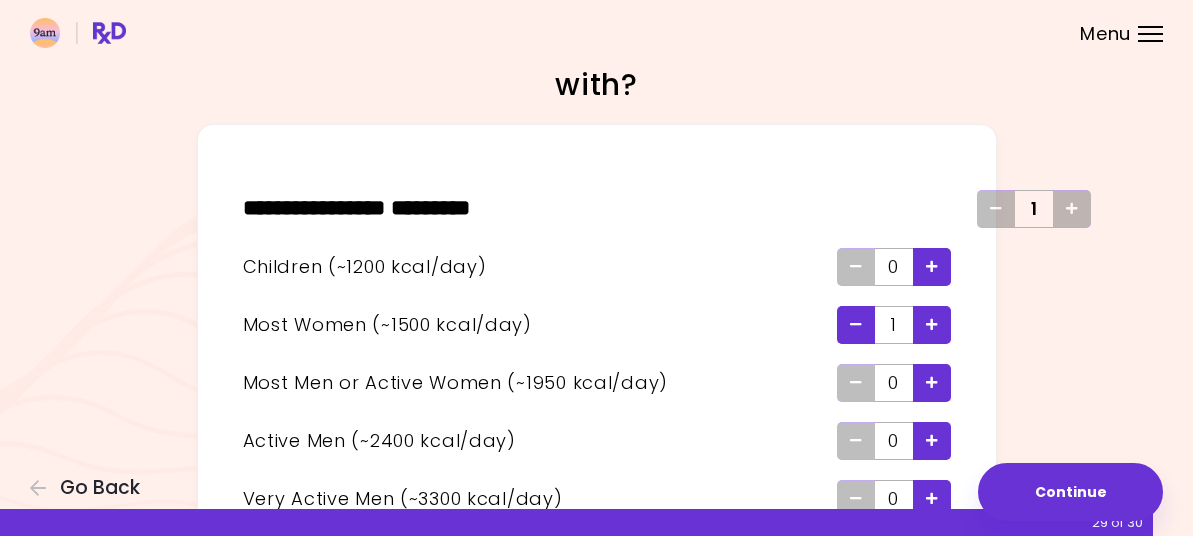 scroll, scrollTop: 0, scrollLeft: 0, axis: both 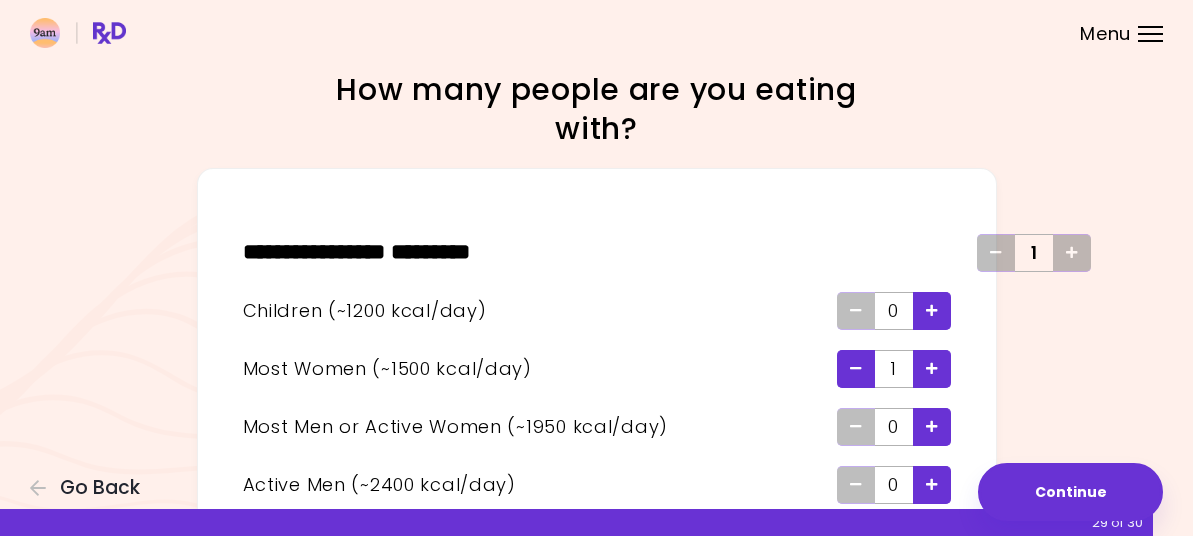 click at bounding box center (932, 310) 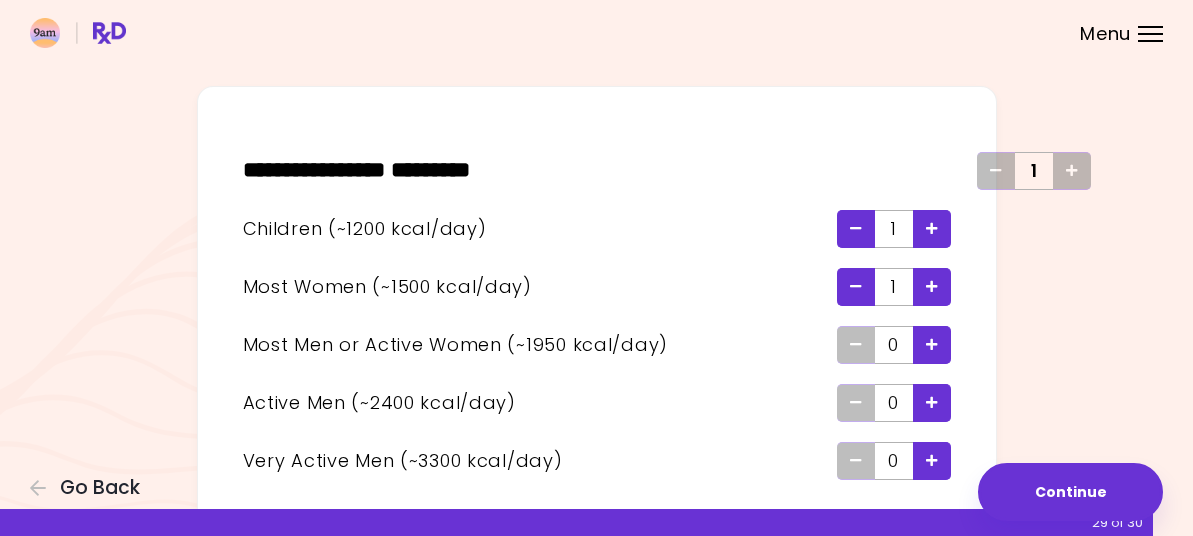 scroll, scrollTop: 200, scrollLeft: 0, axis: vertical 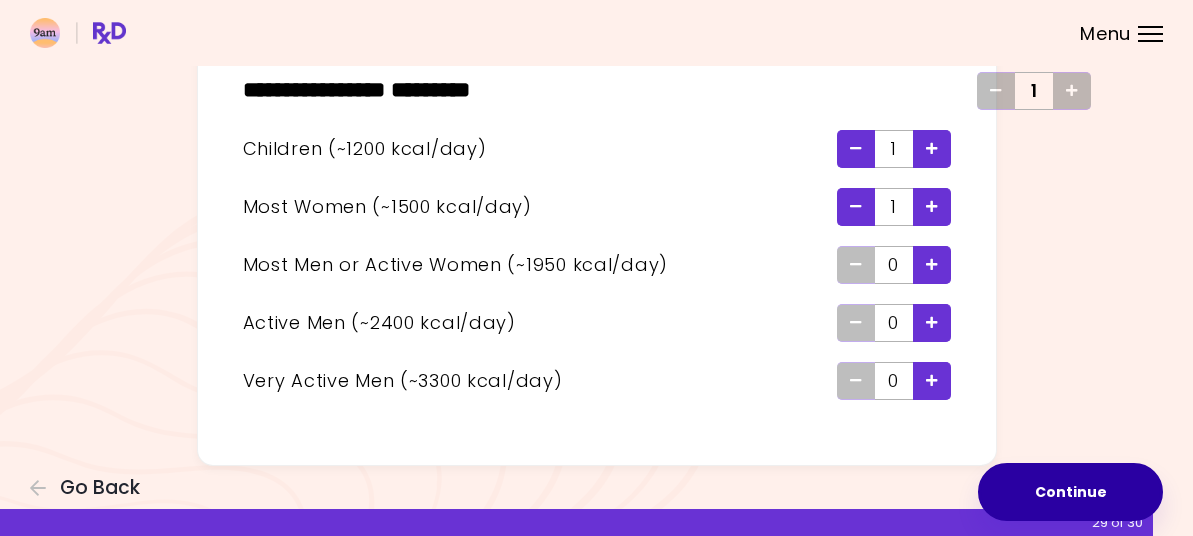 click on "Continue" at bounding box center (1070, 492) 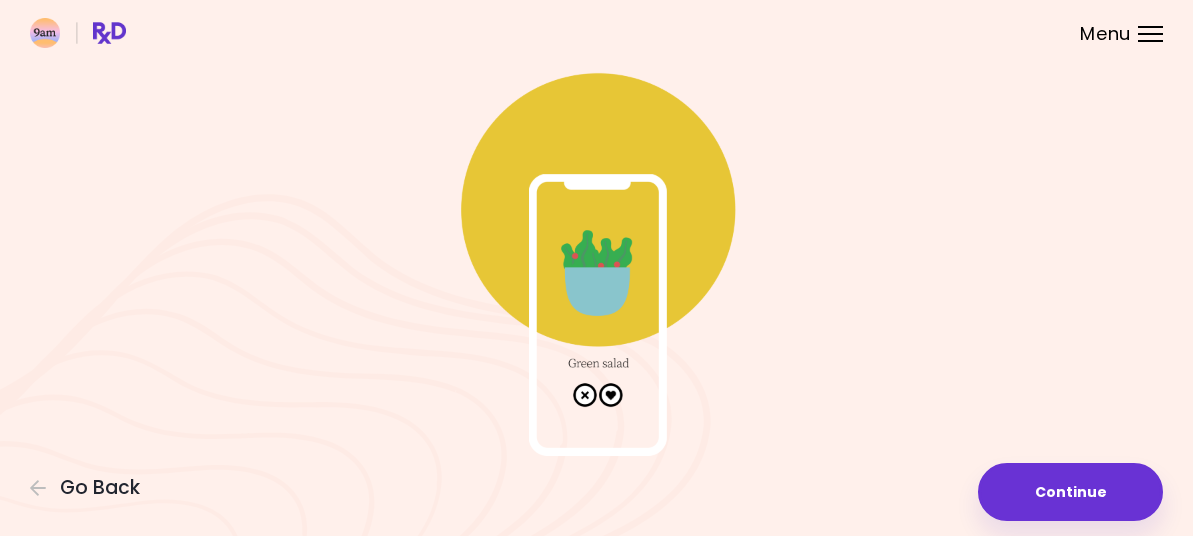 scroll, scrollTop: 158, scrollLeft: 0, axis: vertical 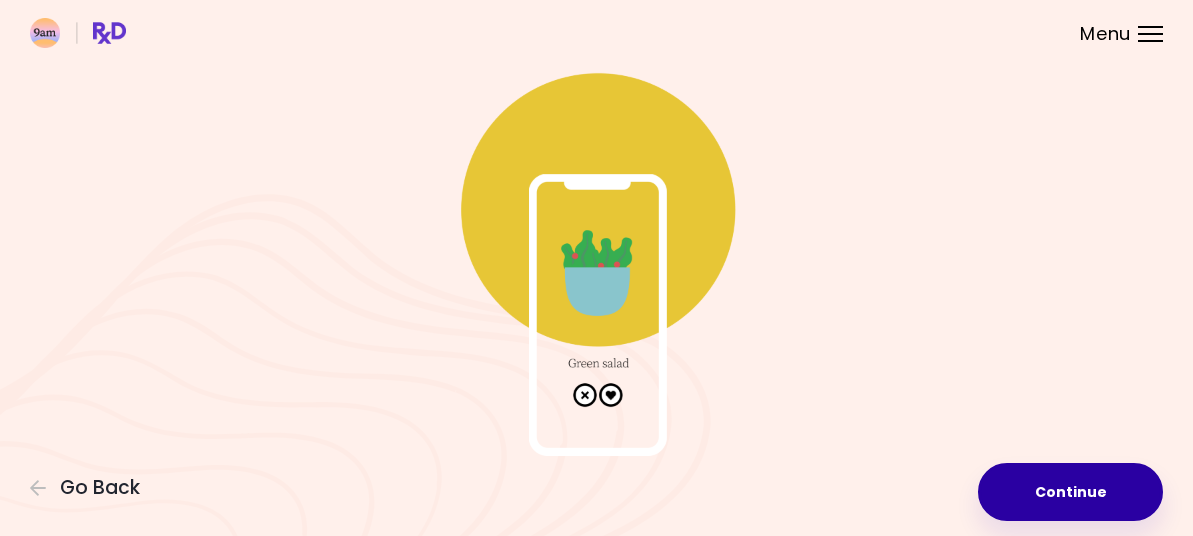 click on "Continue" at bounding box center [1070, 492] 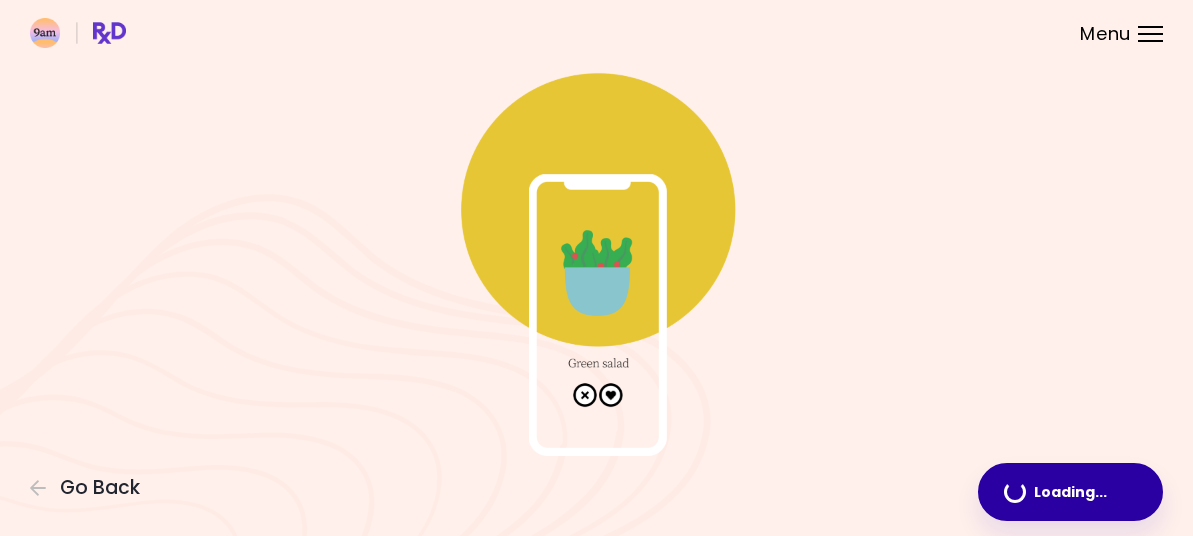 scroll, scrollTop: 0, scrollLeft: 0, axis: both 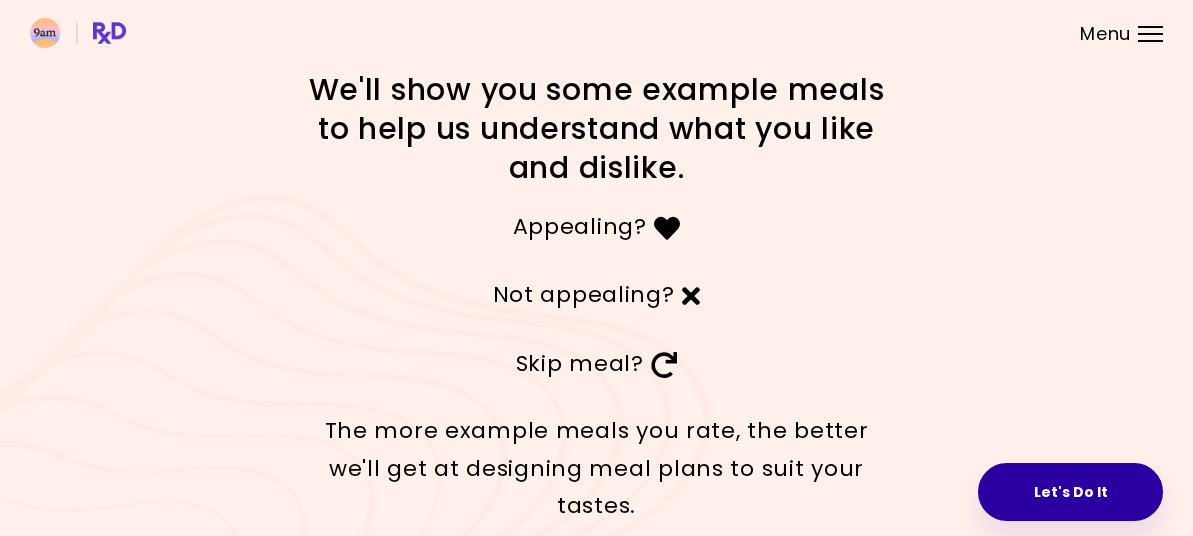 click on "Let's Do It" at bounding box center (1070, 492) 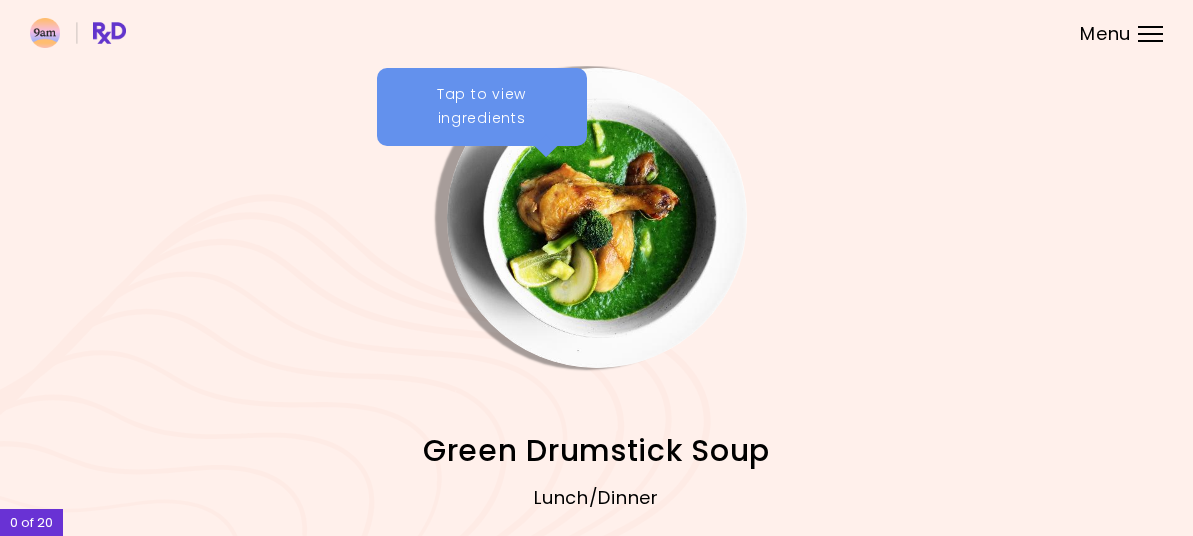 scroll, scrollTop: 200, scrollLeft: 0, axis: vertical 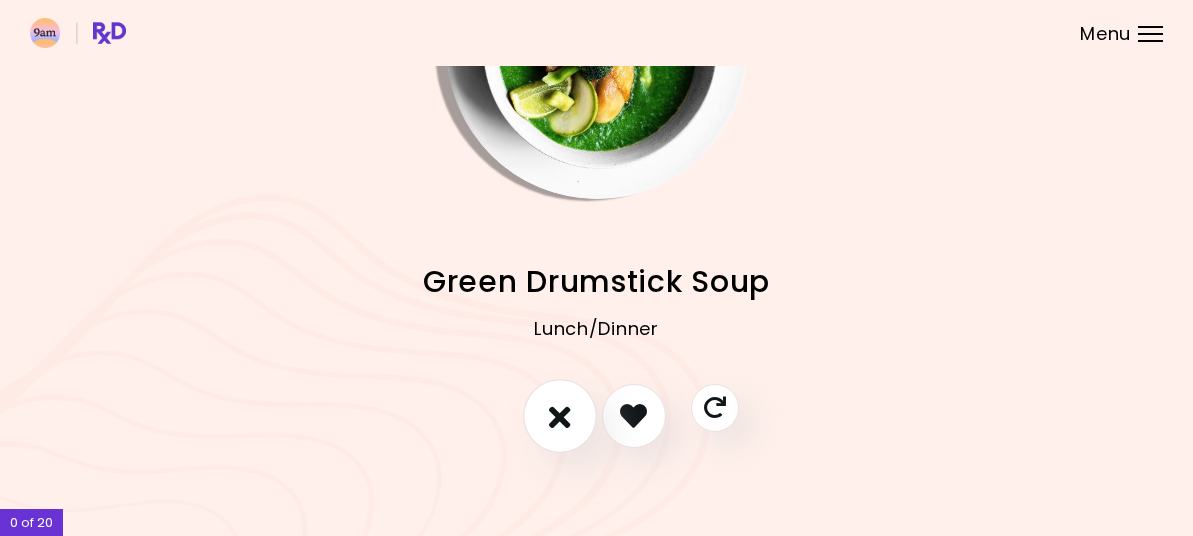click at bounding box center [560, 415] 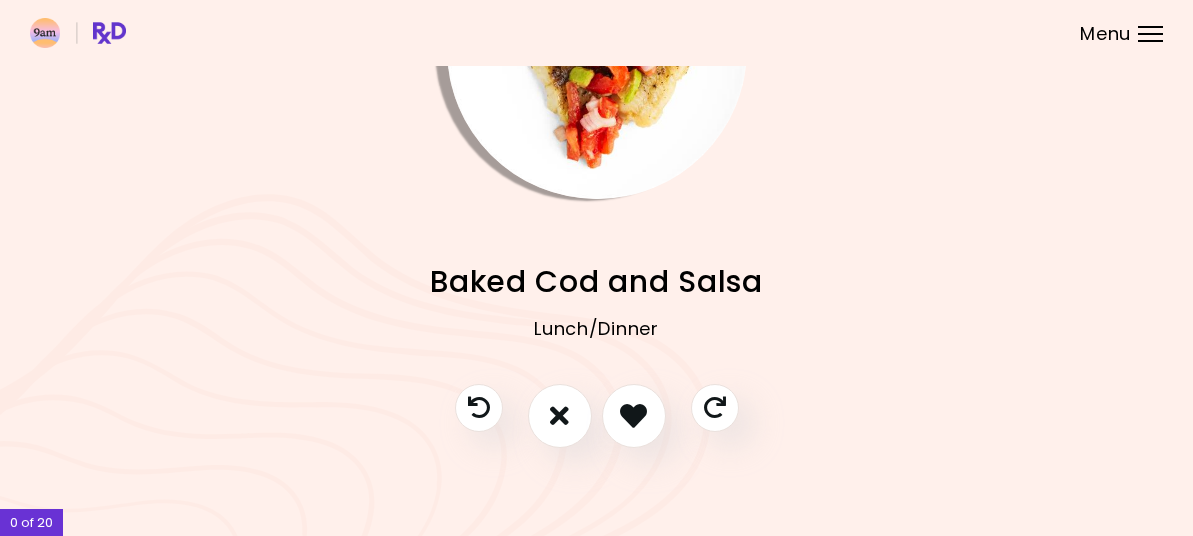 scroll, scrollTop: 200, scrollLeft: 0, axis: vertical 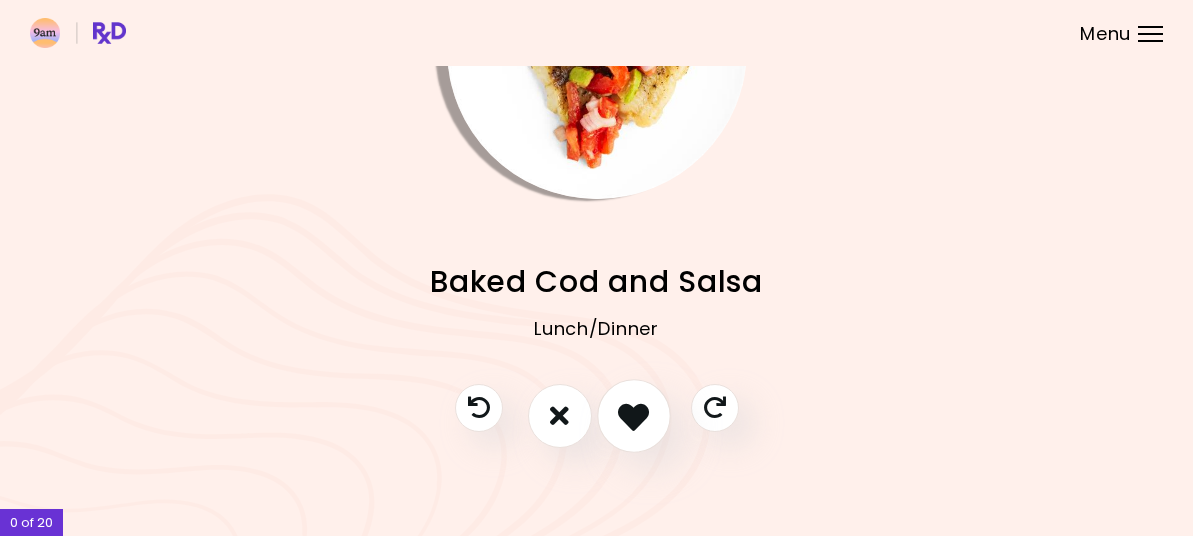click at bounding box center (633, 415) 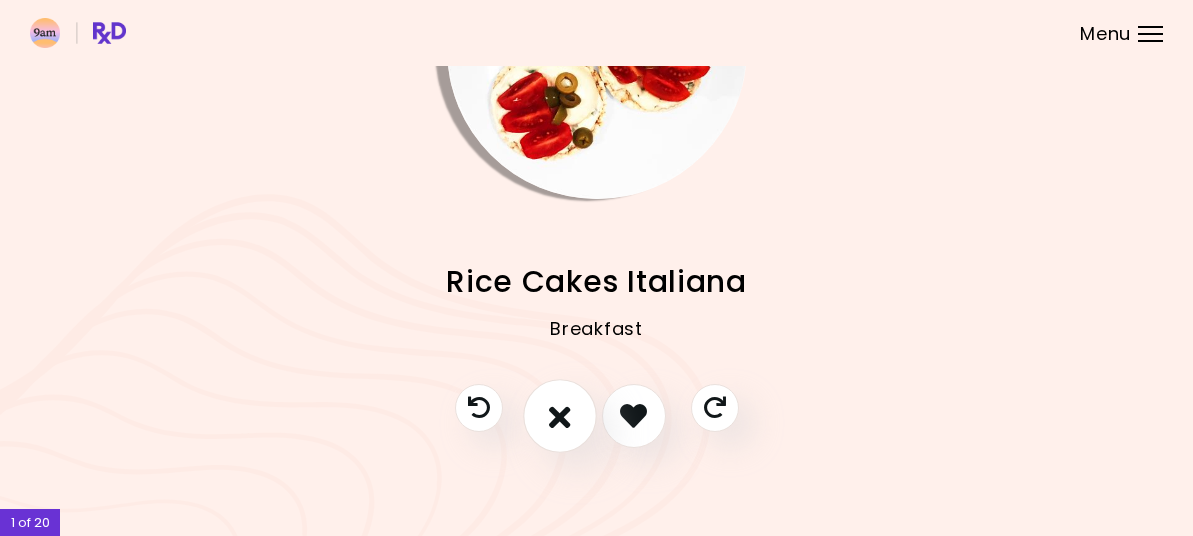 scroll, scrollTop: 200, scrollLeft: 0, axis: vertical 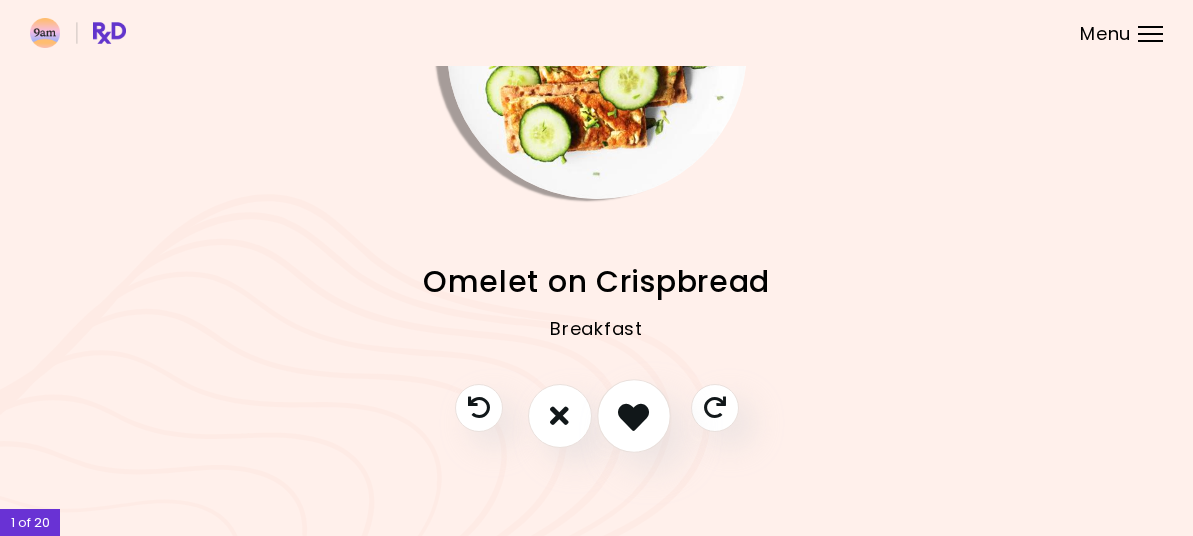 click at bounding box center (633, 415) 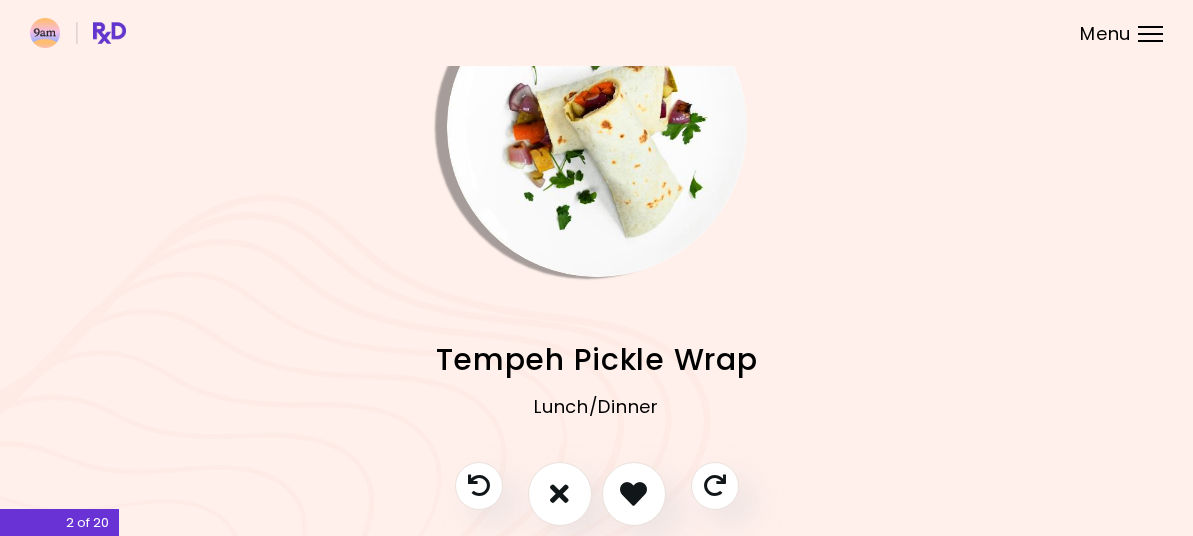 scroll, scrollTop: 200, scrollLeft: 0, axis: vertical 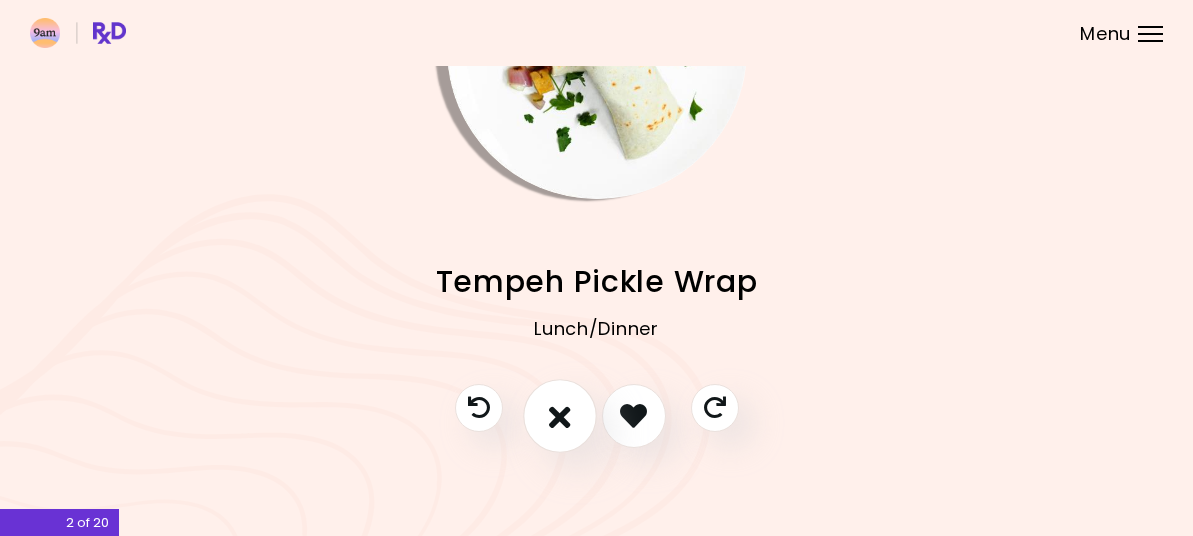 click at bounding box center [560, 416] 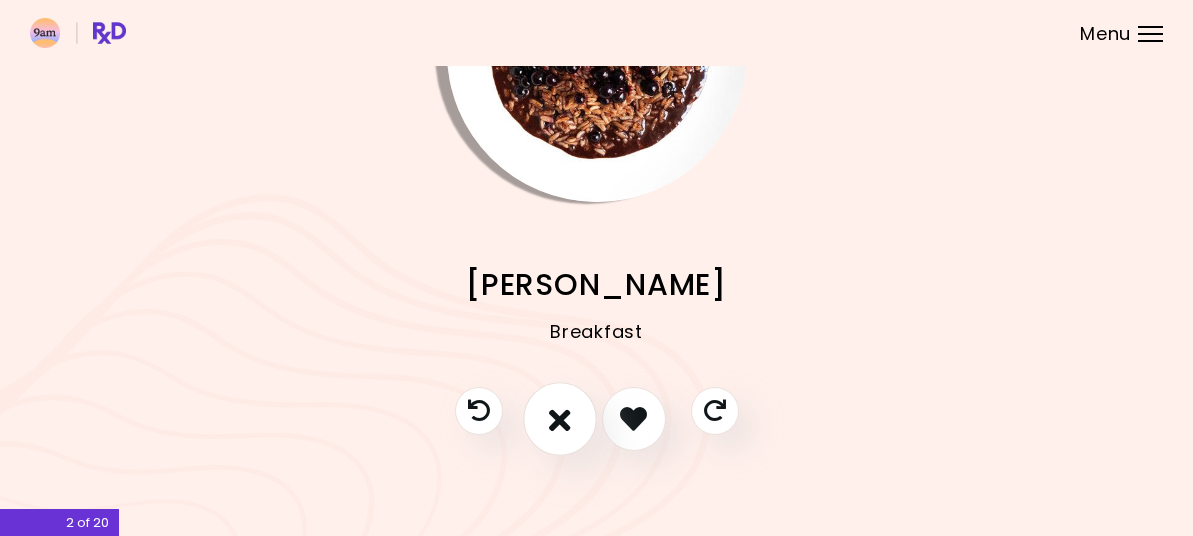 scroll, scrollTop: 200, scrollLeft: 0, axis: vertical 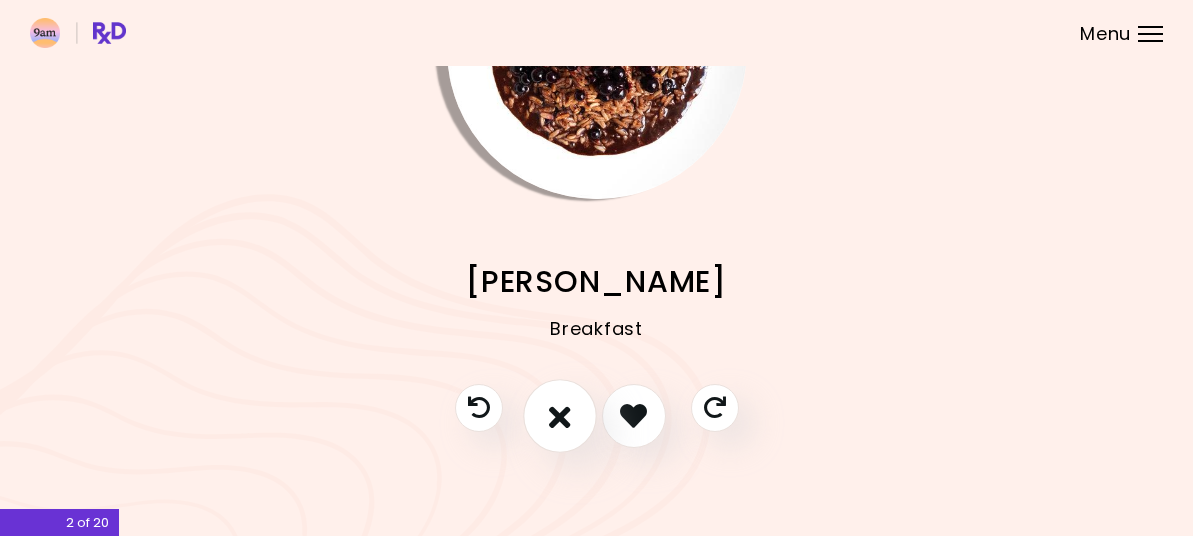 click at bounding box center (560, 415) 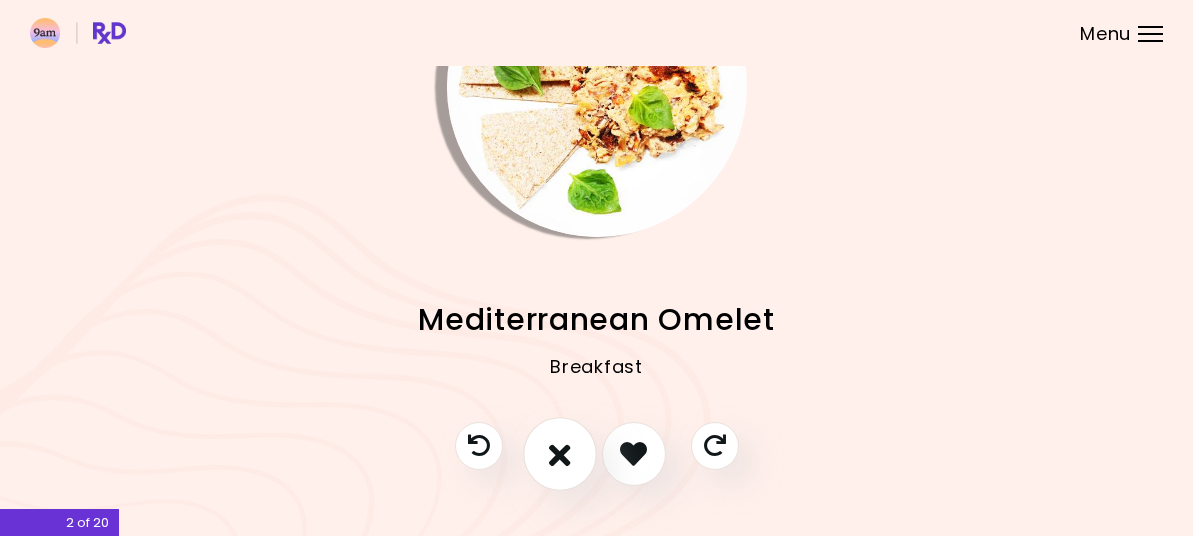 scroll, scrollTop: 100, scrollLeft: 0, axis: vertical 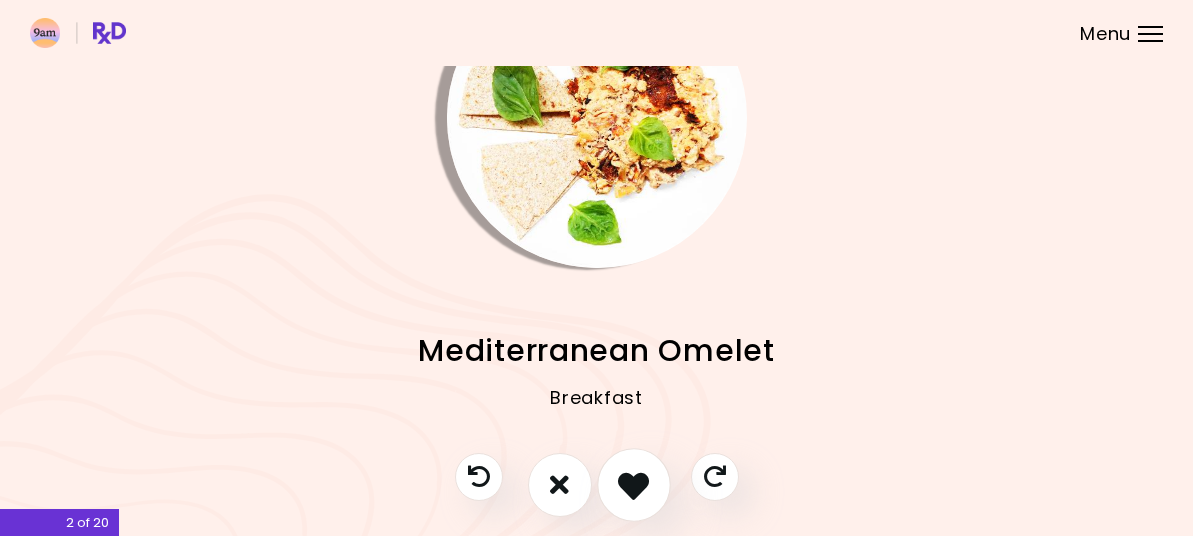 click at bounding box center (634, 485) 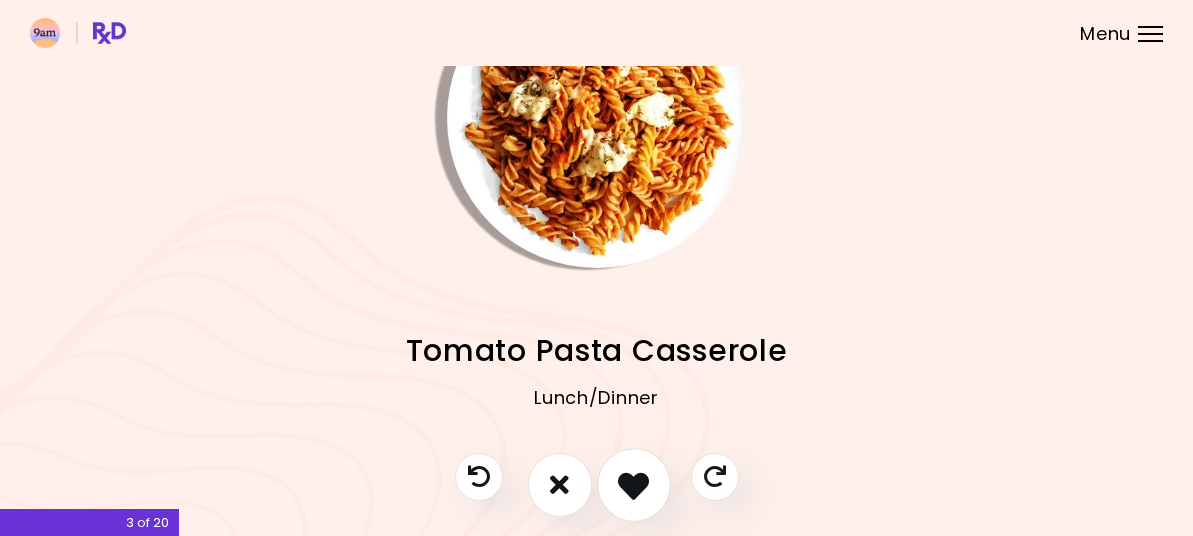 click at bounding box center (633, 484) 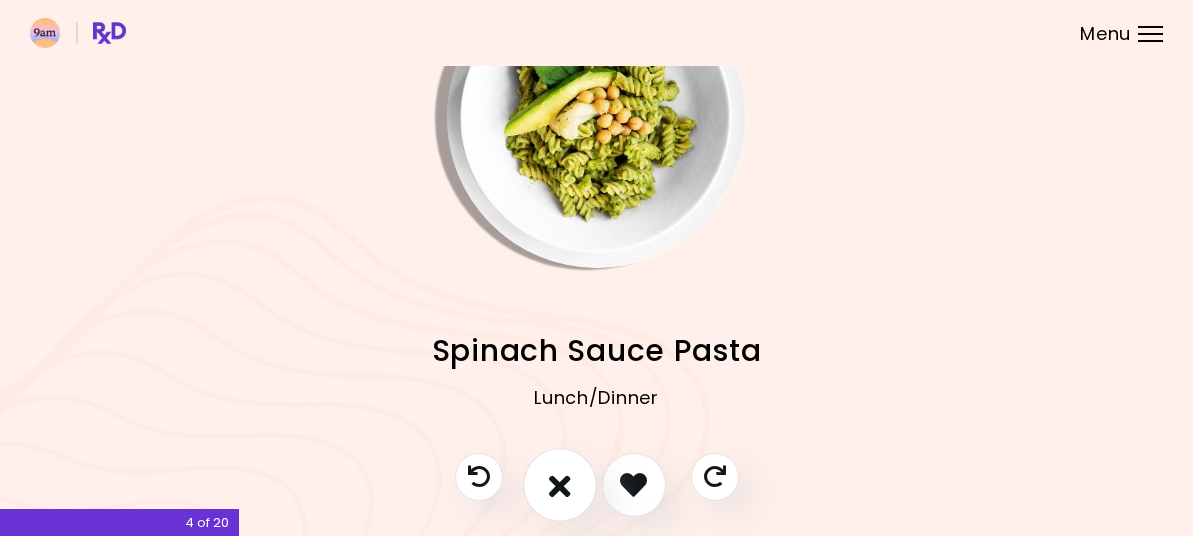 click at bounding box center [560, 484] 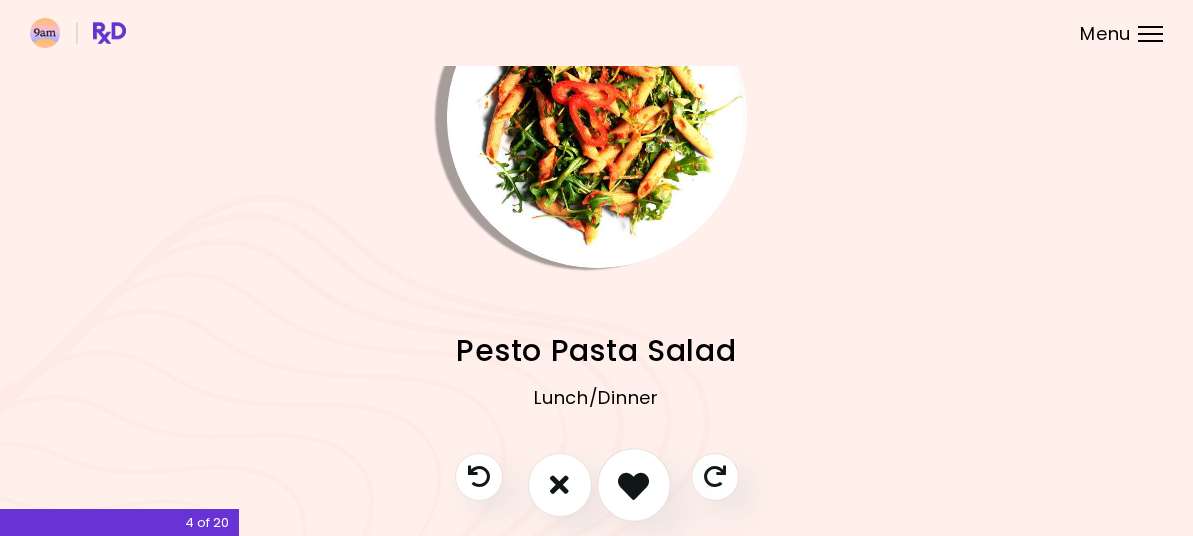click at bounding box center (633, 484) 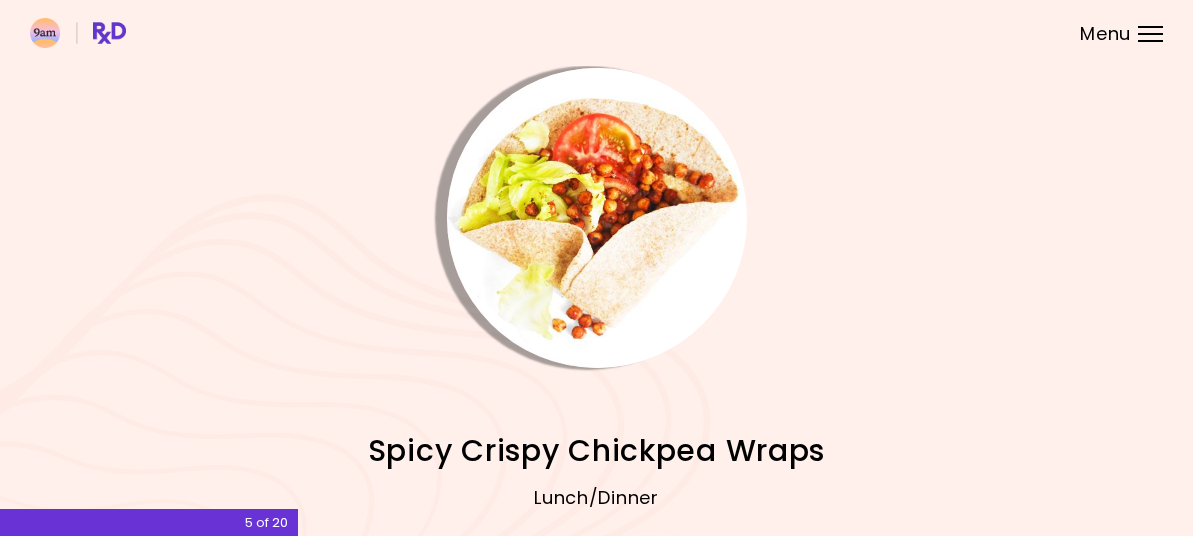 scroll, scrollTop: 100, scrollLeft: 0, axis: vertical 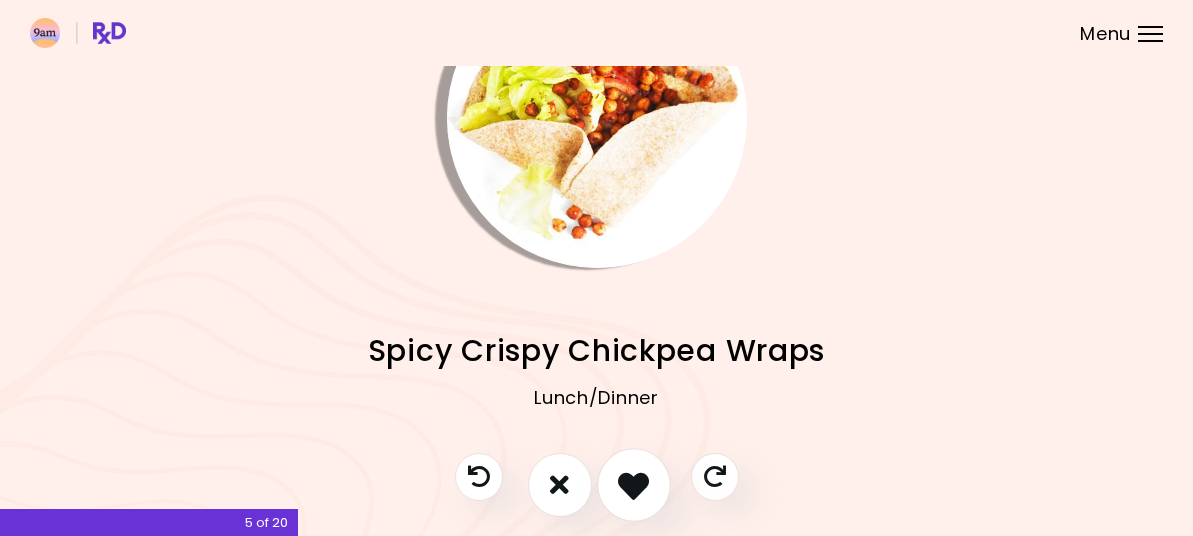 click at bounding box center [634, 485] 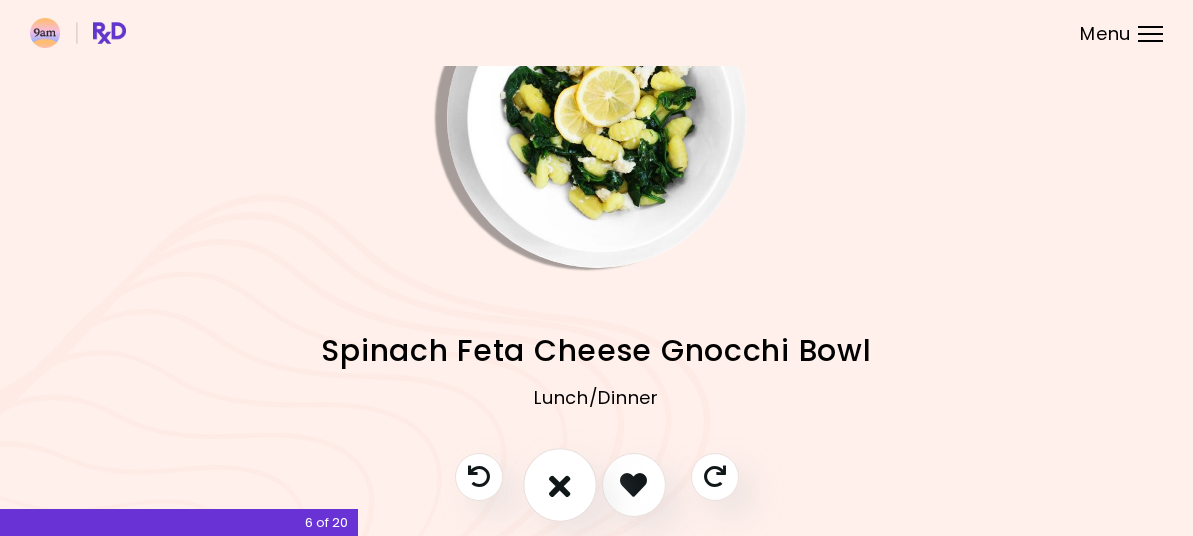 click at bounding box center [560, 484] 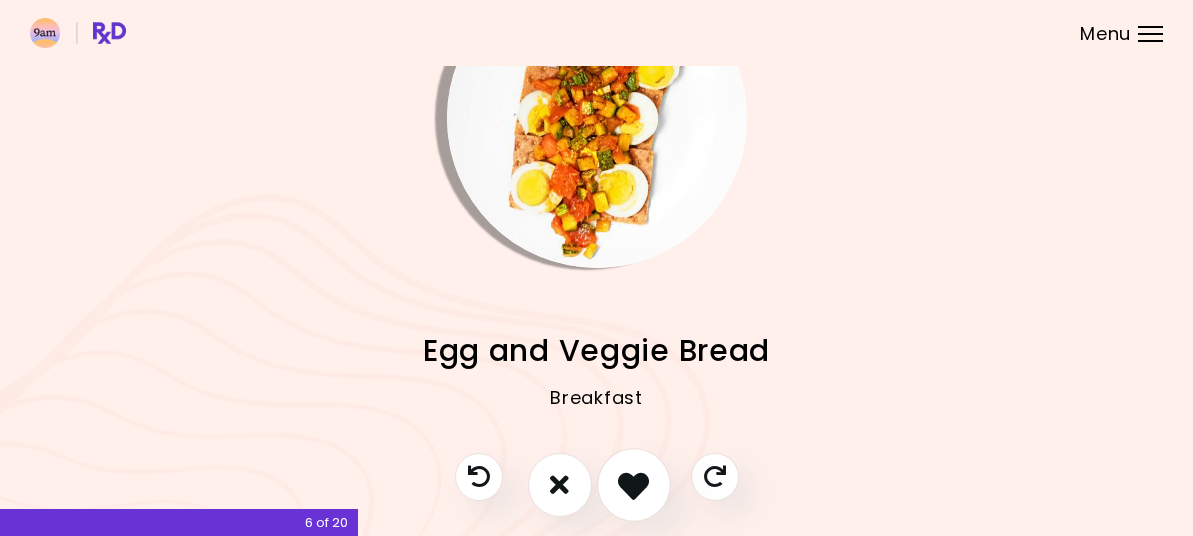 click at bounding box center [633, 484] 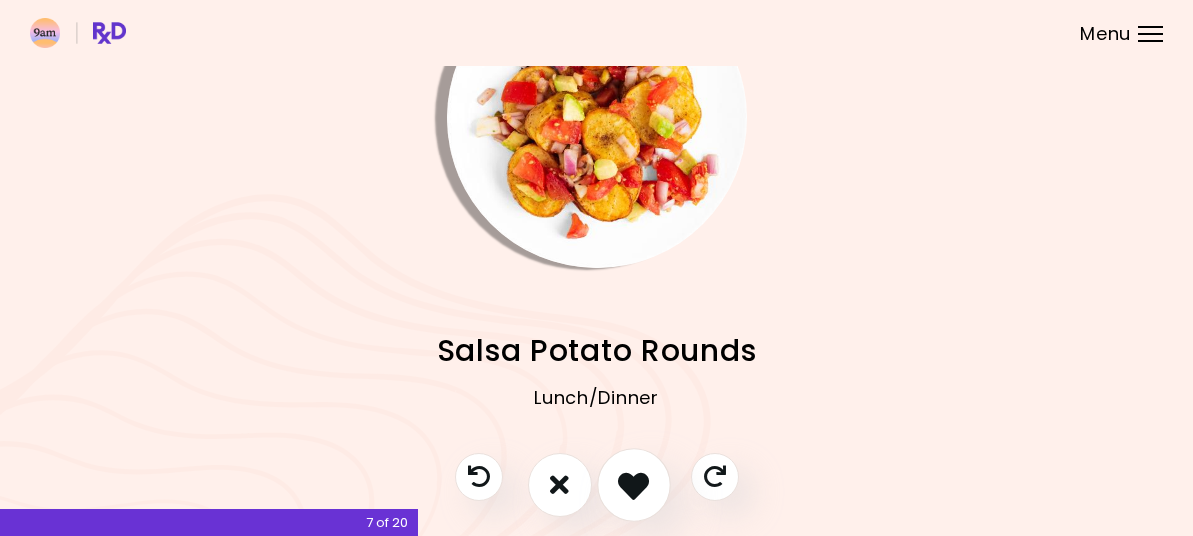 click at bounding box center (633, 484) 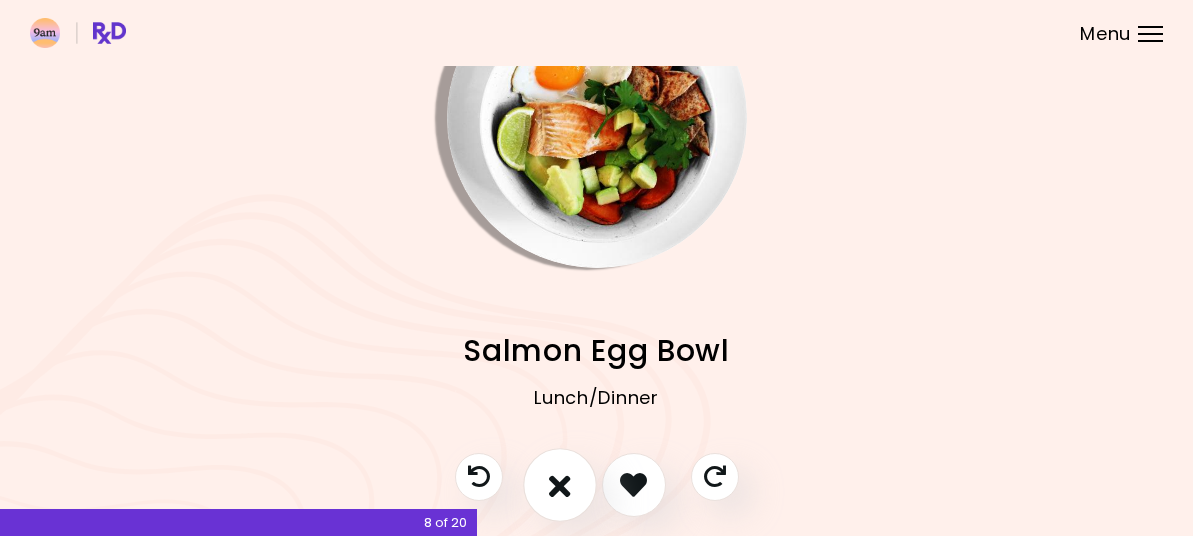 click at bounding box center (560, 484) 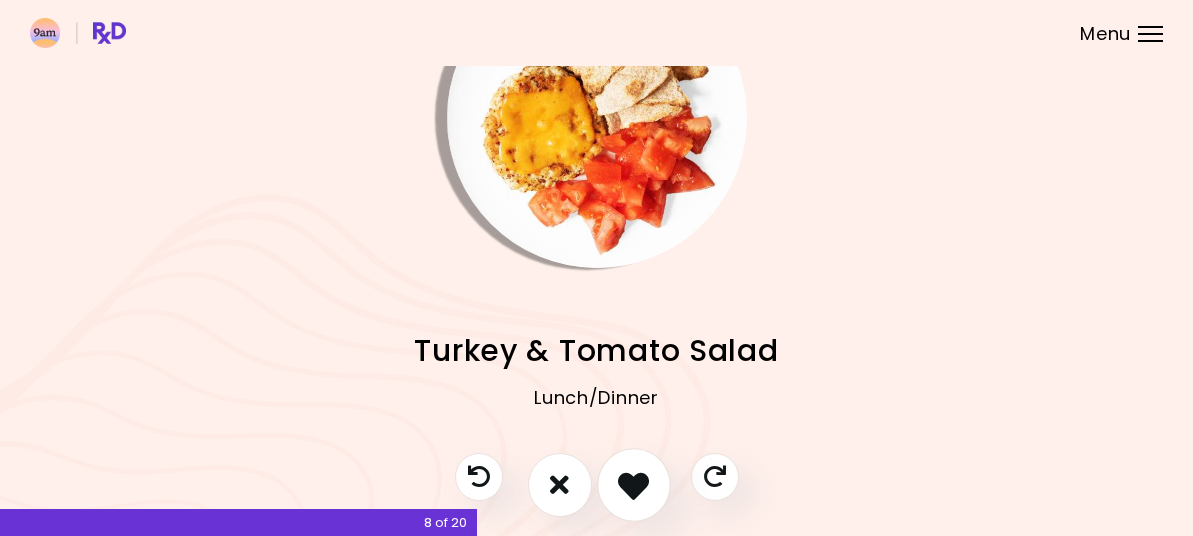 click at bounding box center (634, 485) 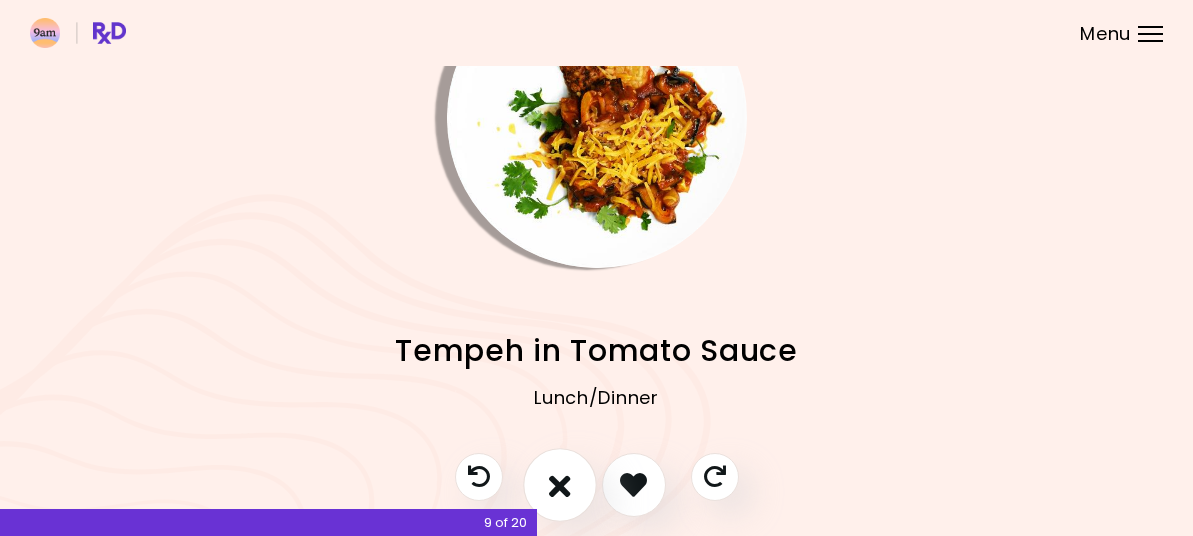 click at bounding box center [560, 484] 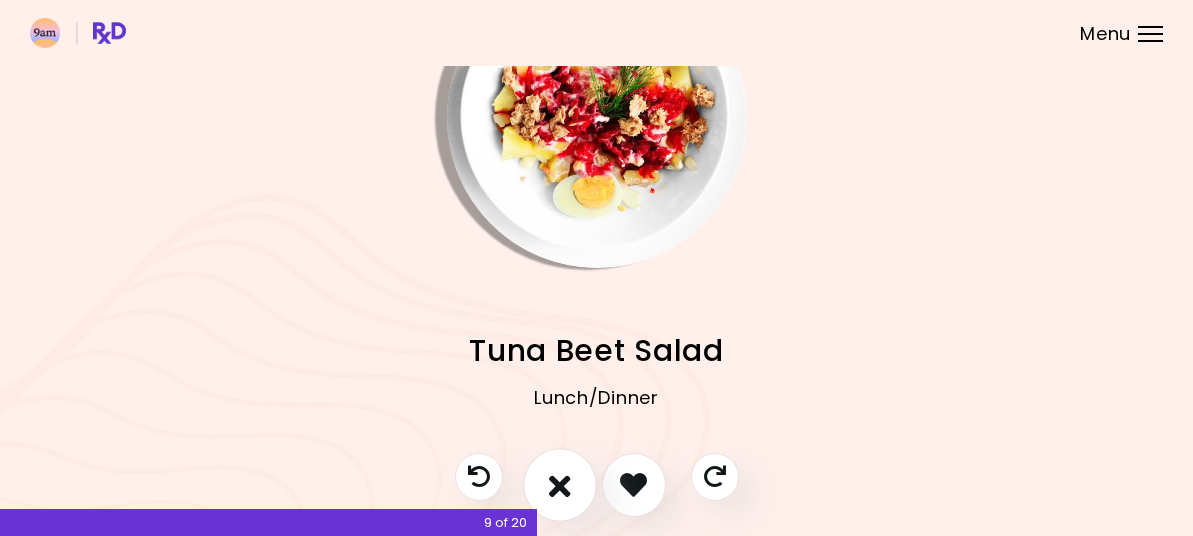 click at bounding box center [560, 484] 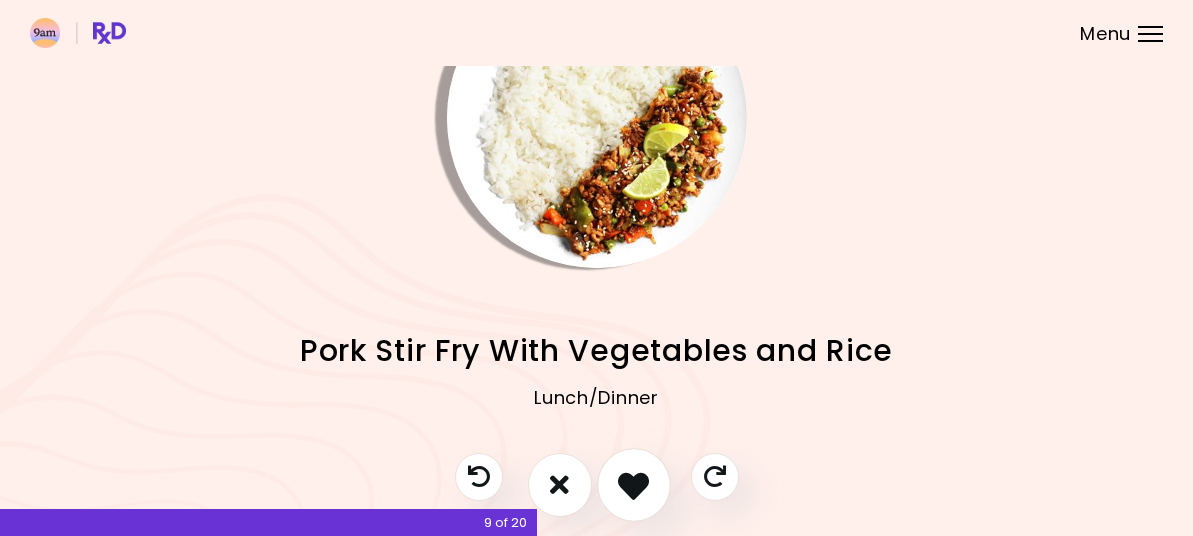 click at bounding box center (633, 484) 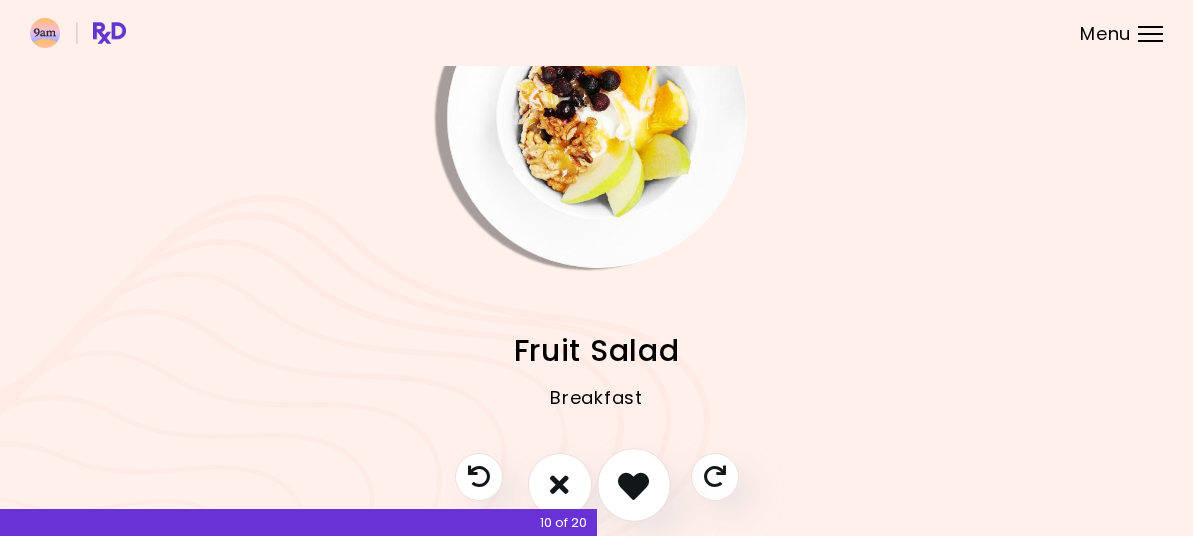 click at bounding box center [633, 484] 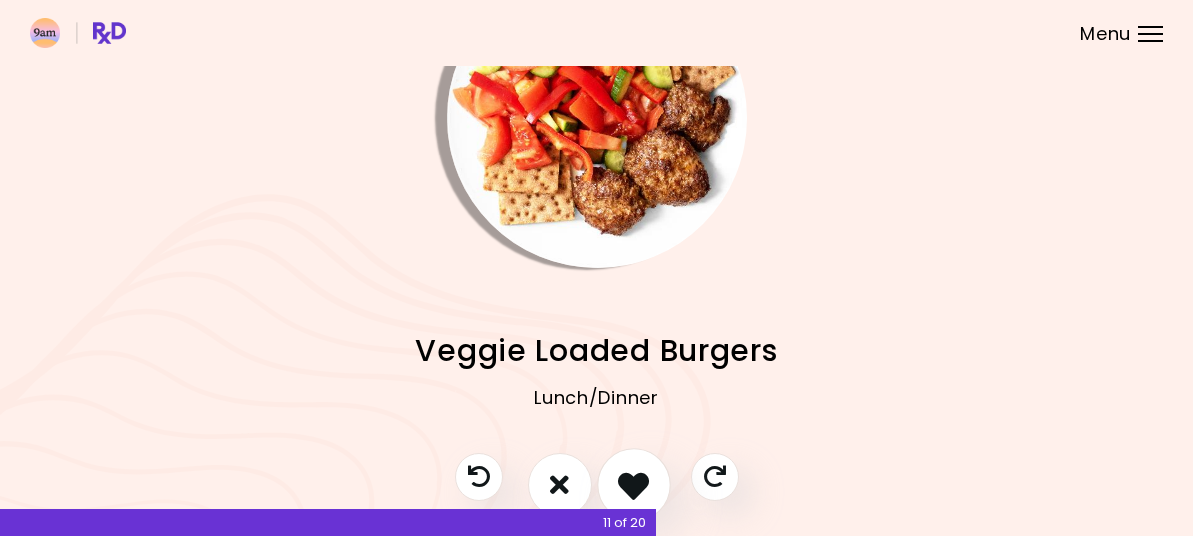 click at bounding box center [633, 484] 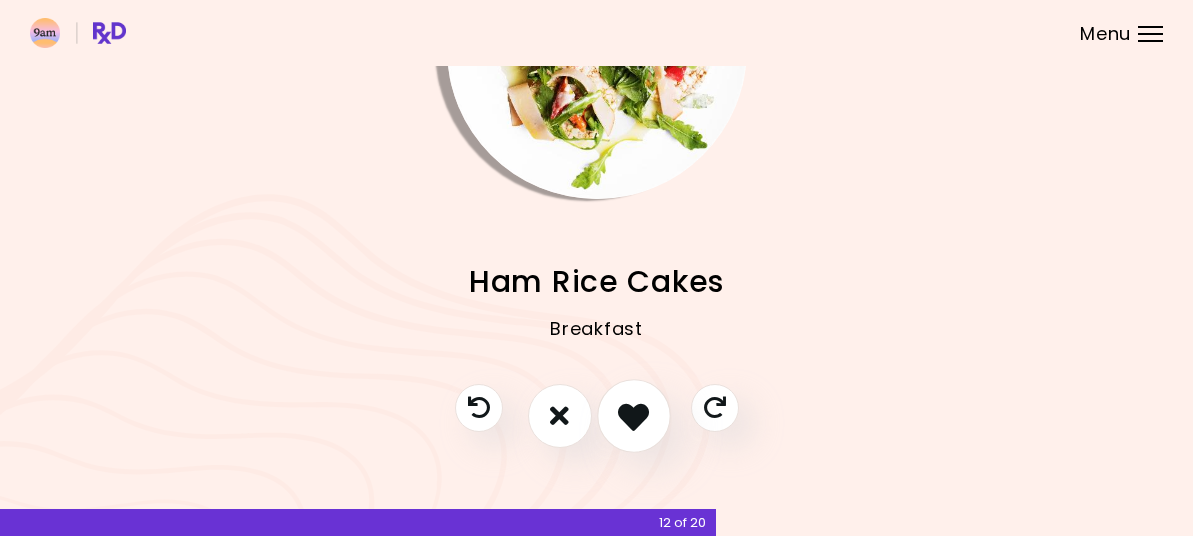 scroll, scrollTop: 200, scrollLeft: 0, axis: vertical 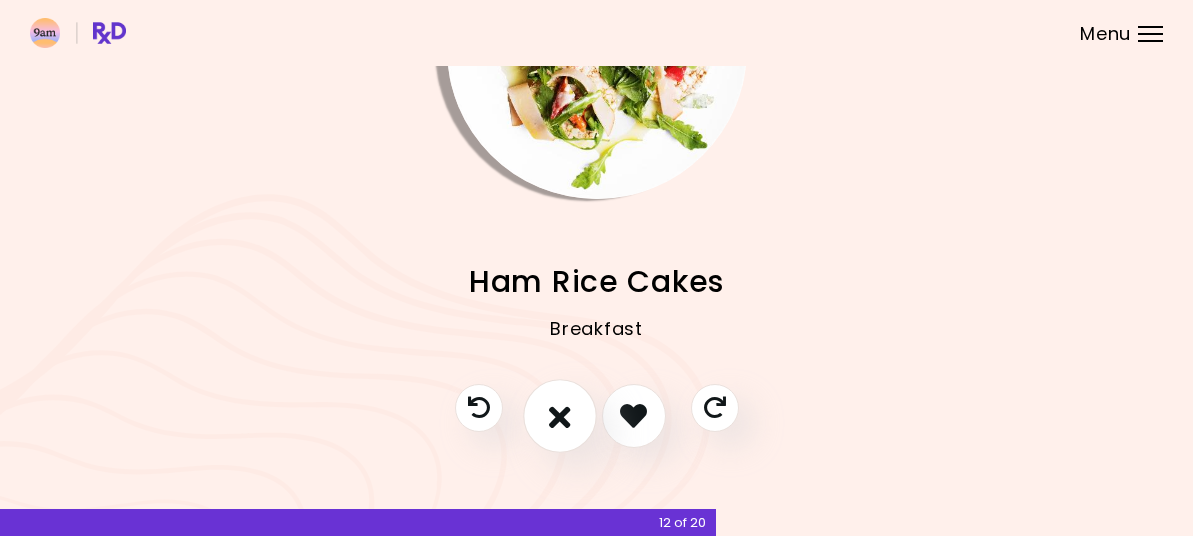 click at bounding box center (560, 416) 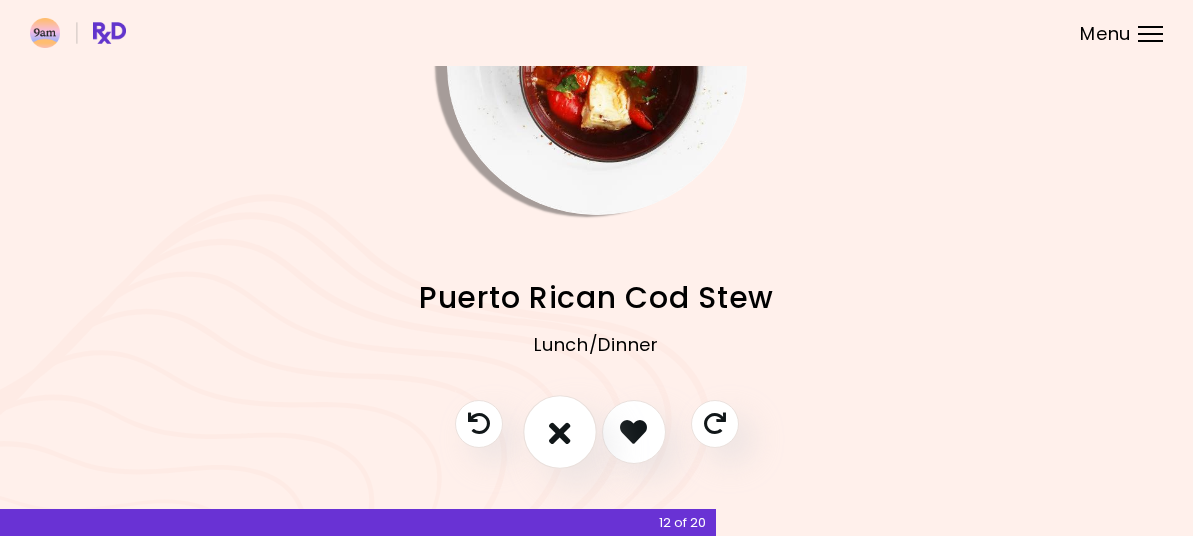 scroll, scrollTop: 200, scrollLeft: 0, axis: vertical 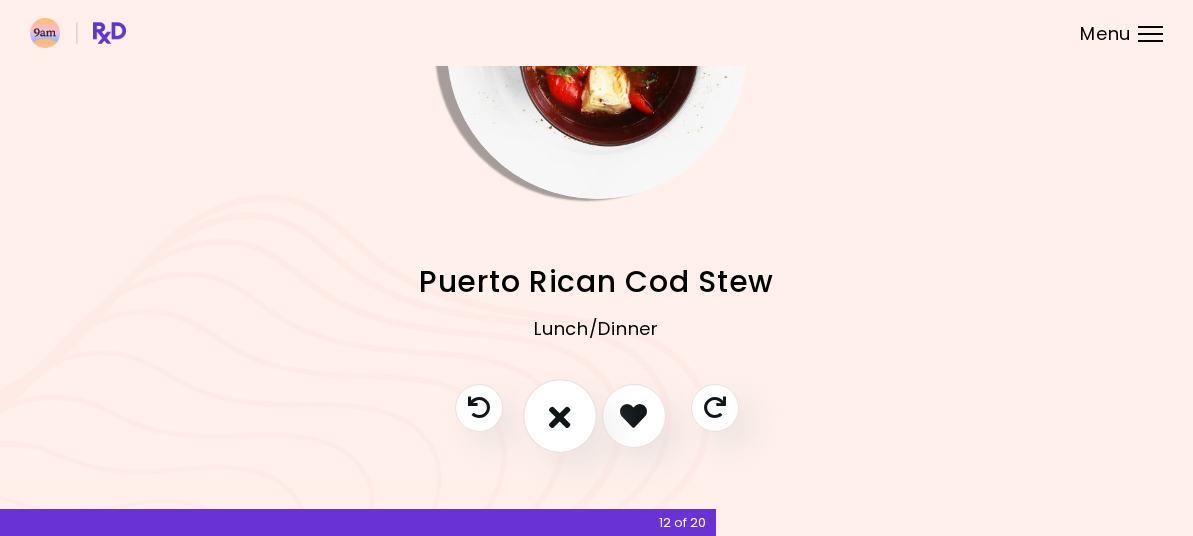 click at bounding box center [560, 415] 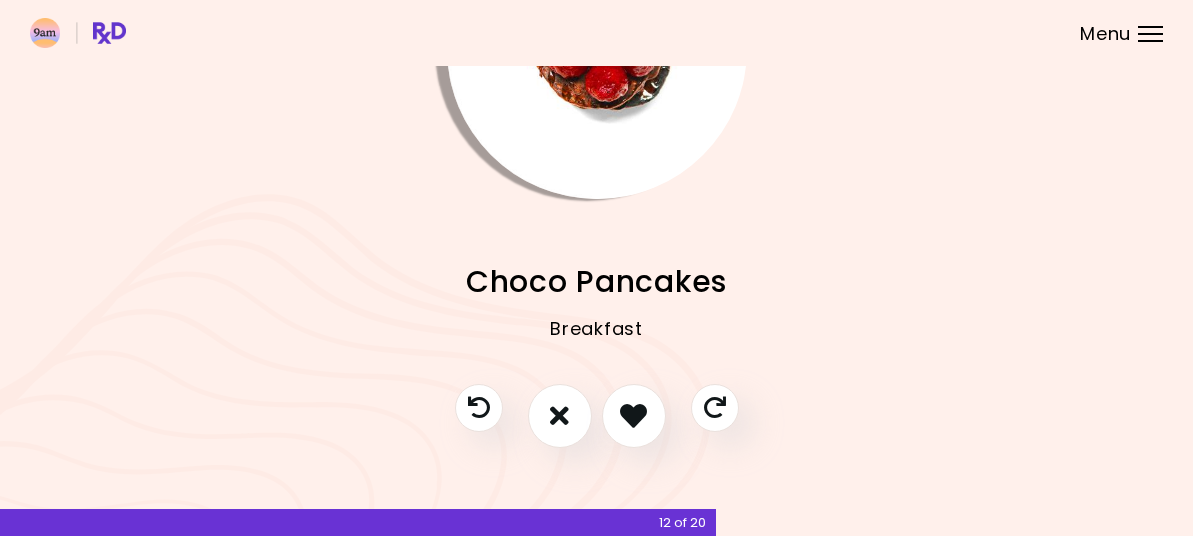 scroll, scrollTop: 200, scrollLeft: 0, axis: vertical 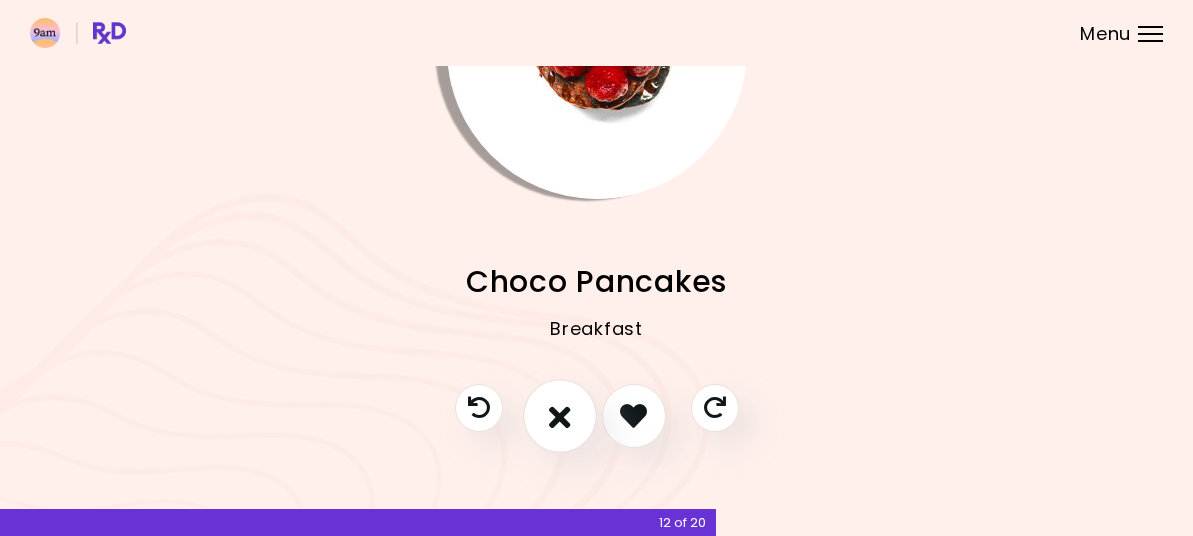click at bounding box center (560, 415) 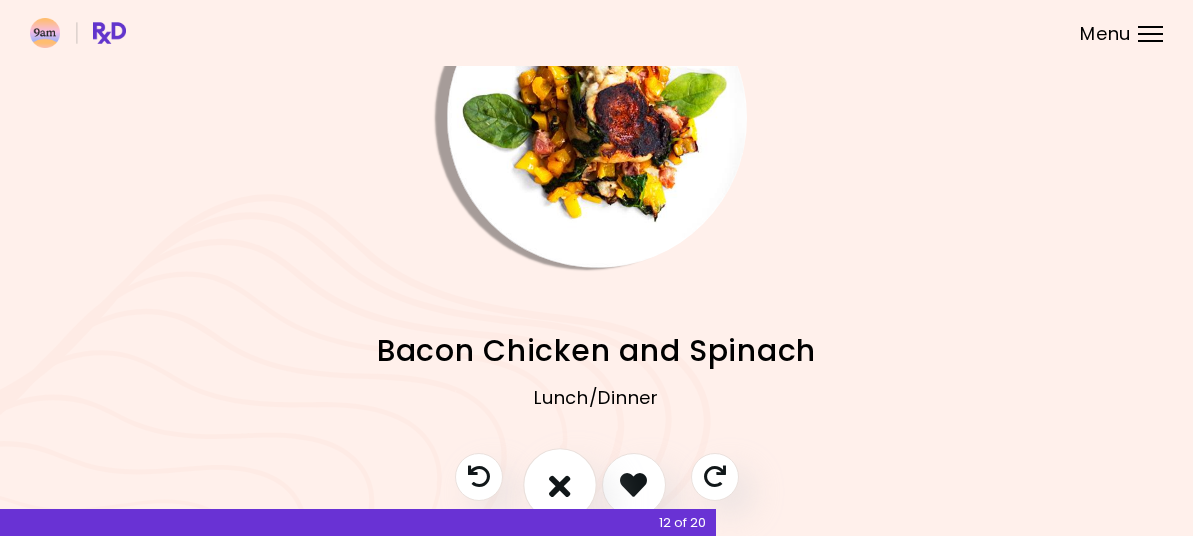 scroll, scrollTop: 200, scrollLeft: 0, axis: vertical 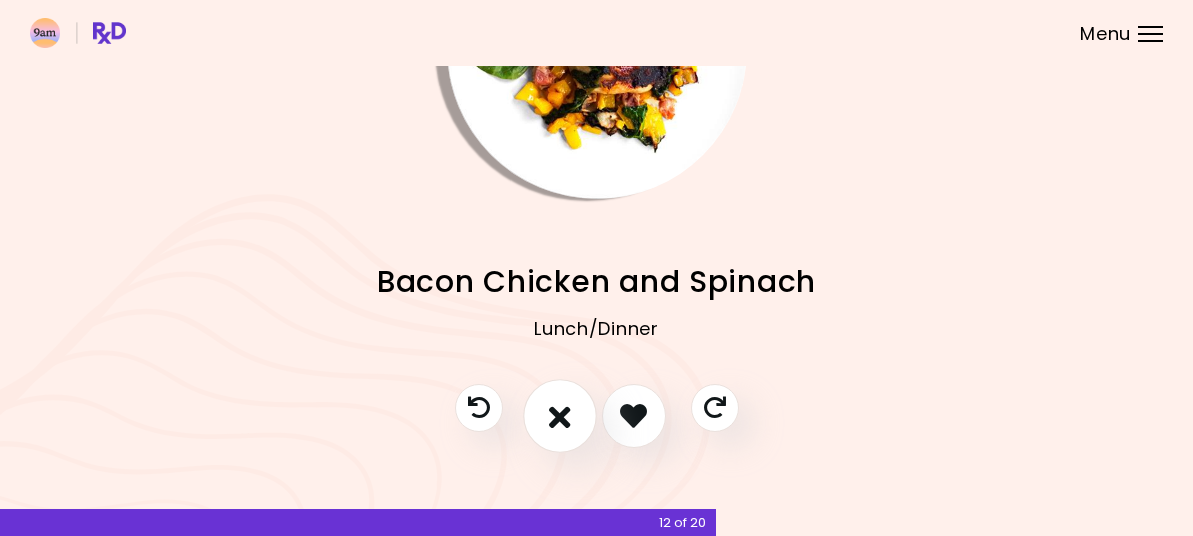 click at bounding box center [560, 416] 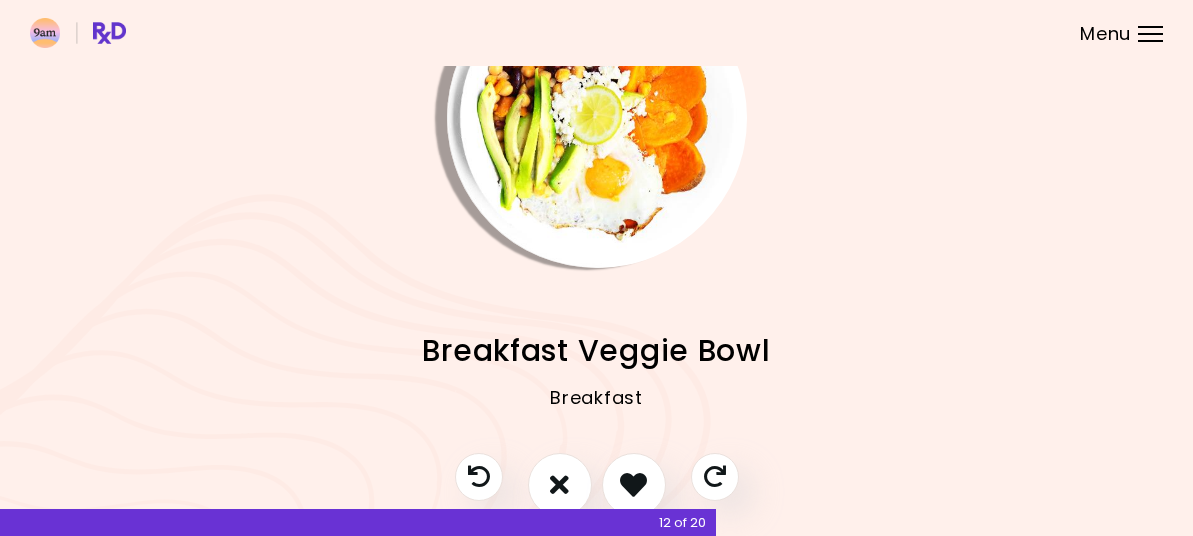 scroll, scrollTop: 200, scrollLeft: 0, axis: vertical 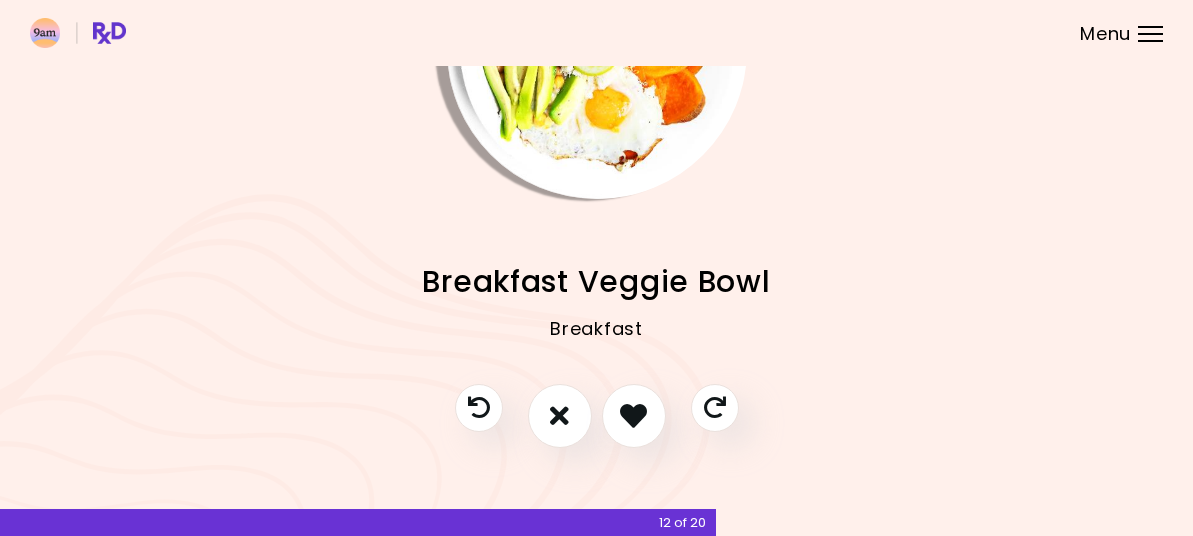 click at bounding box center (559, 415) 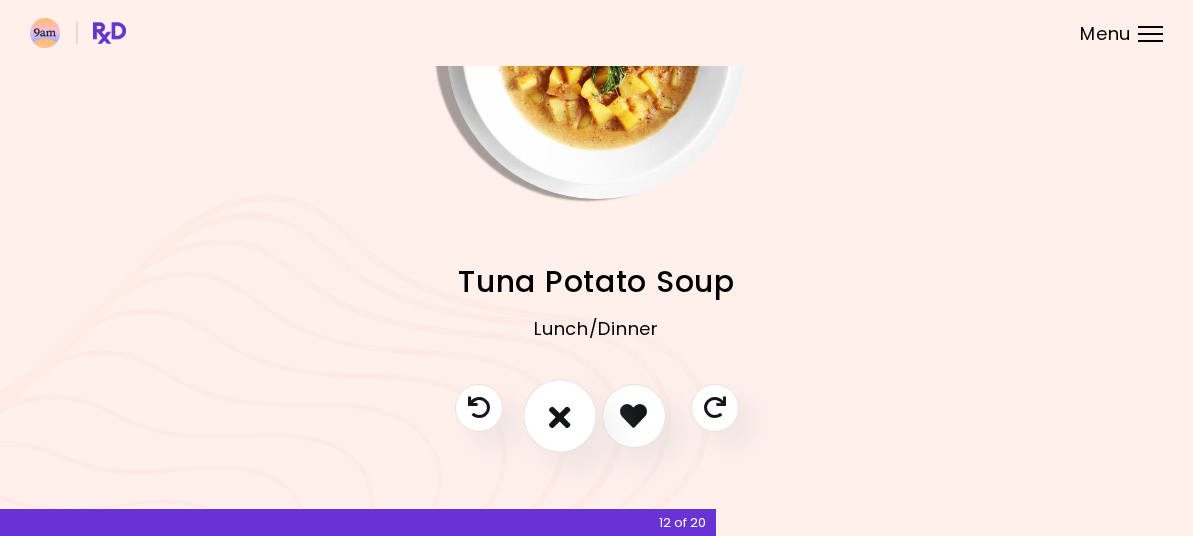 click at bounding box center [560, 416] 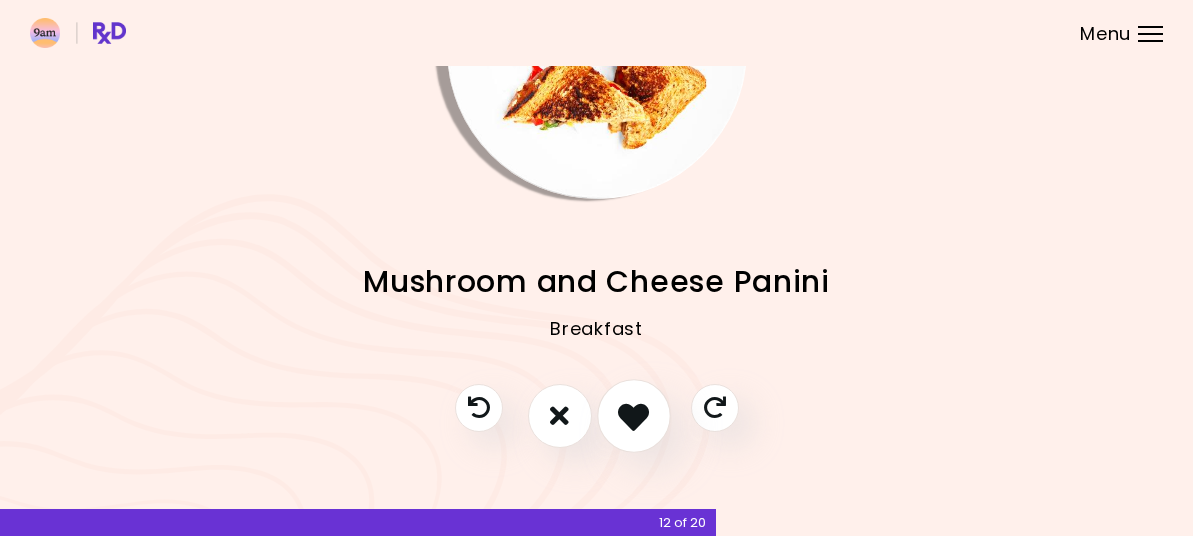 click at bounding box center [633, 415] 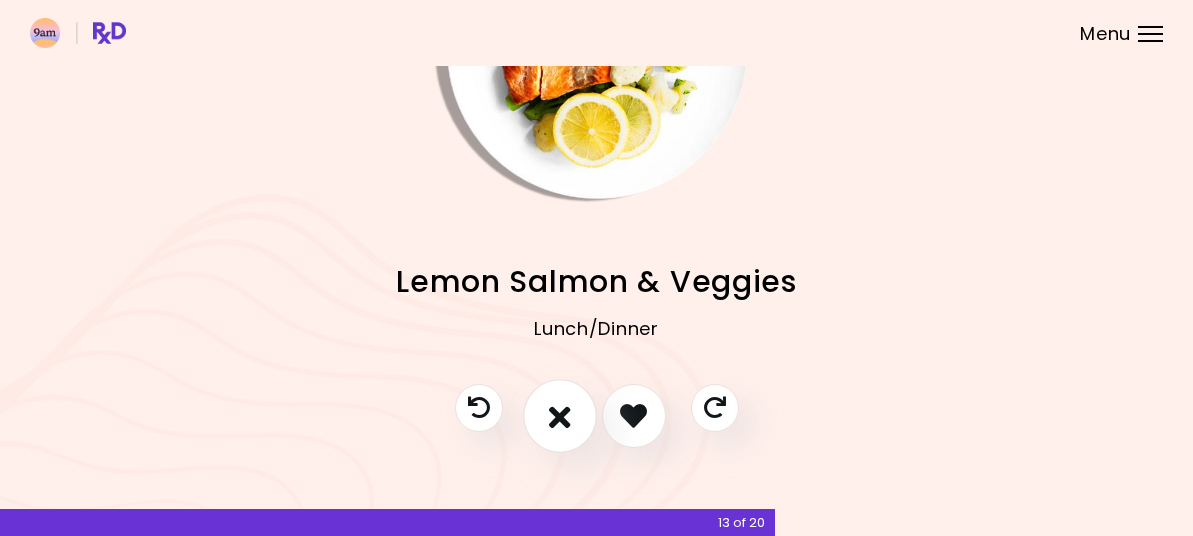 click at bounding box center (560, 415) 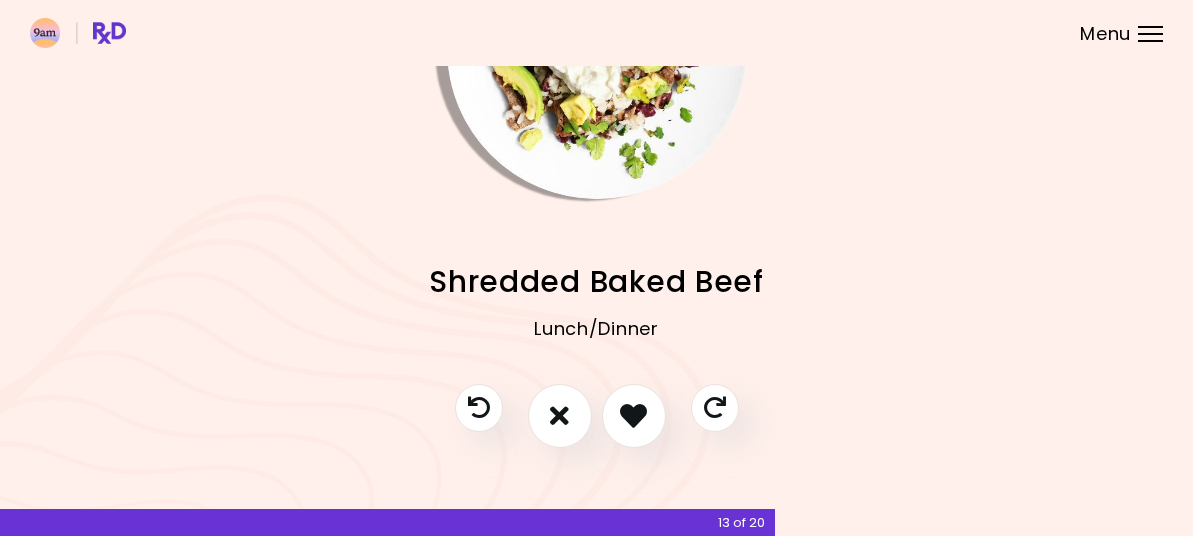 scroll, scrollTop: 200, scrollLeft: 0, axis: vertical 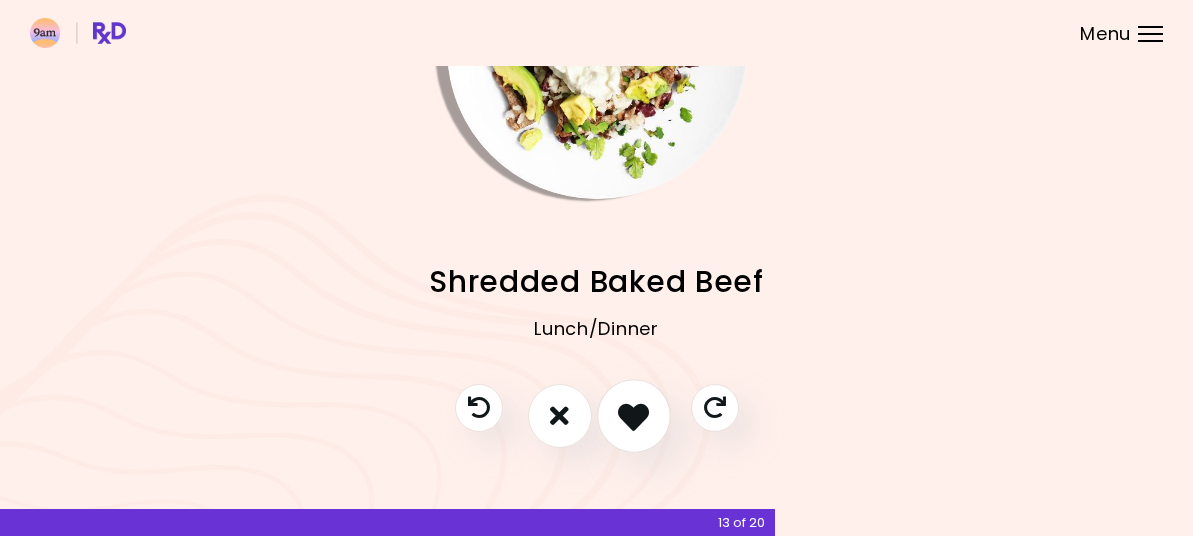 click at bounding box center (633, 415) 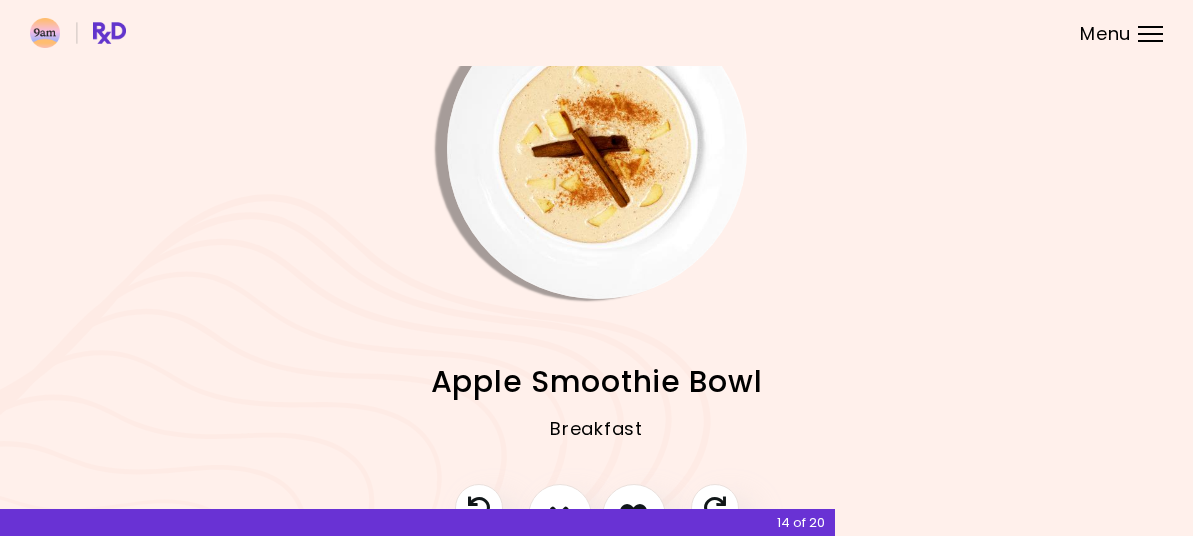 scroll, scrollTop: 200, scrollLeft: 0, axis: vertical 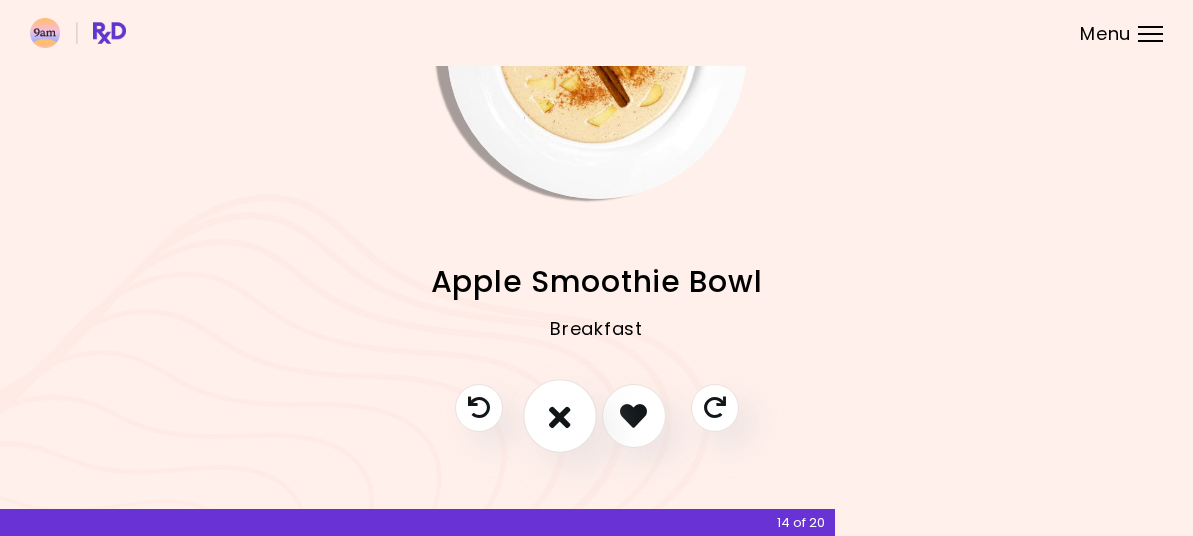 click at bounding box center [560, 415] 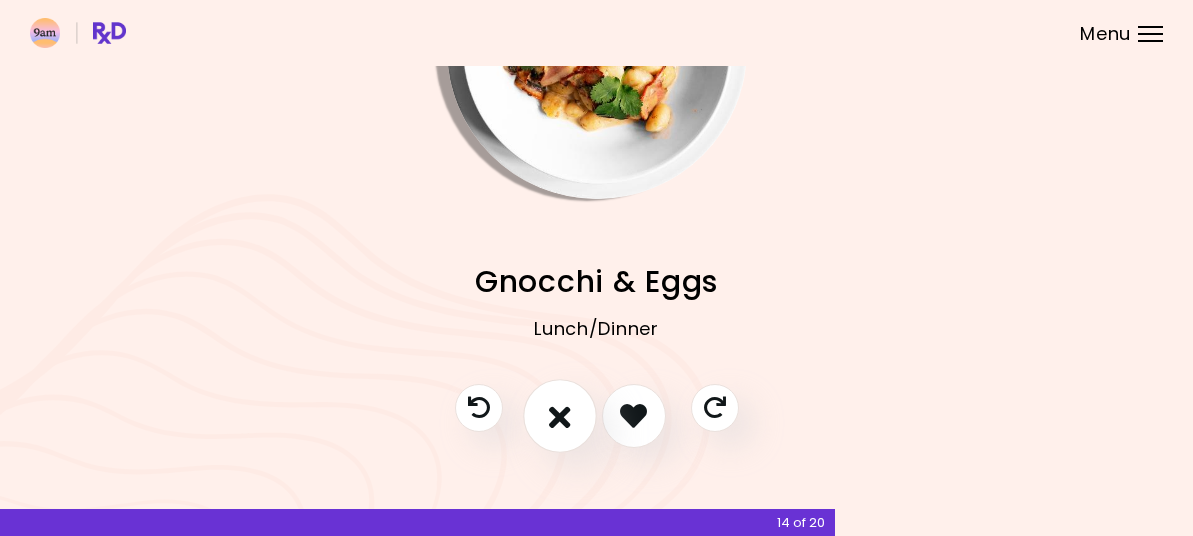 click at bounding box center [560, 415] 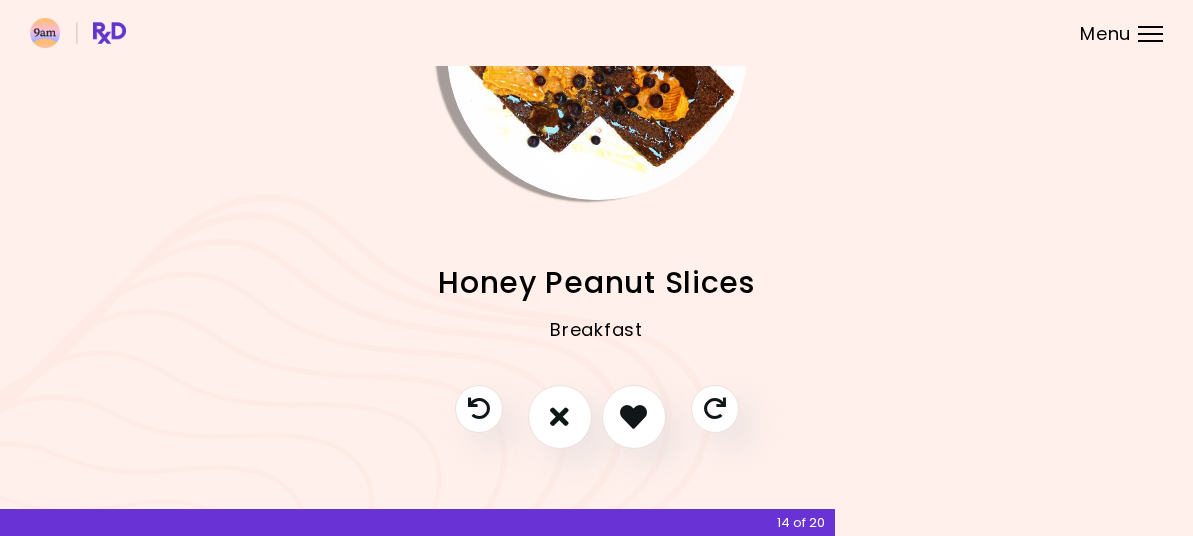 scroll, scrollTop: 200, scrollLeft: 0, axis: vertical 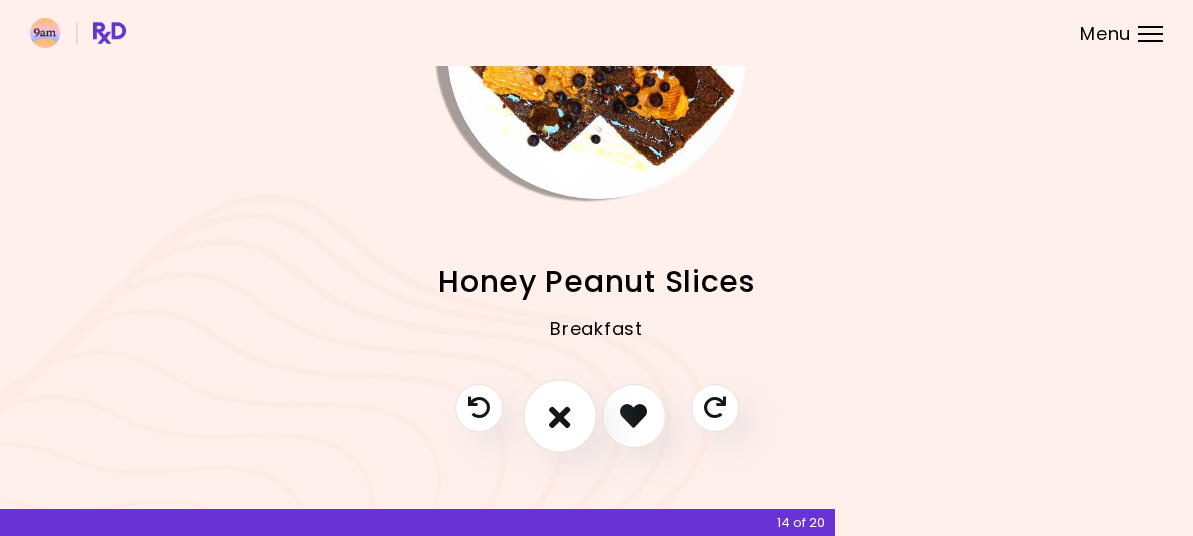 click at bounding box center (560, 415) 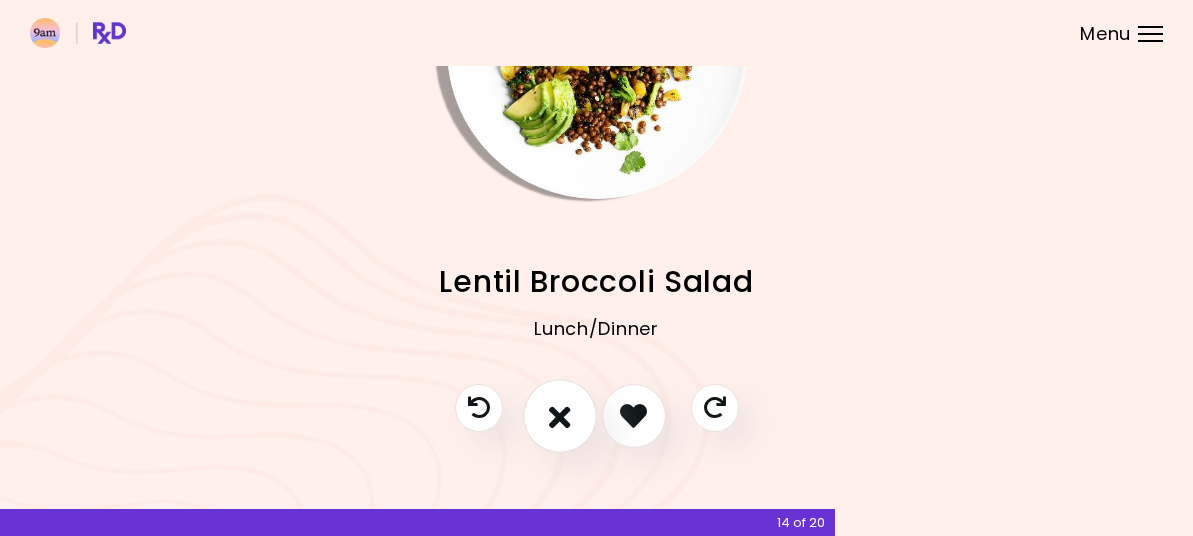 click at bounding box center (560, 415) 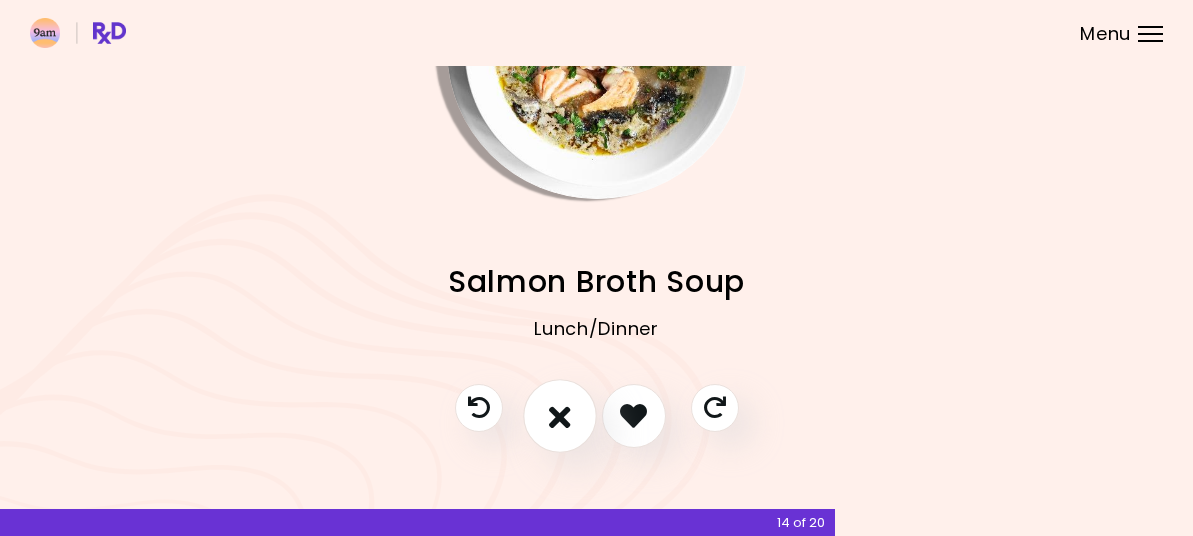 click at bounding box center (560, 415) 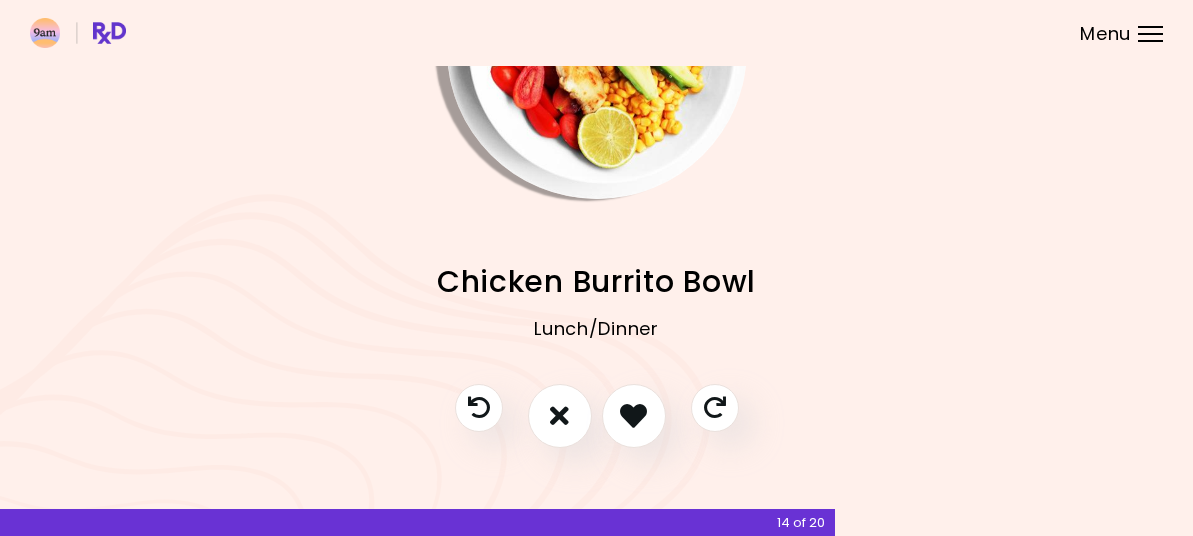 scroll, scrollTop: 200, scrollLeft: 0, axis: vertical 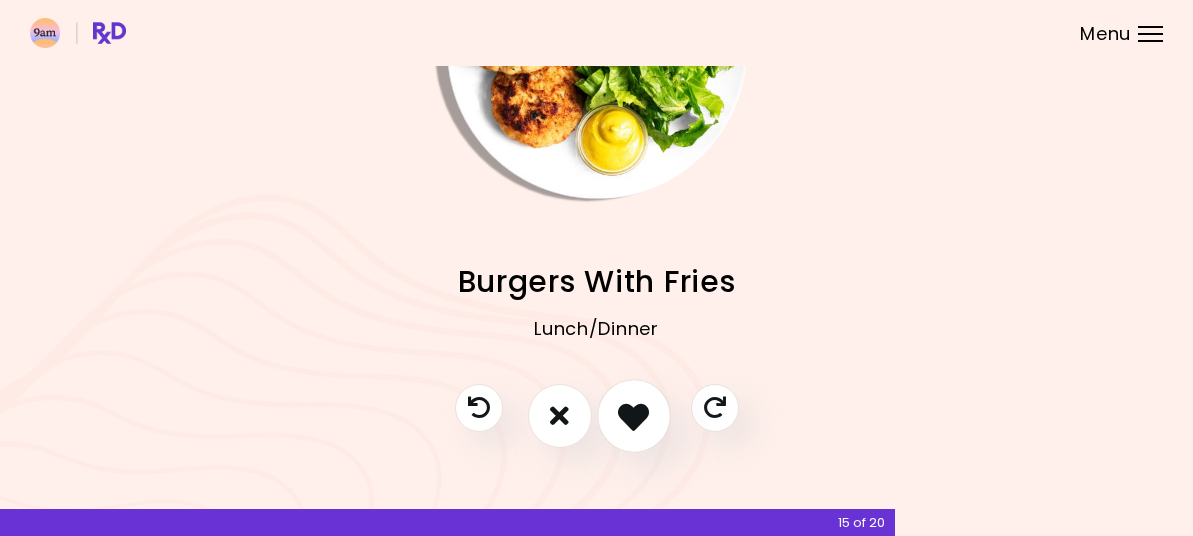 click at bounding box center [633, 415] 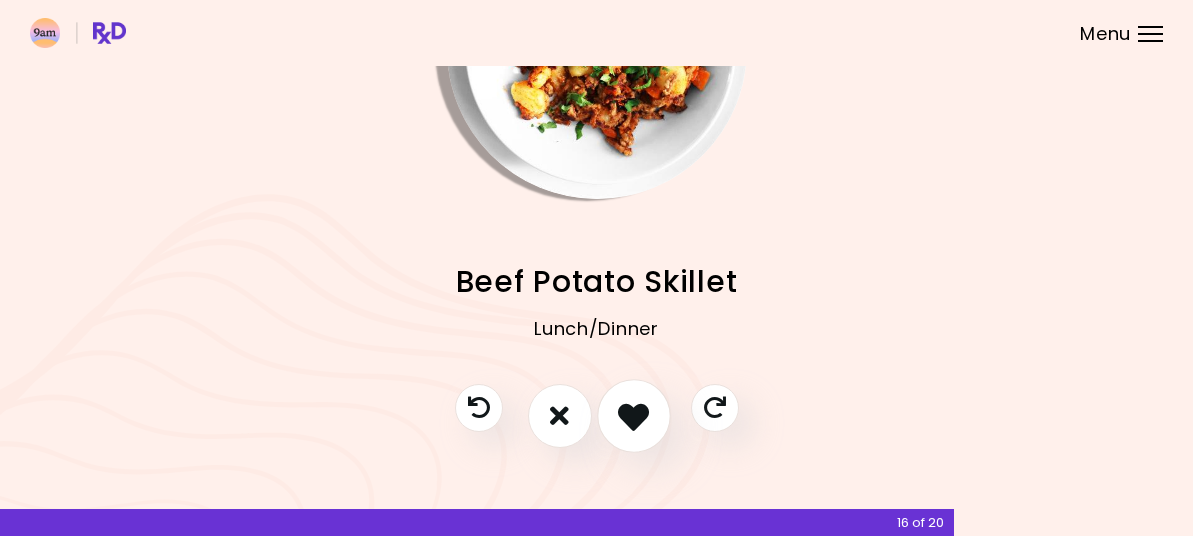 click at bounding box center (633, 415) 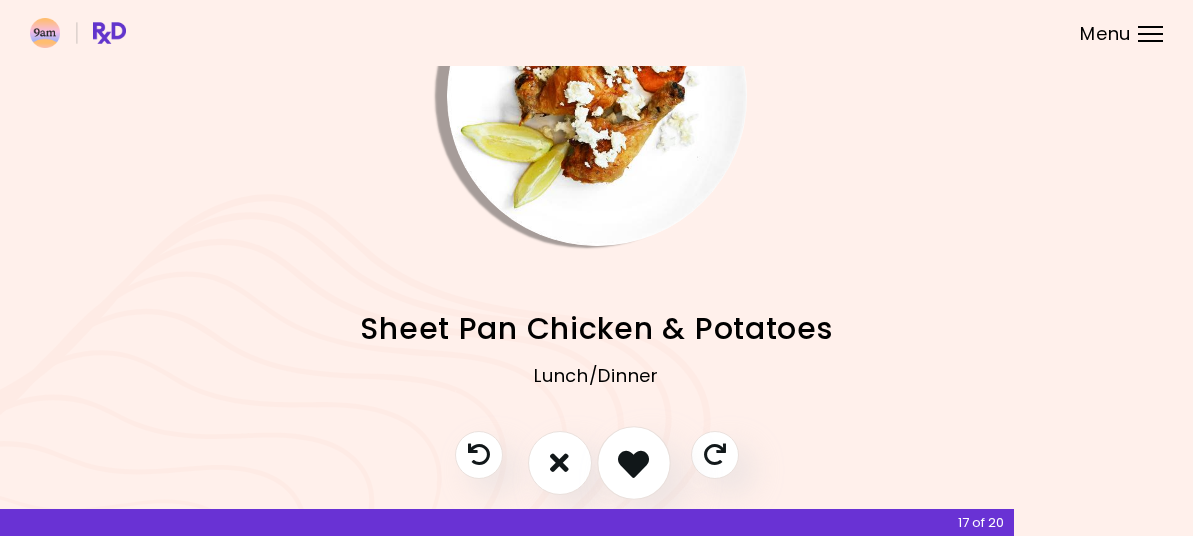 scroll, scrollTop: 200, scrollLeft: 0, axis: vertical 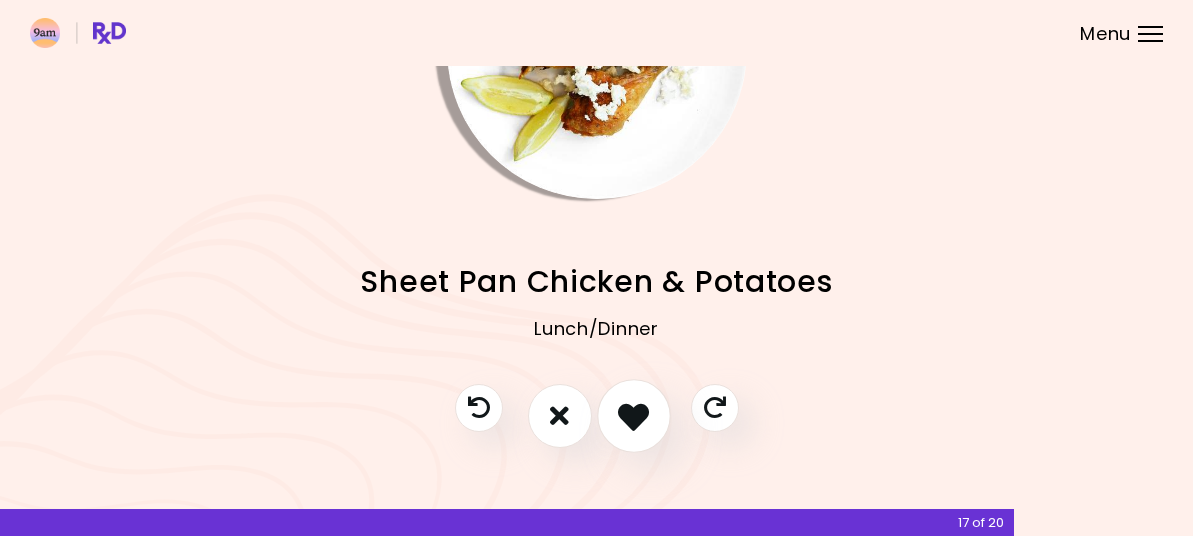 click at bounding box center [633, 415] 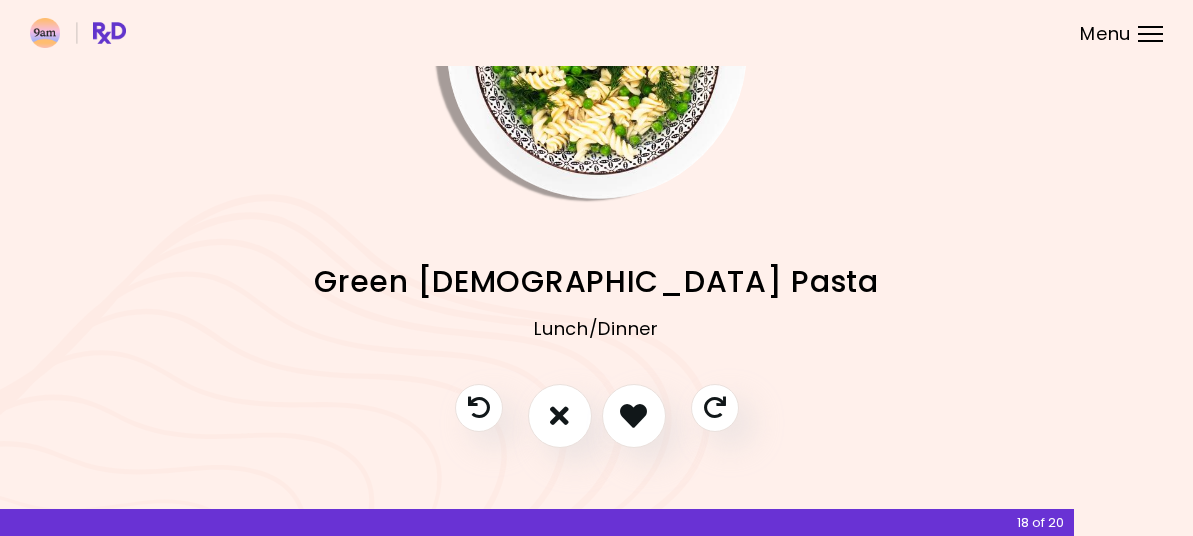 scroll, scrollTop: 200, scrollLeft: 0, axis: vertical 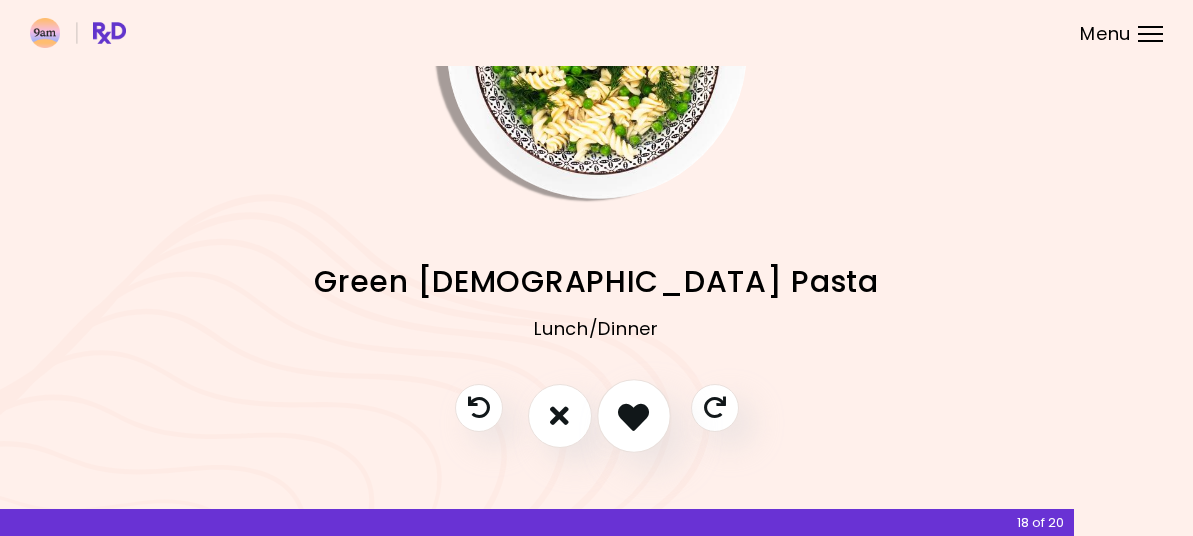 click at bounding box center [633, 415] 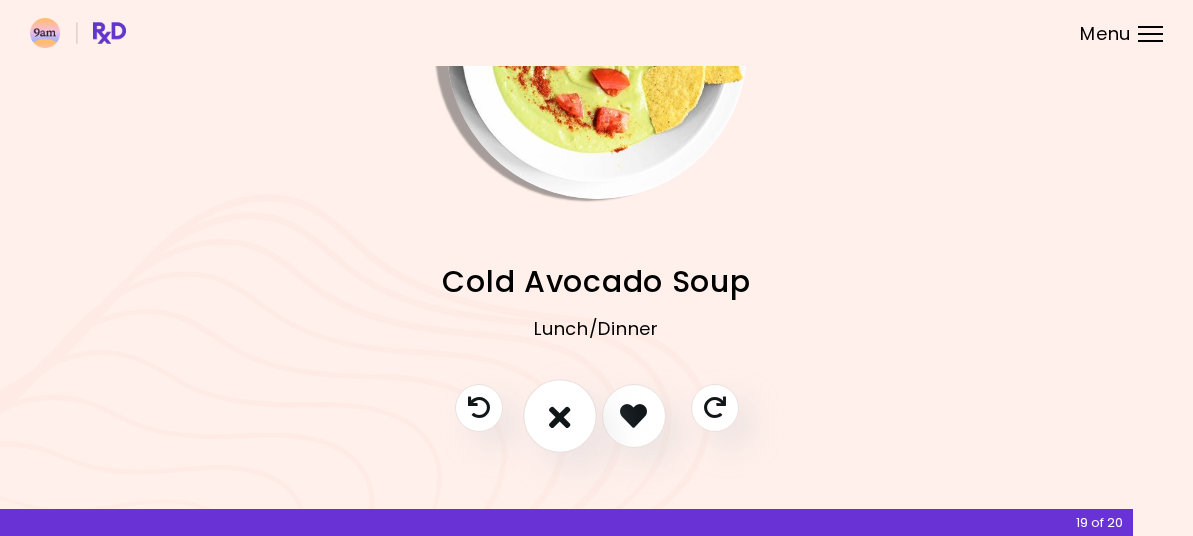 click at bounding box center [560, 415] 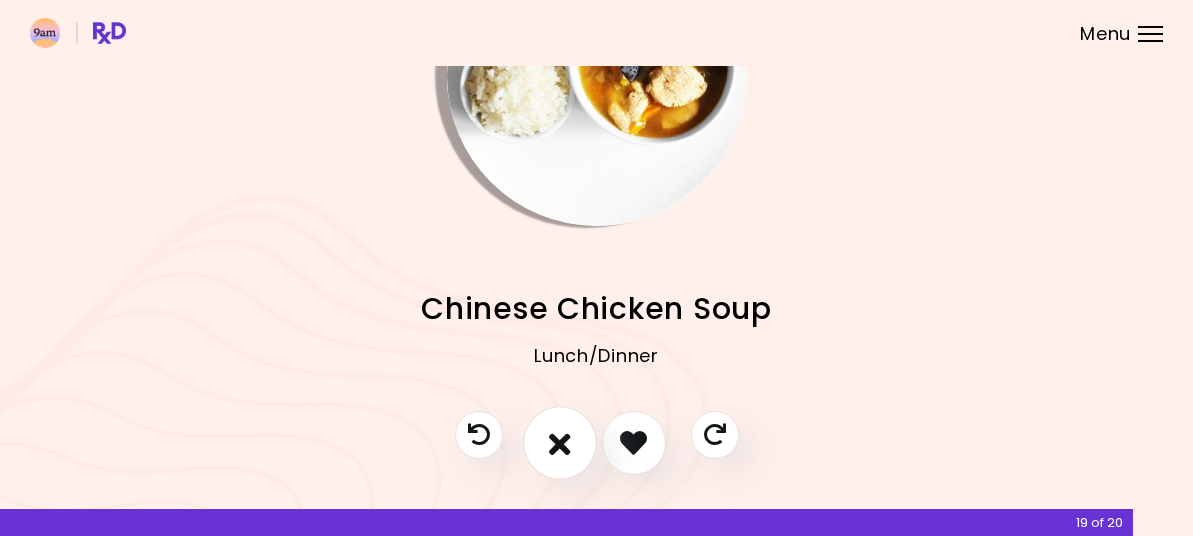 scroll, scrollTop: 200, scrollLeft: 0, axis: vertical 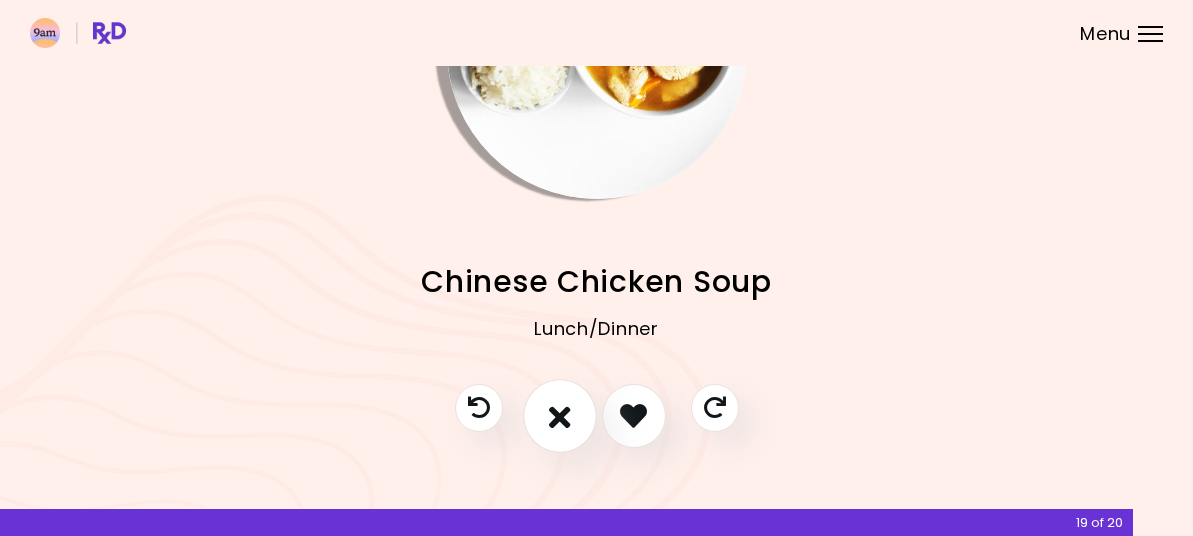 click at bounding box center (560, 416) 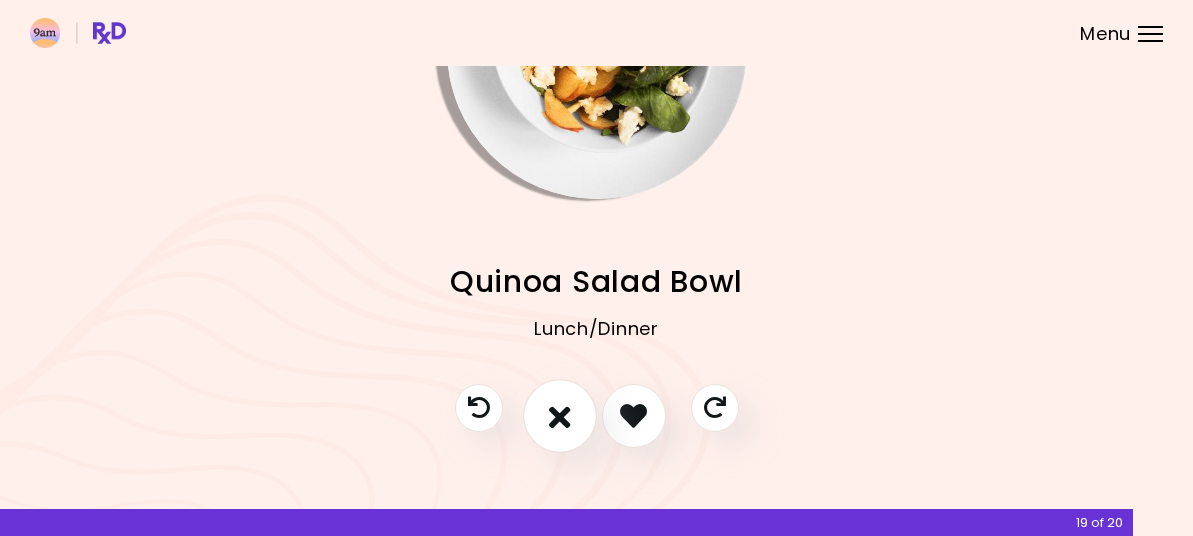 click at bounding box center [560, 416] 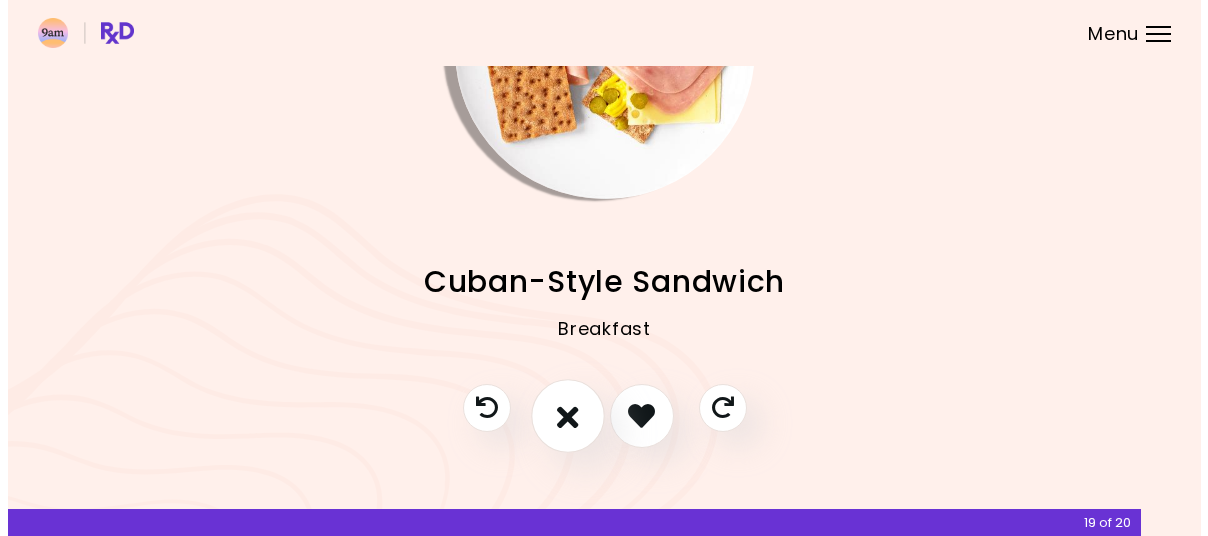 scroll, scrollTop: 200, scrollLeft: 0, axis: vertical 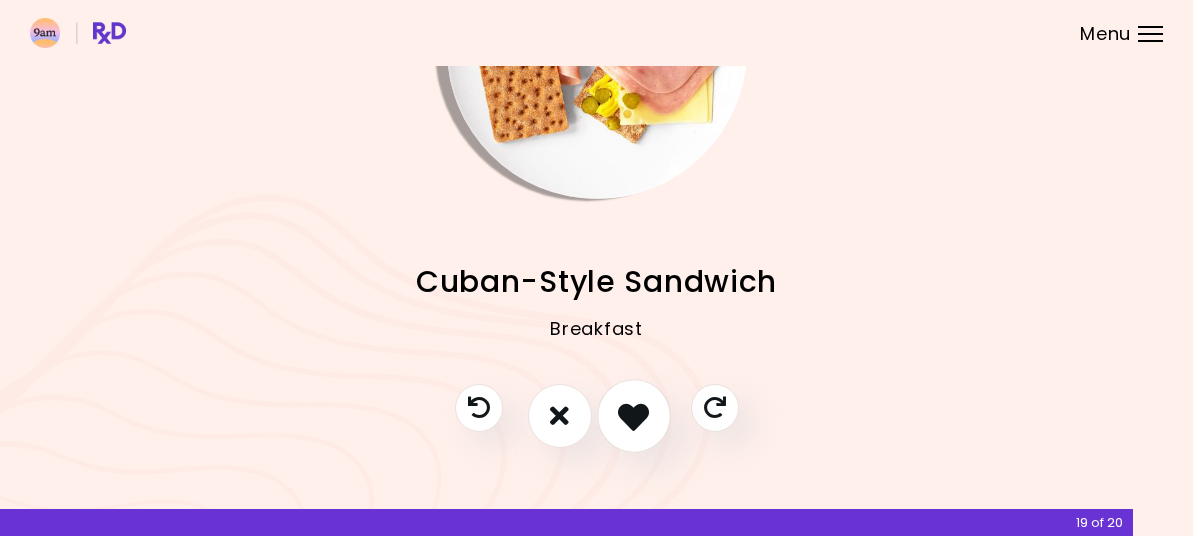 click at bounding box center [633, 415] 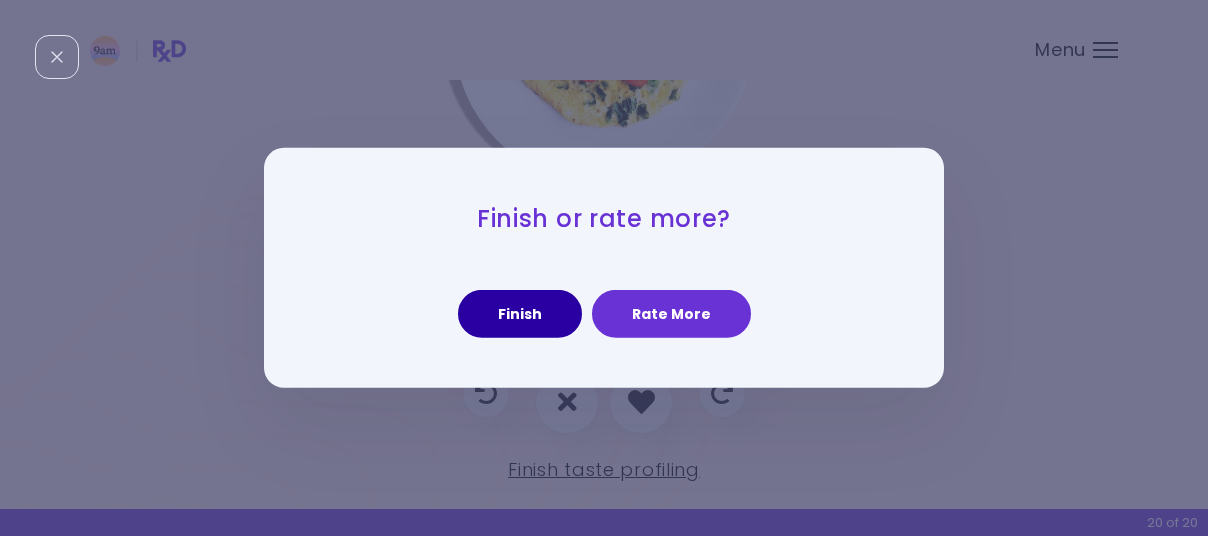 click on "Finish" at bounding box center [520, 314] 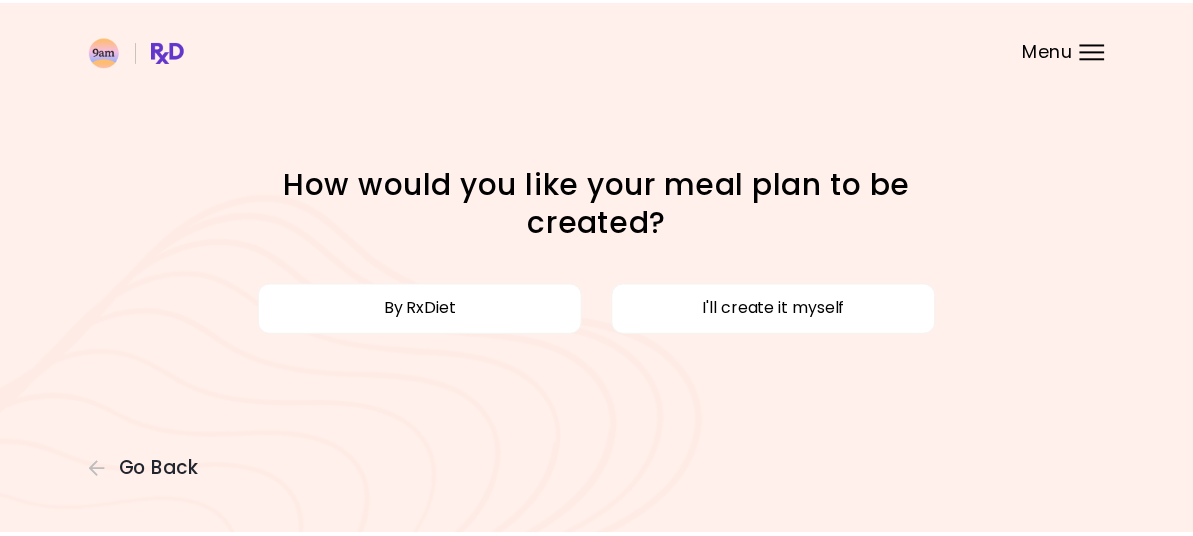 scroll, scrollTop: 0, scrollLeft: 0, axis: both 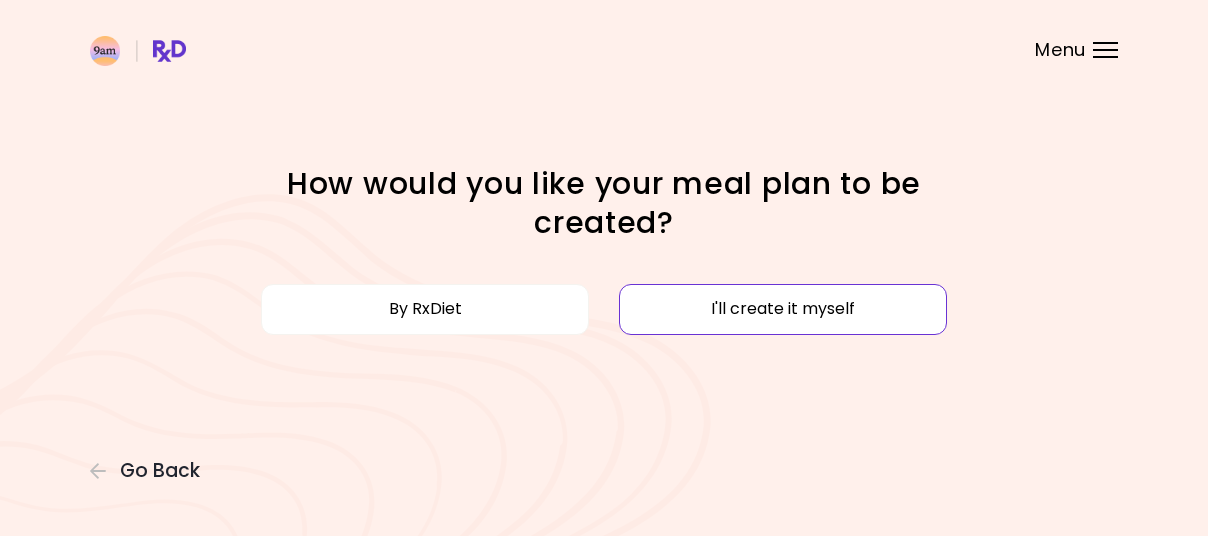click on "I'll create it myself" at bounding box center [783, 309] 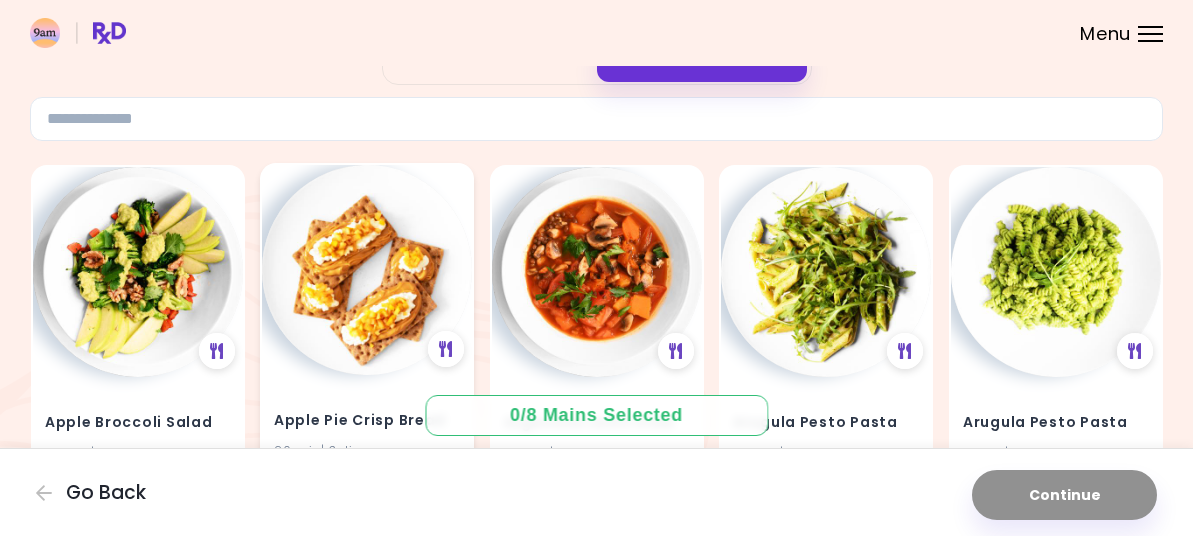 scroll, scrollTop: 0, scrollLeft: 0, axis: both 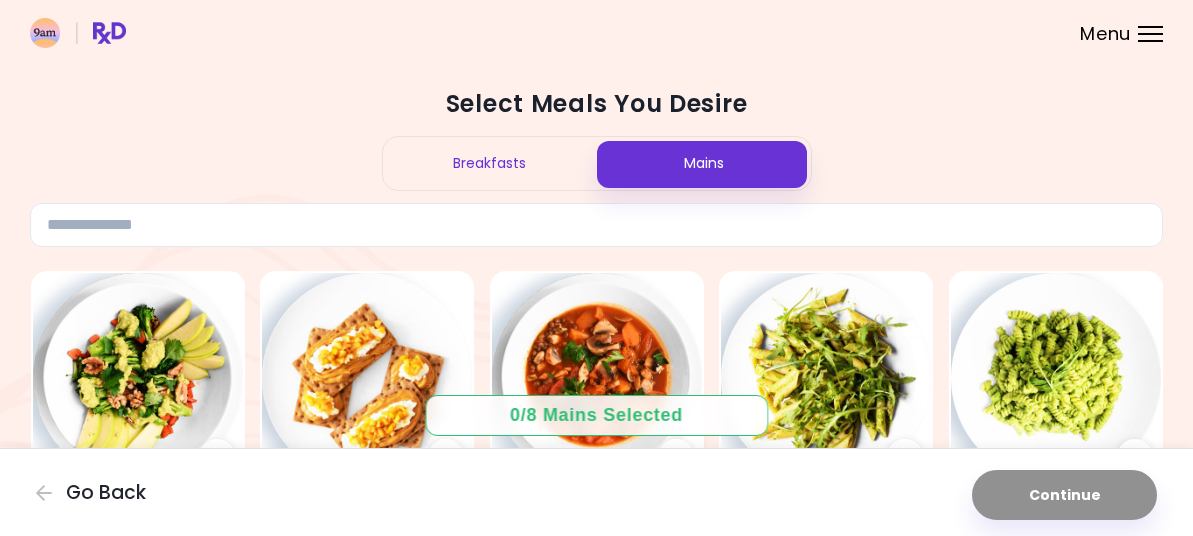 click on "Breakfasts" at bounding box center [490, 163] 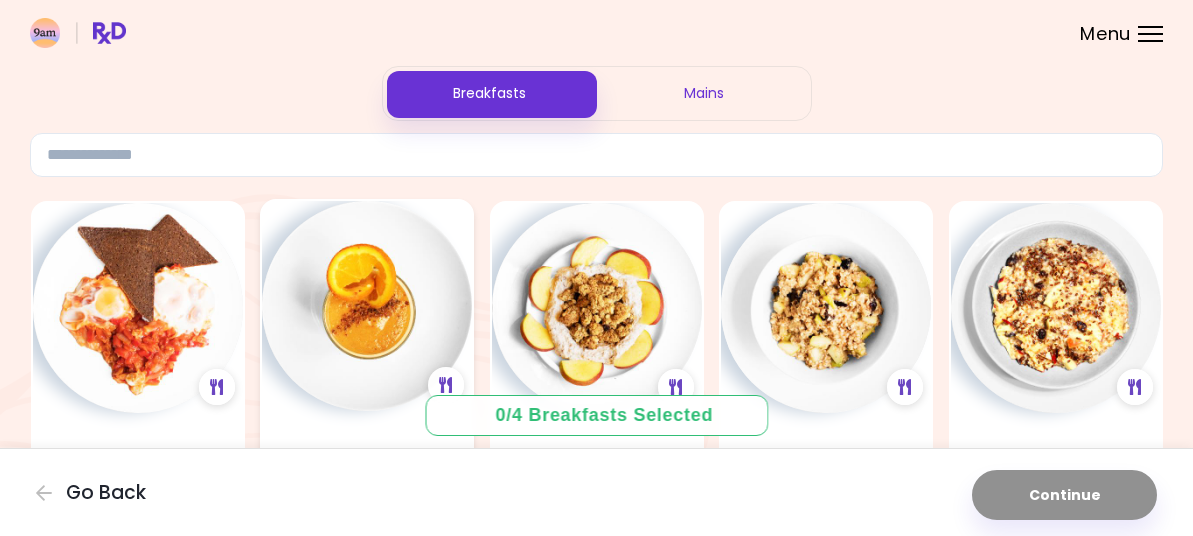 scroll, scrollTop: 200, scrollLeft: 0, axis: vertical 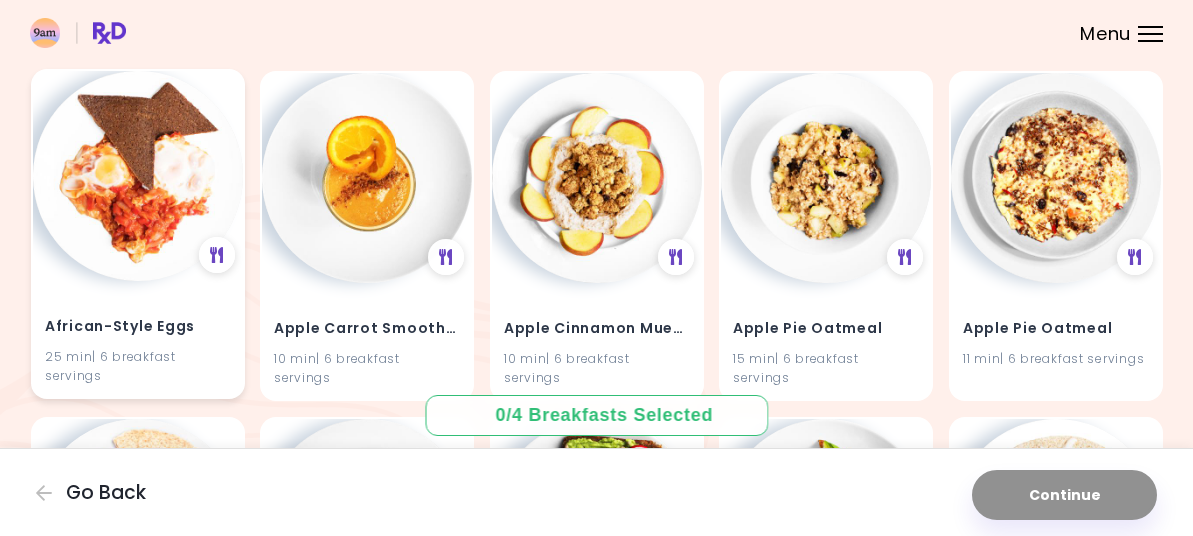 click at bounding box center [138, 176] 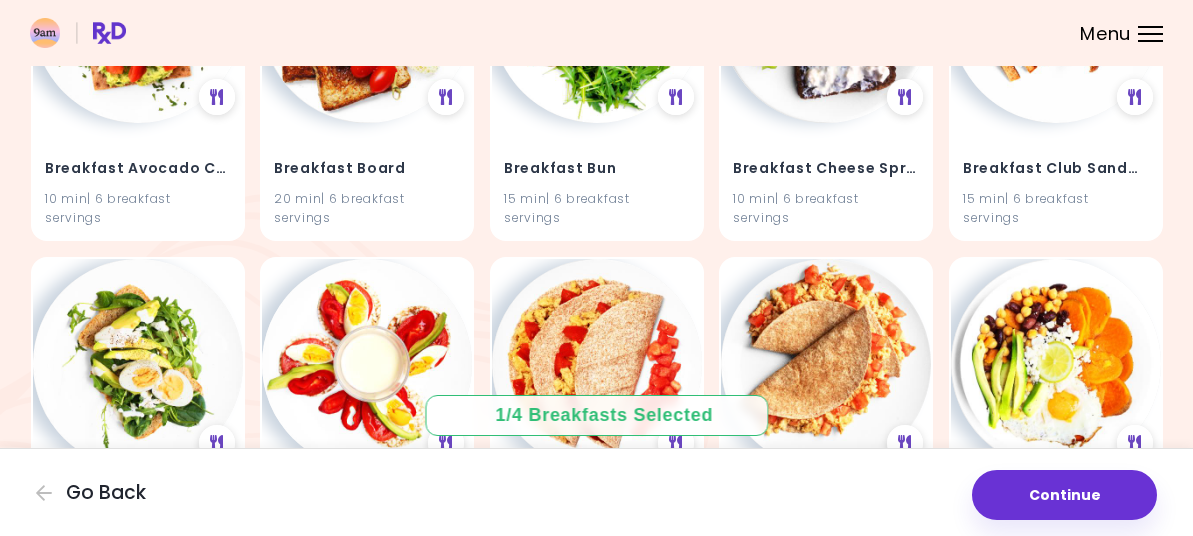 scroll, scrollTop: 1800, scrollLeft: 0, axis: vertical 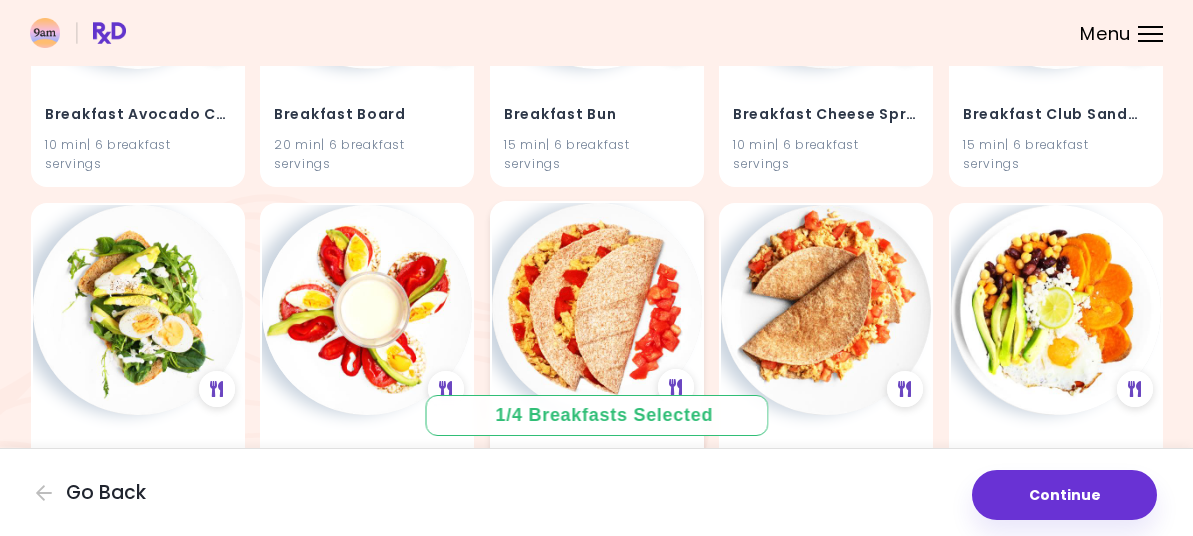 click at bounding box center (597, 308) 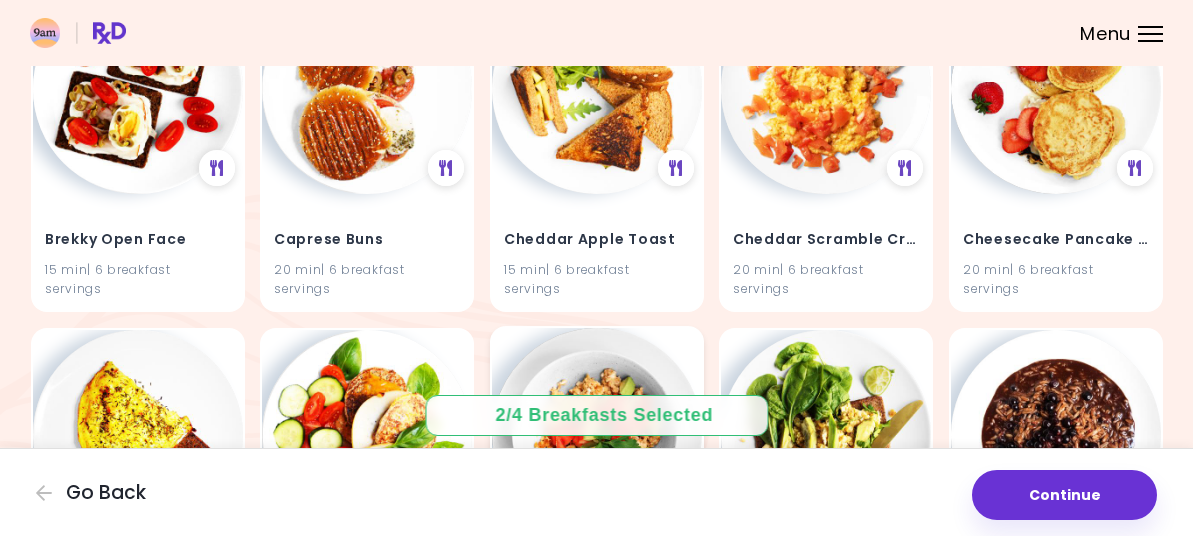 scroll, scrollTop: 2400, scrollLeft: 0, axis: vertical 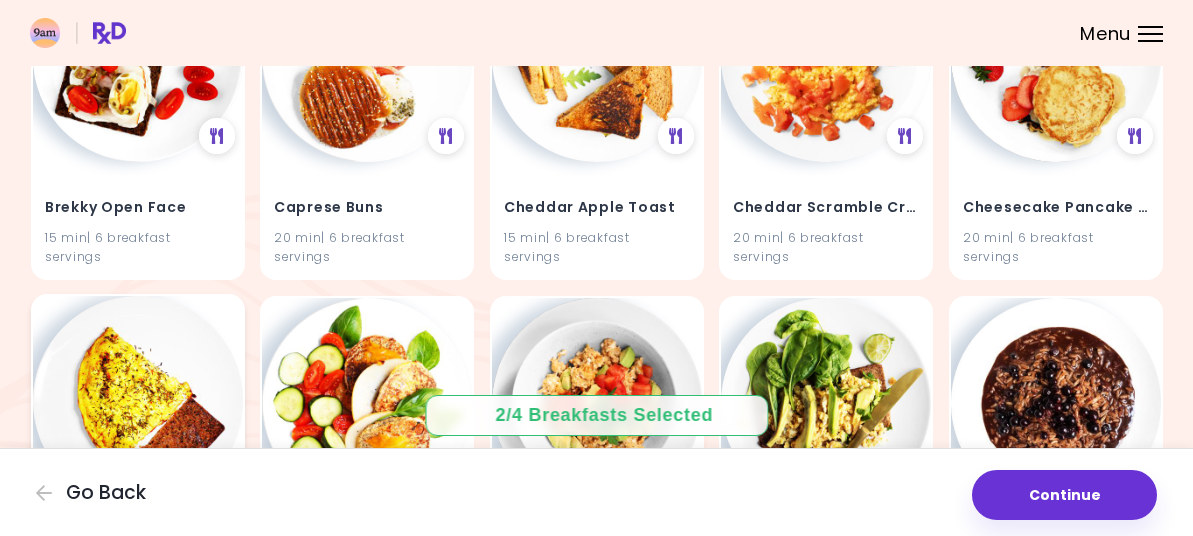 click at bounding box center (138, 401) 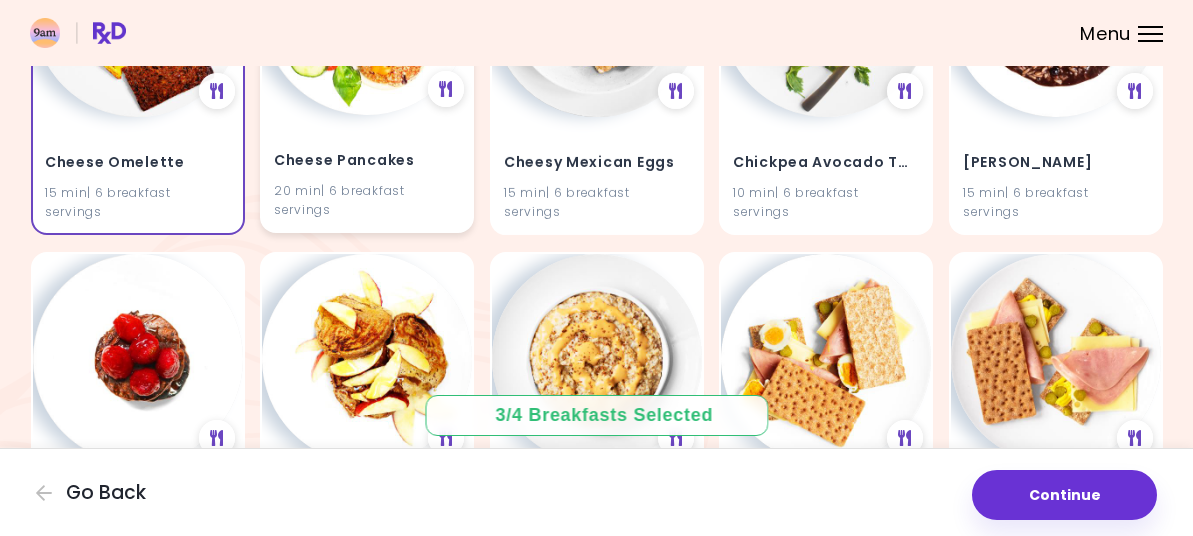 scroll, scrollTop: 2800, scrollLeft: 0, axis: vertical 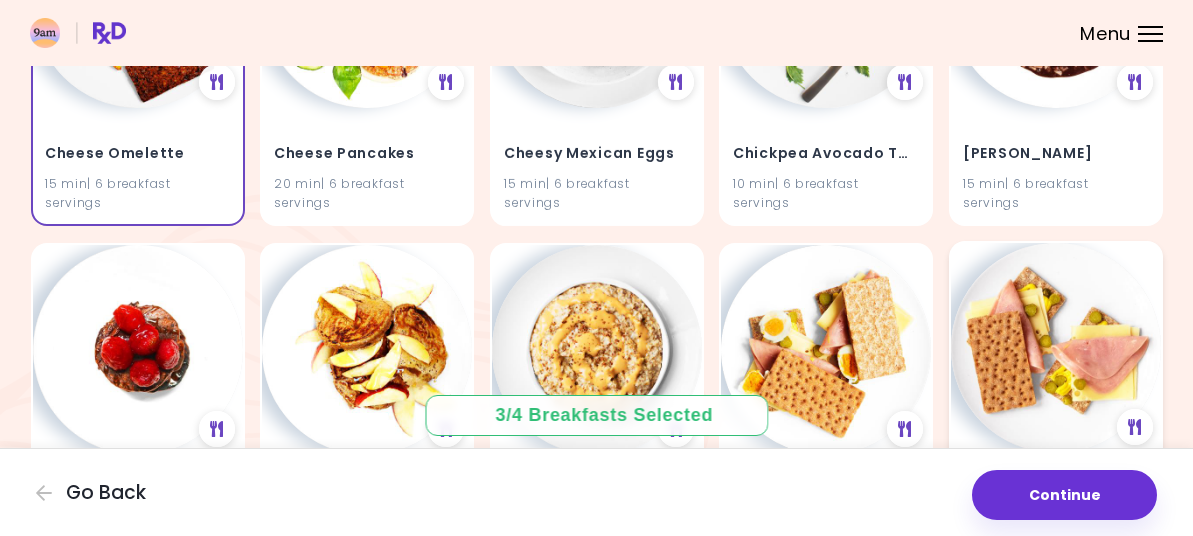 click at bounding box center [1056, 348] 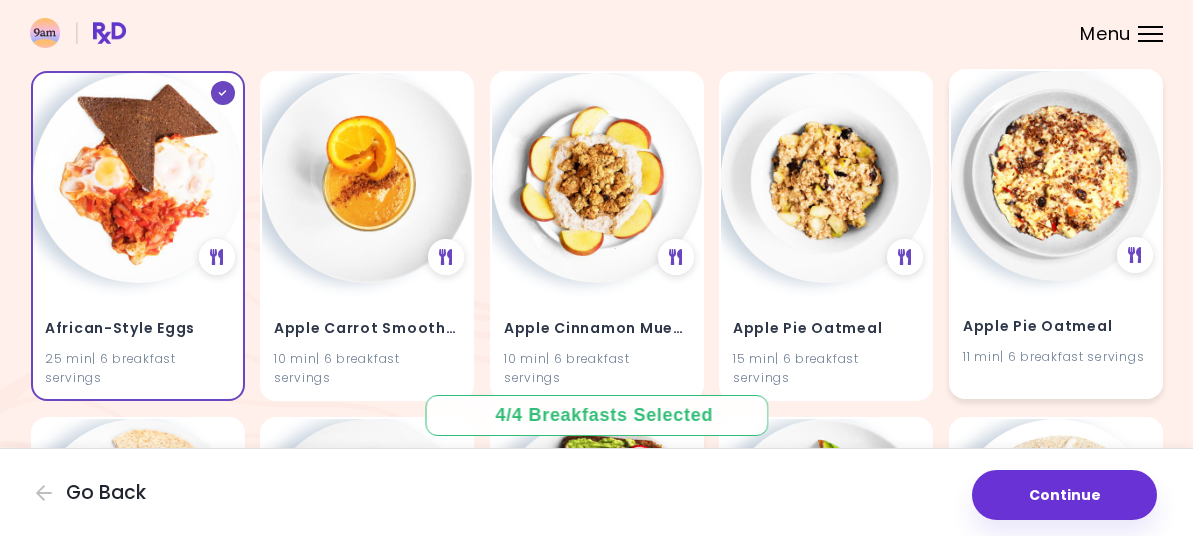 scroll, scrollTop: 0, scrollLeft: 0, axis: both 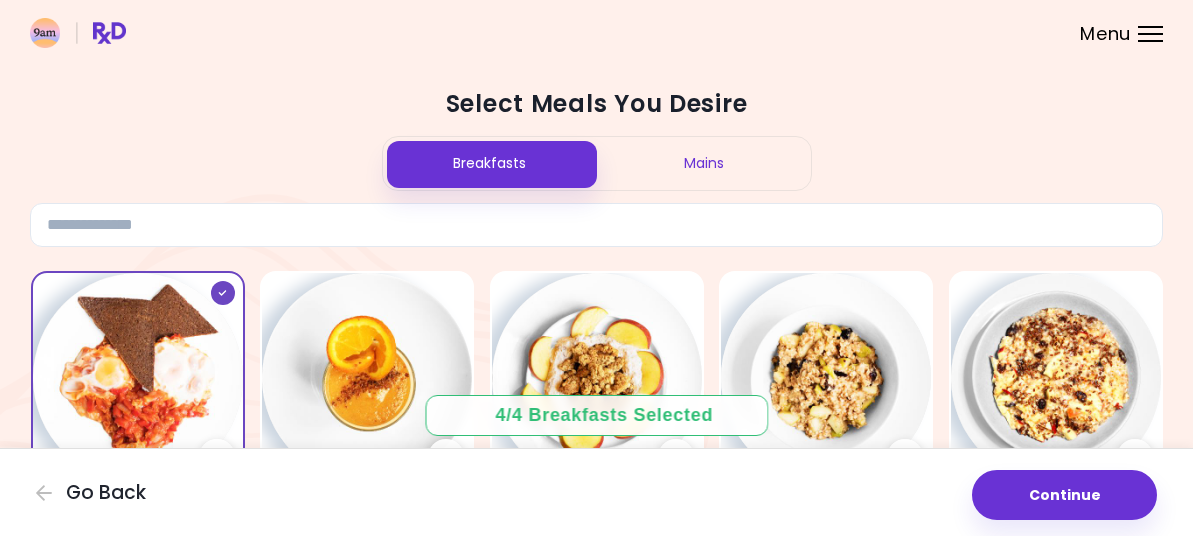 click on "Mains" at bounding box center (704, 163) 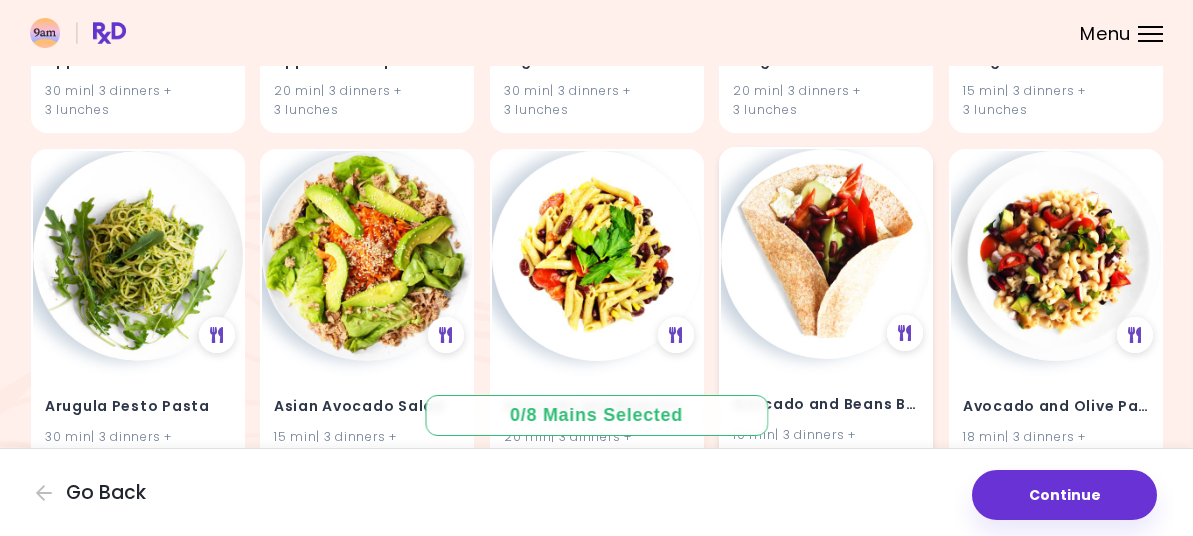 scroll, scrollTop: 500, scrollLeft: 0, axis: vertical 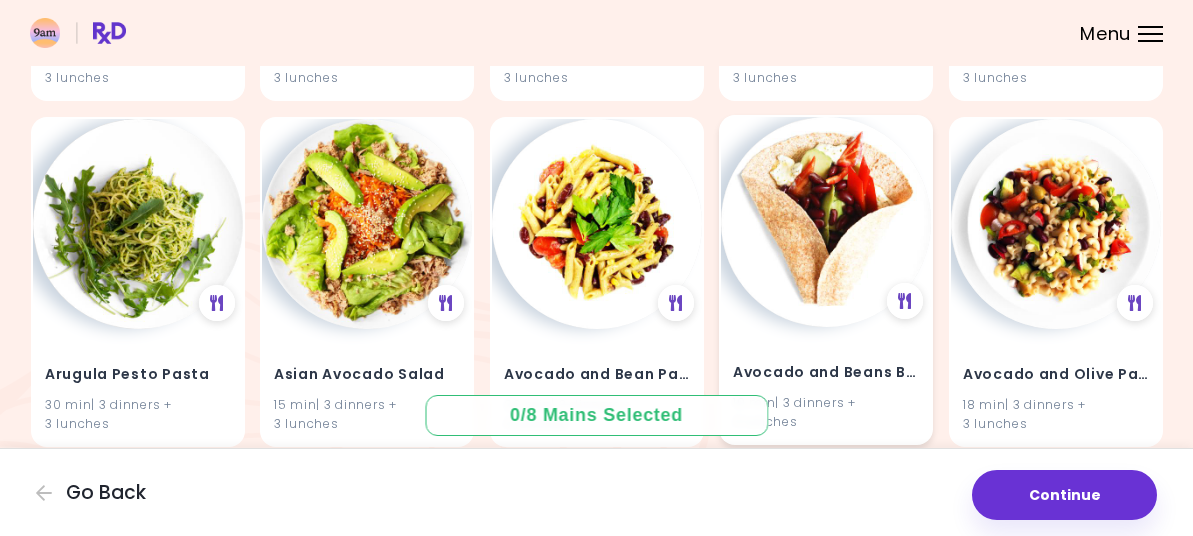 click at bounding box center [826, 222] 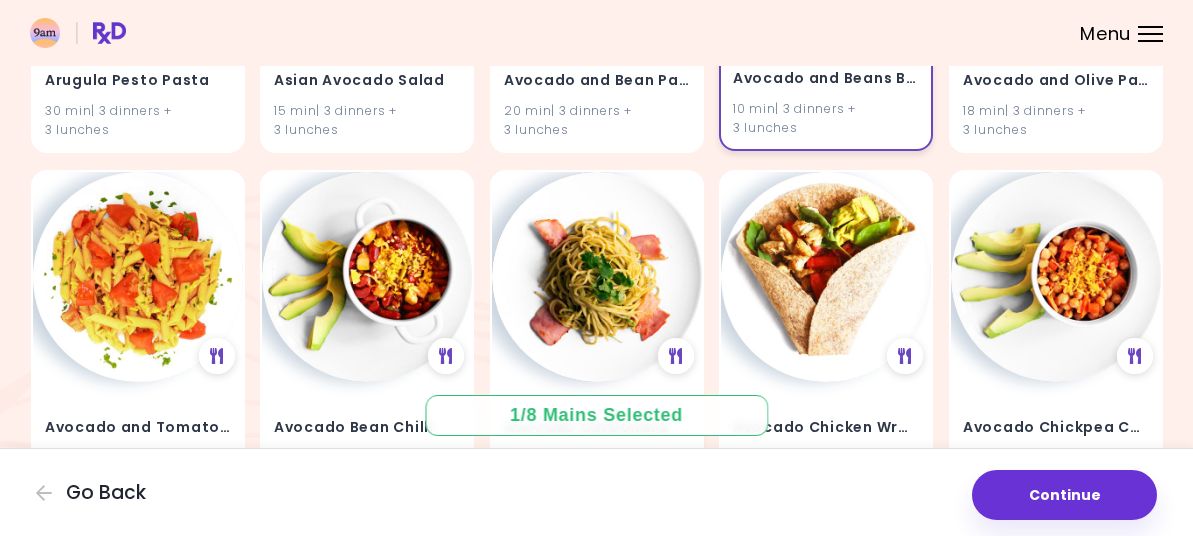 scroll, scrollTop: 800, scrollLeft: 0, axis: vertical 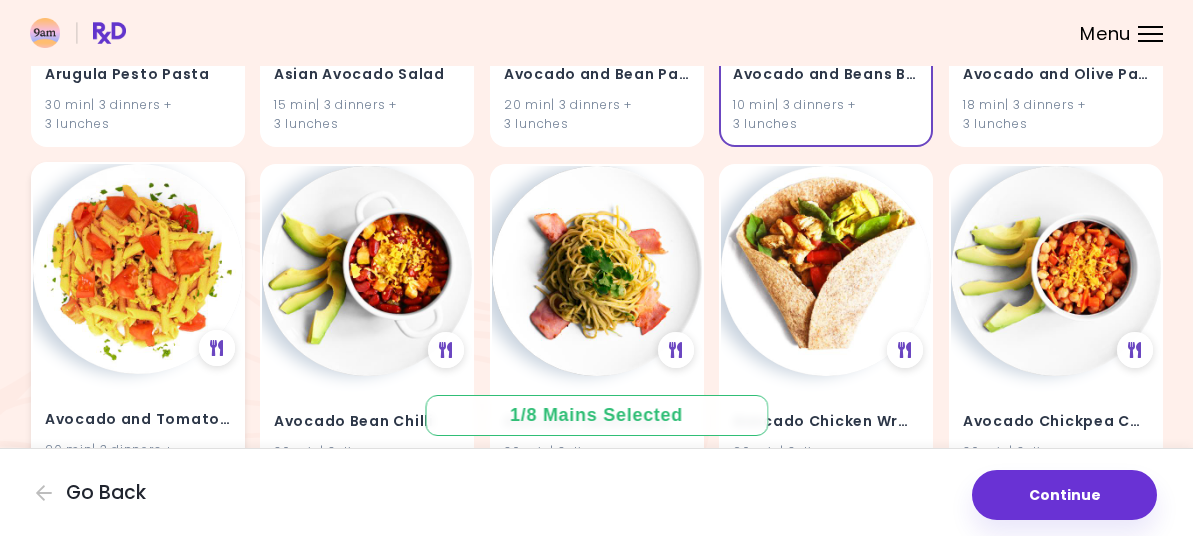 click at bounding box center [138, 269] 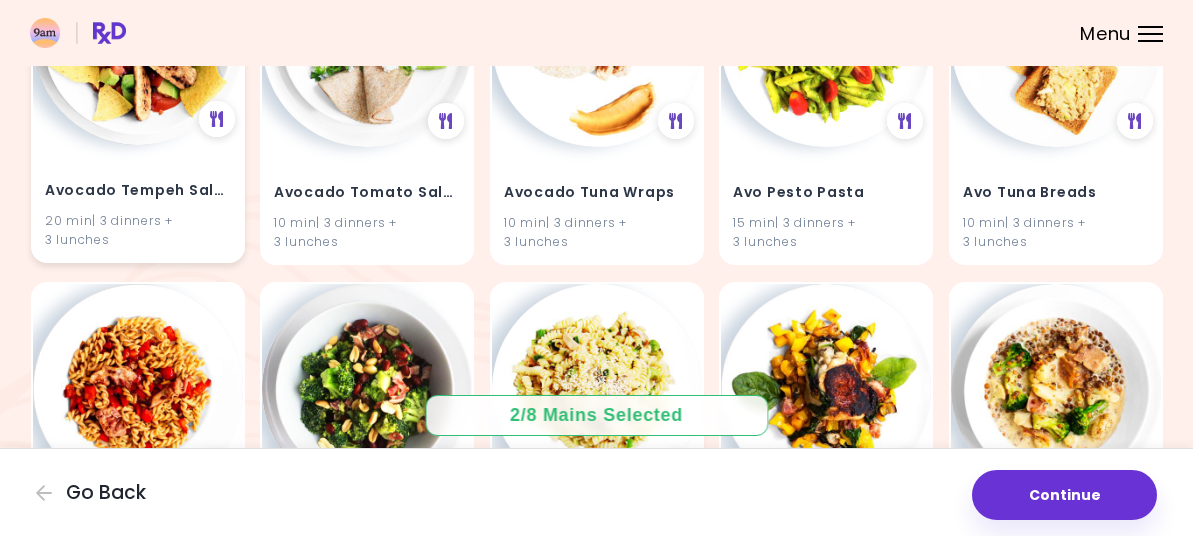 scroll, scrollTop: 2100, scrollLeft: 0, axis: vertical 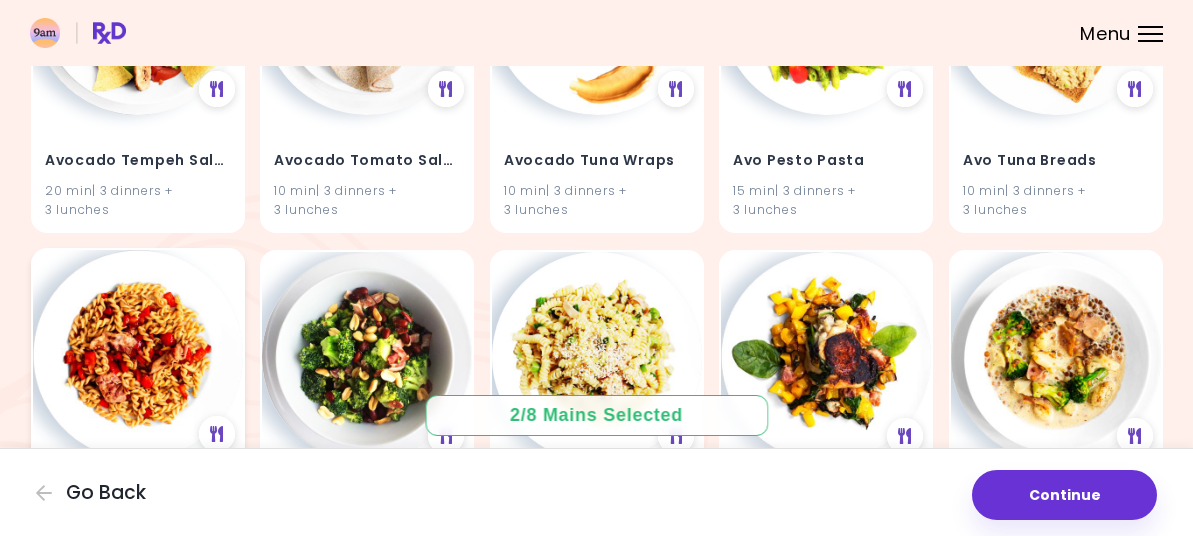 click at bounding box center (138, 355) 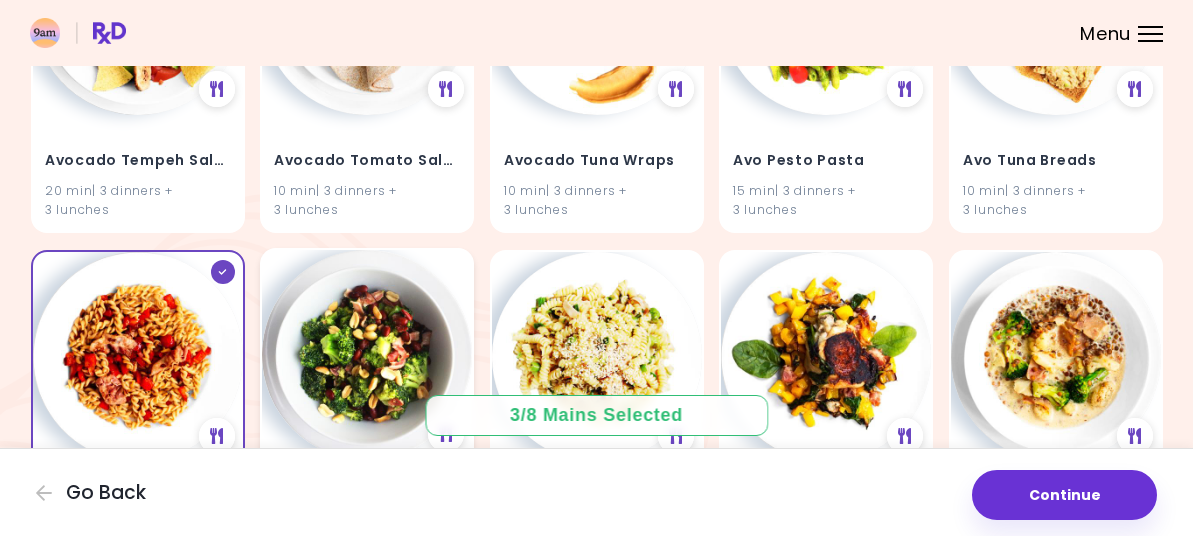 click at bounding box center [367, 355] 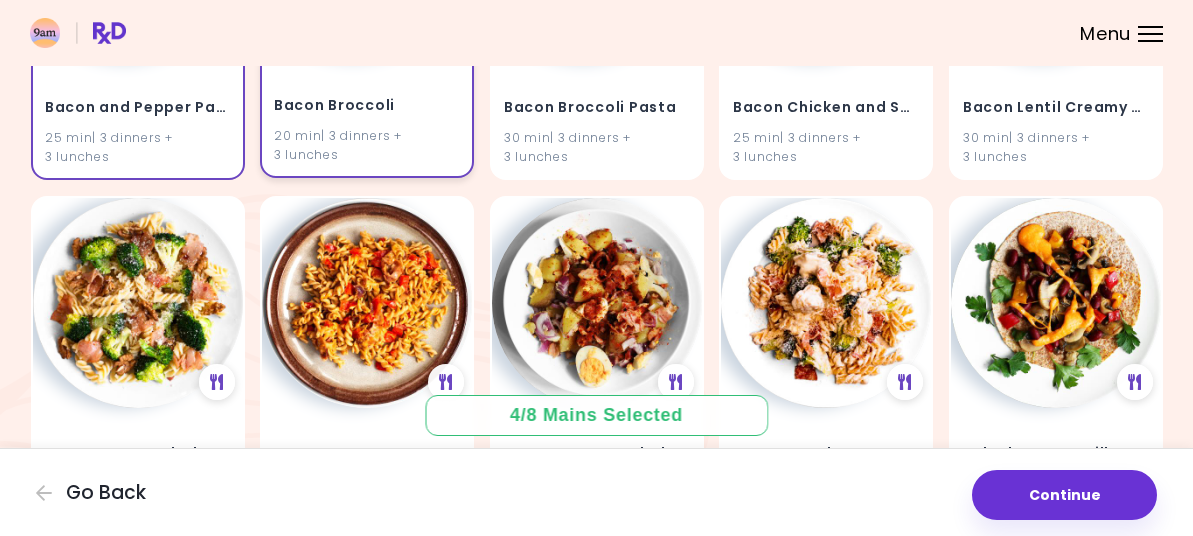 scroll, scrollTop: 2400, scrollLeft: 0, axis: vertical 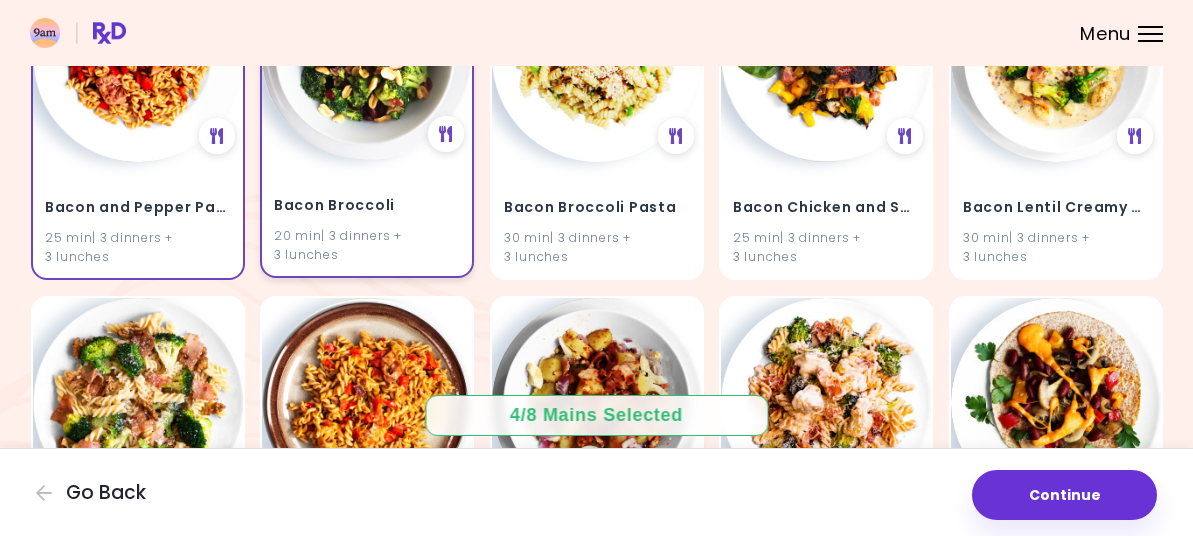 click at bounding box center [367, 403] 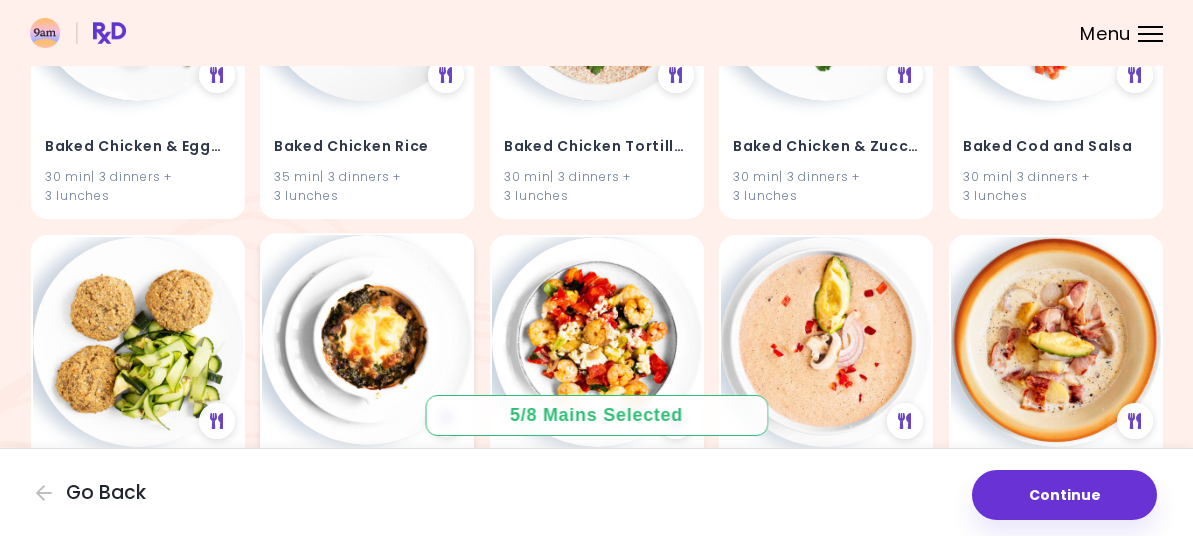 scroll, scrollTop: 3400, scrollLeft: 0, axis: vertical 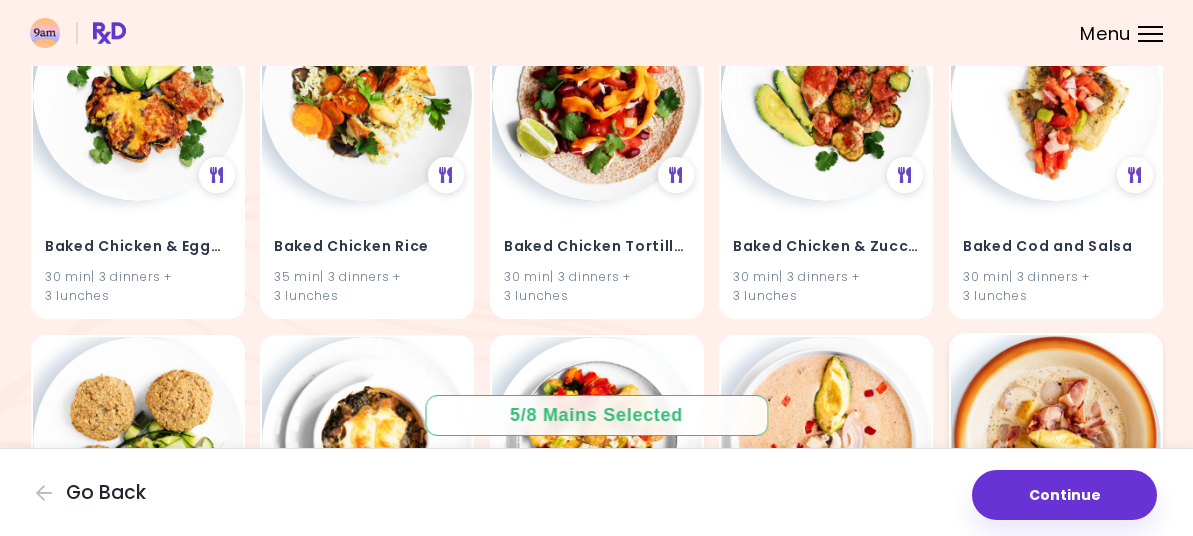 click on "Baked Potato Soup 30   min  |   3 dinners +
3 lunches" at bounding box center (1056, 498) 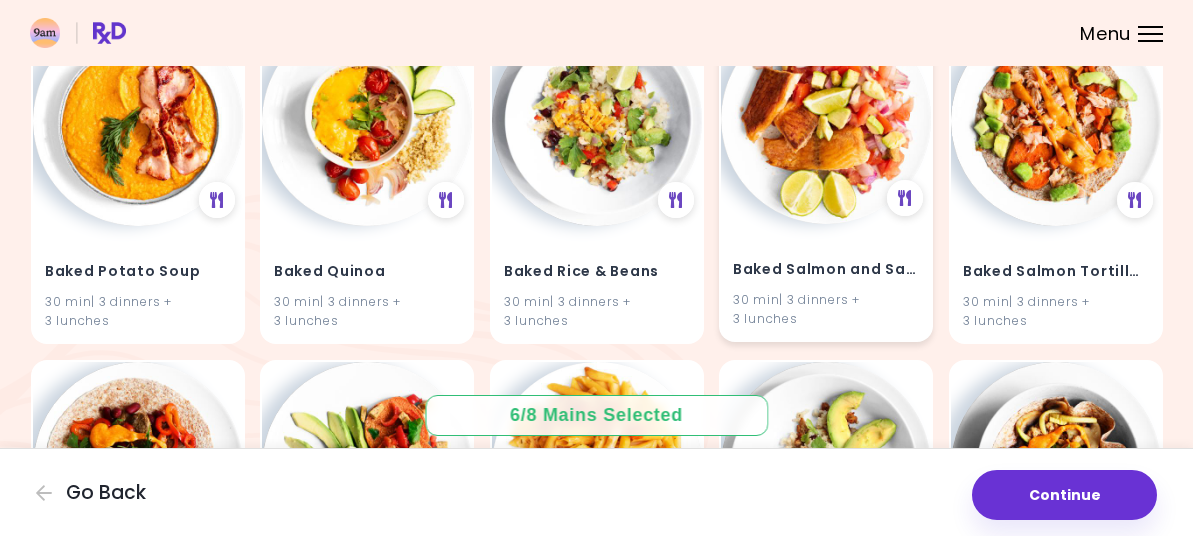 scroll, scrollTop: 4100, scrollLeft: 0, axis: vertical 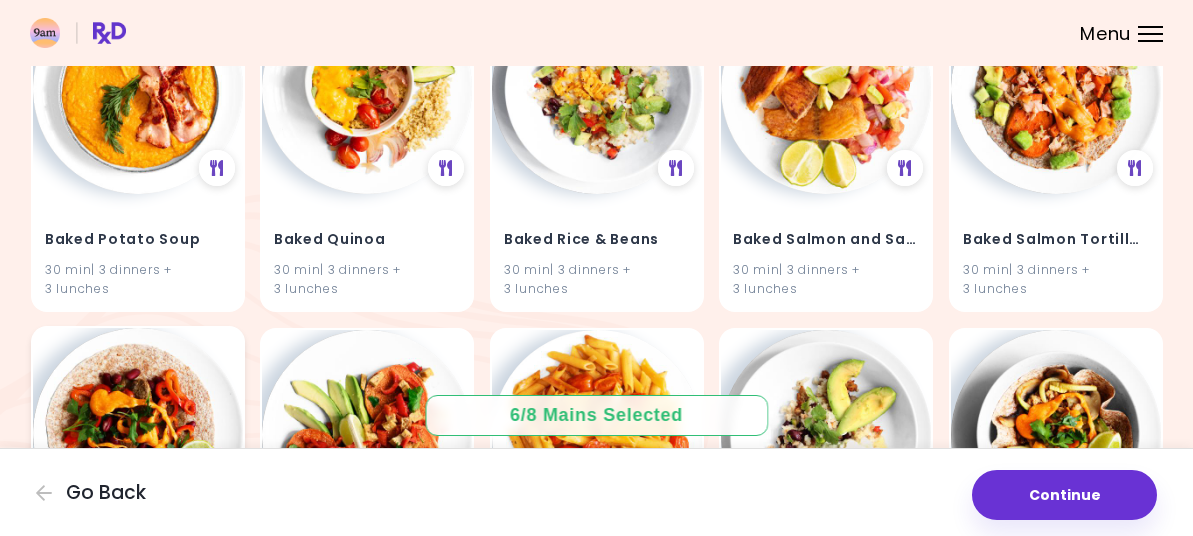 click at bounding box center (138, 433) 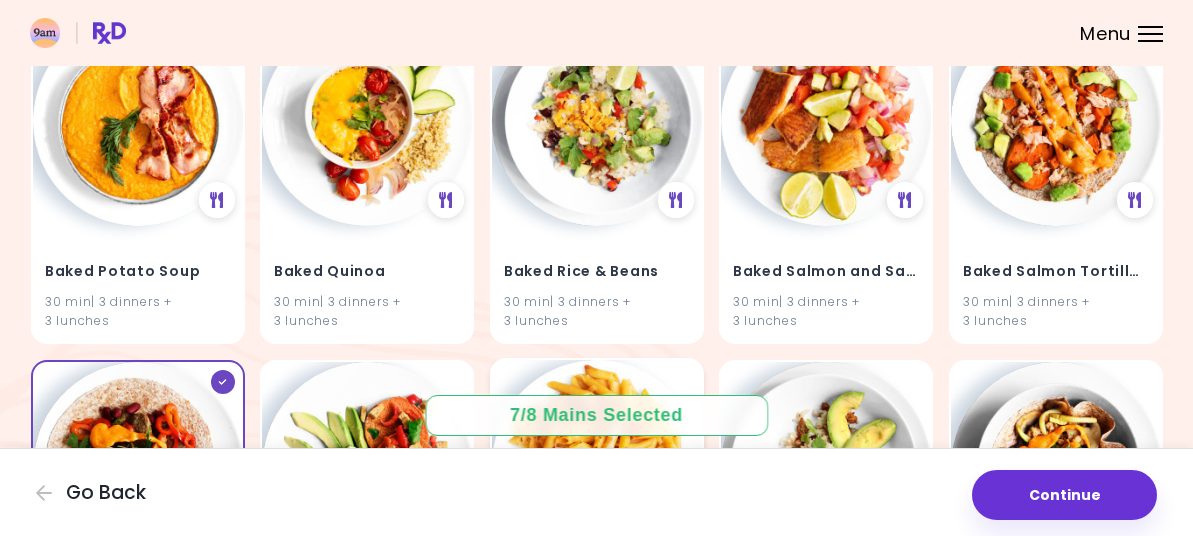 scroll, scrollTop: 4100, scrollLeft: 0, axis: vertical 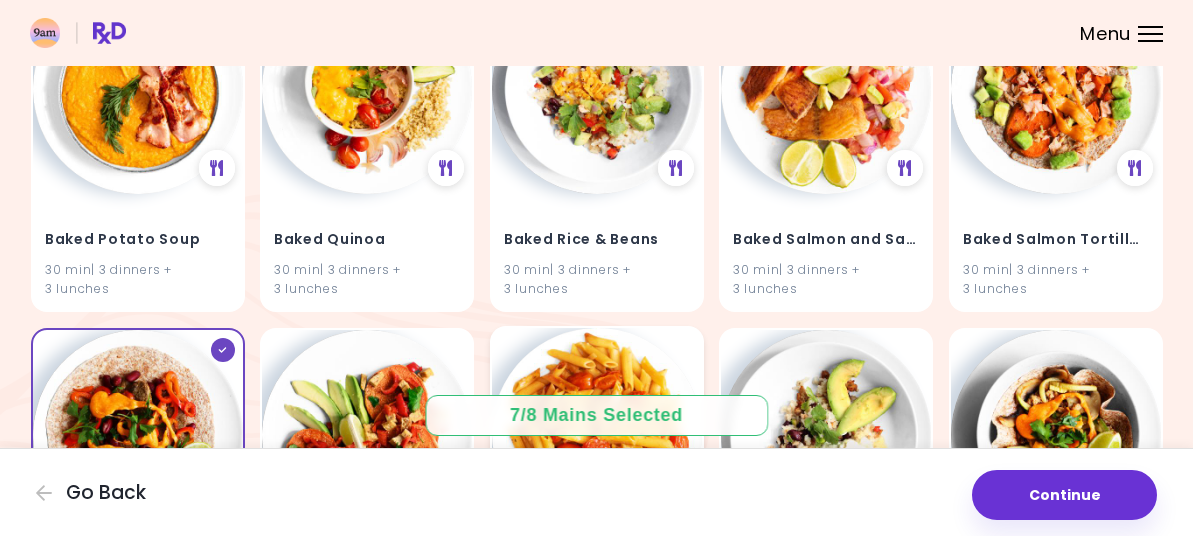 click at bounding box center [597, 433] 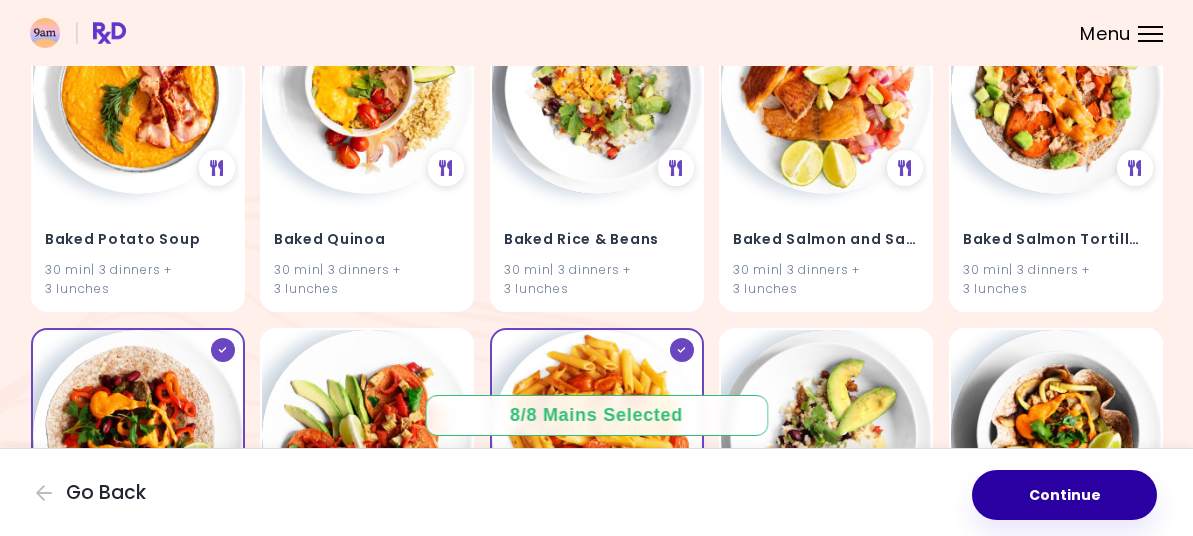 click on "Continue" at bounding box center (1064, 495) 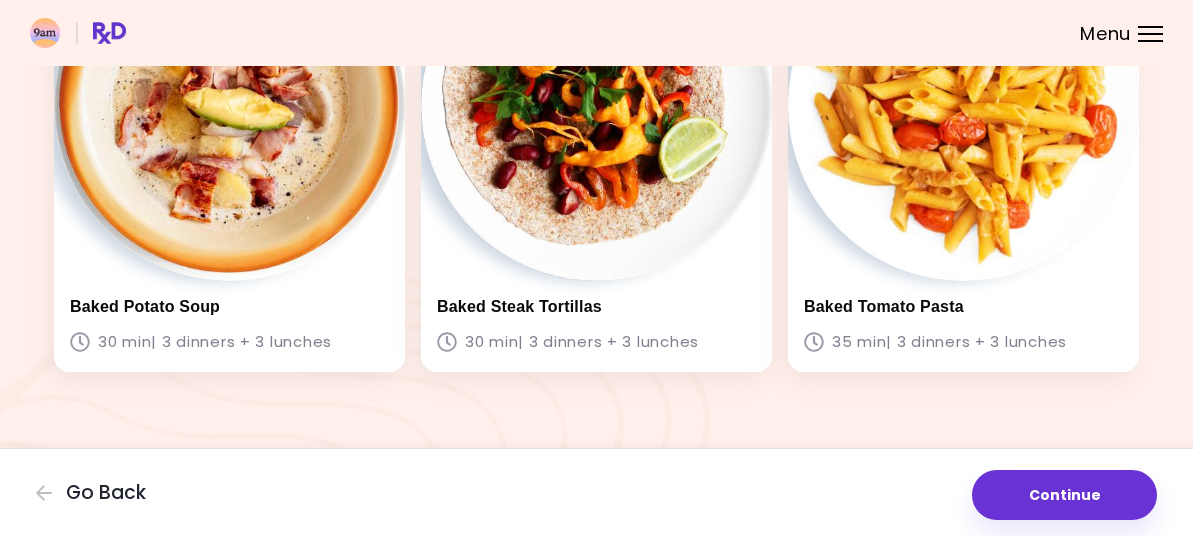 scroll, scrollTop: 2200, scrollLeft: 0, axis: vertical 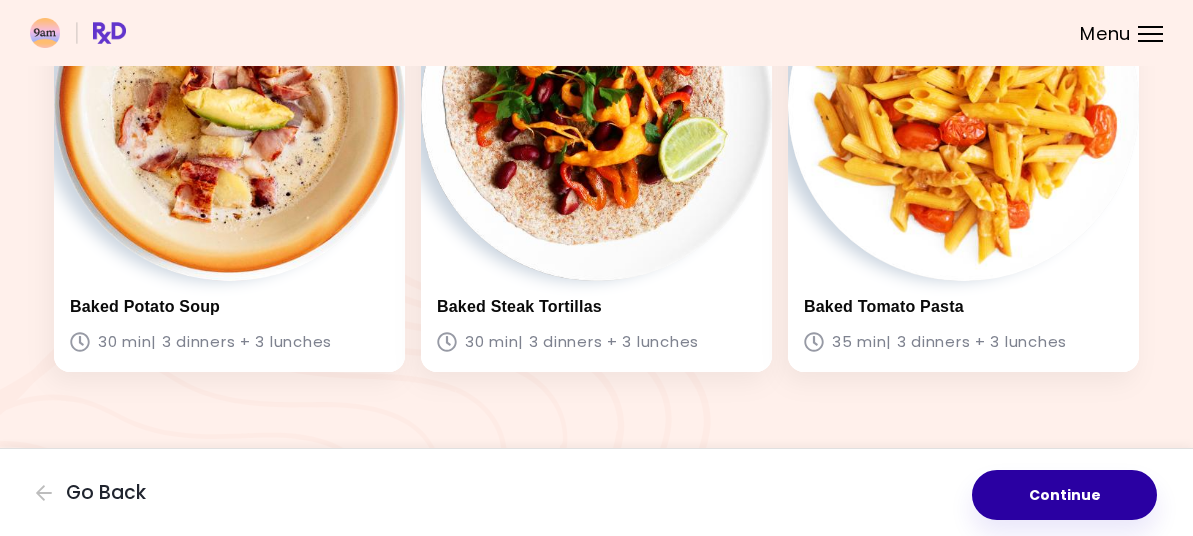 click on "Continue" at bounding box center [1064, 495] 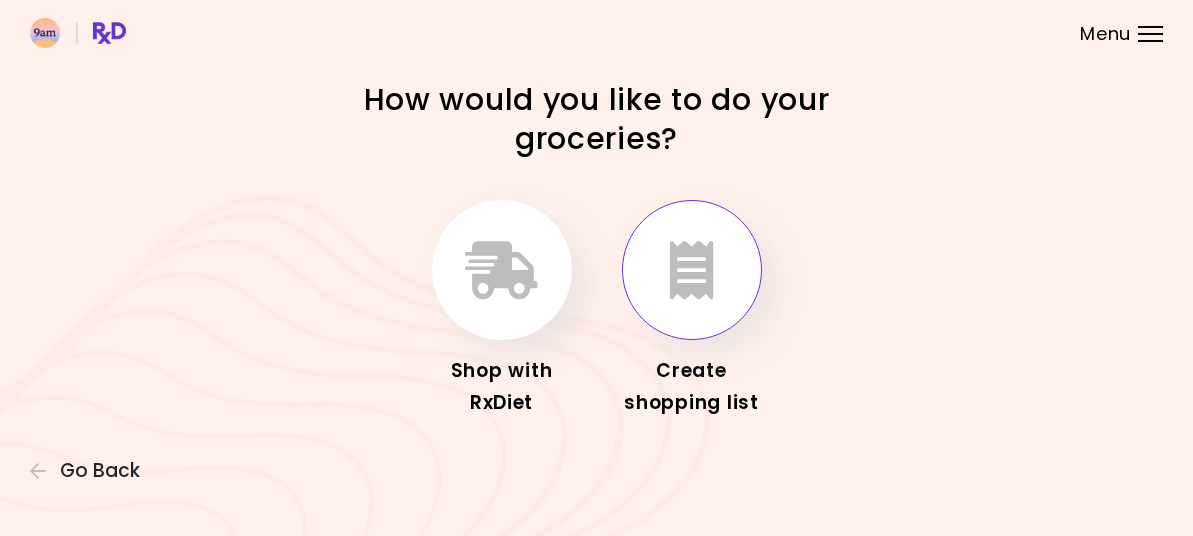 click at bounding box center [692, 270] 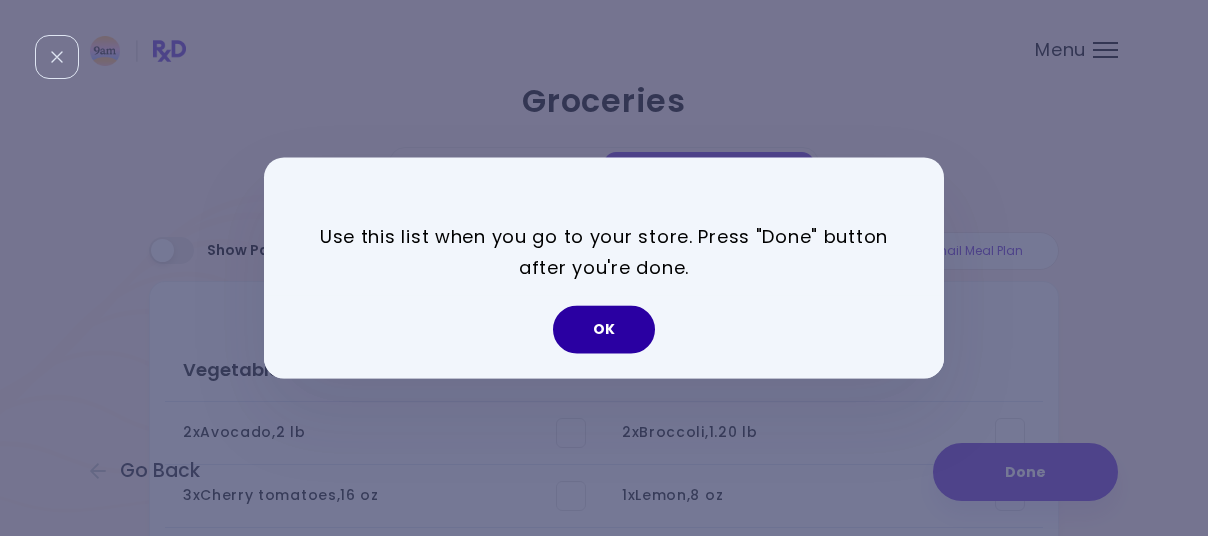 click on "OK" at bounding box center (604, 330) 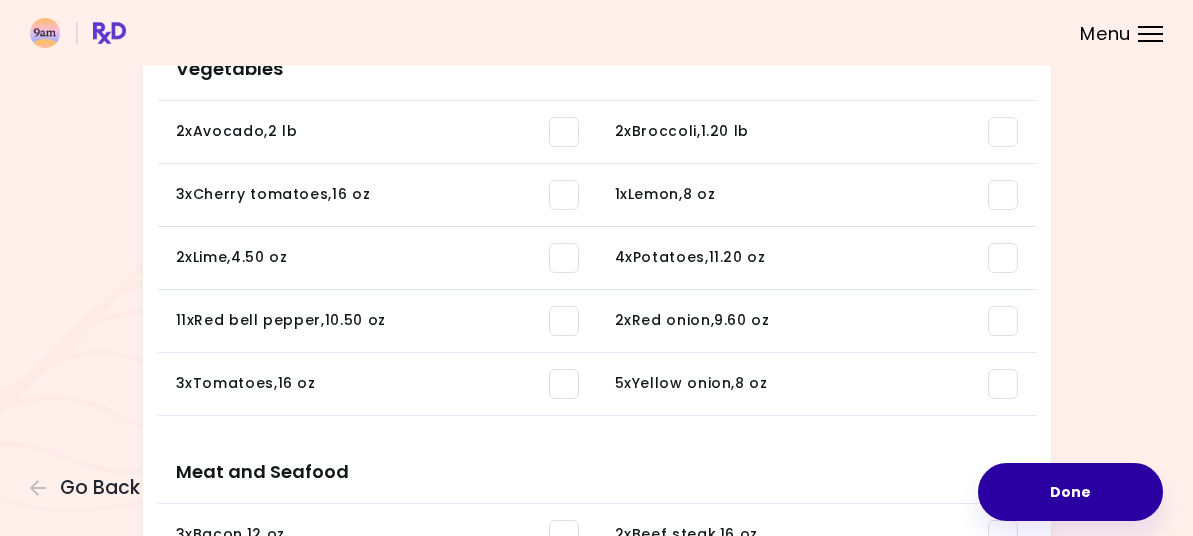 scroll, scrollTop: 300, scrollLeft: 0, axis: vertical 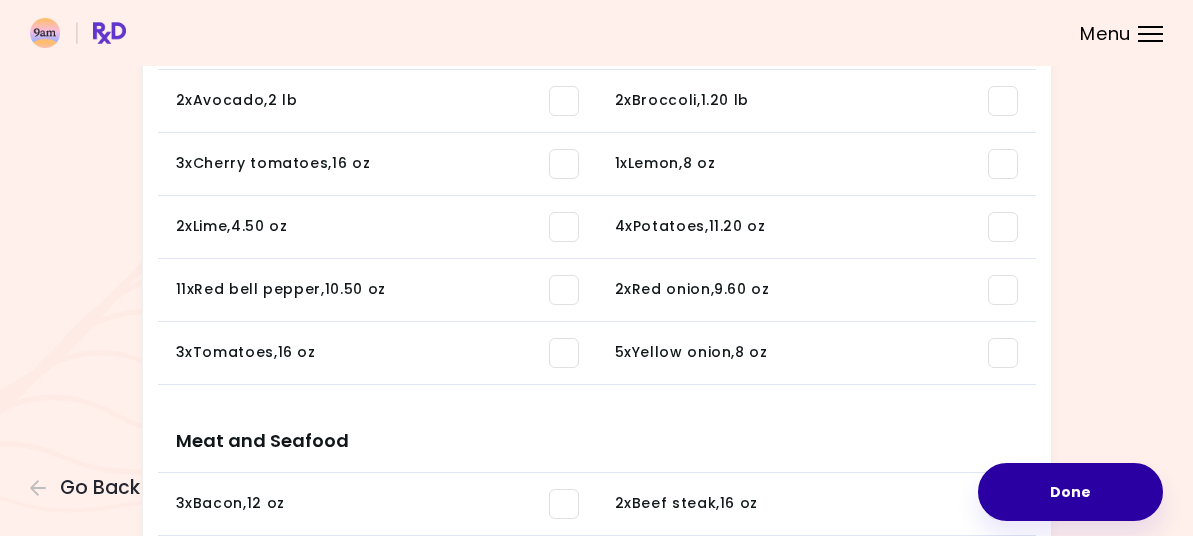 click on "Done" at bounding box center [1070, 492] 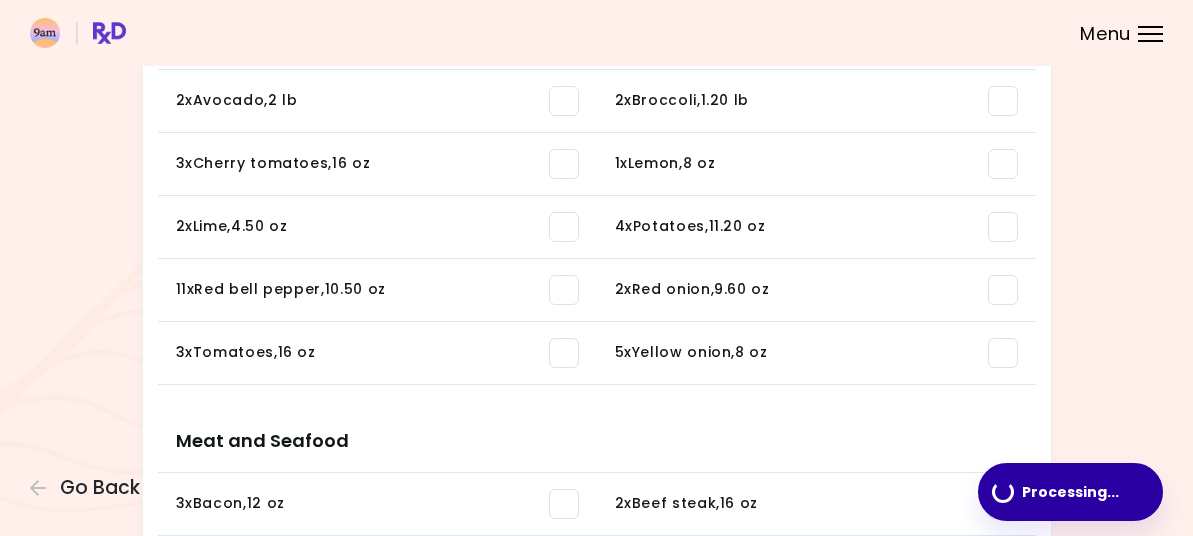 scroll, scrollTop: 0, scrollLeft: 0, axis: both 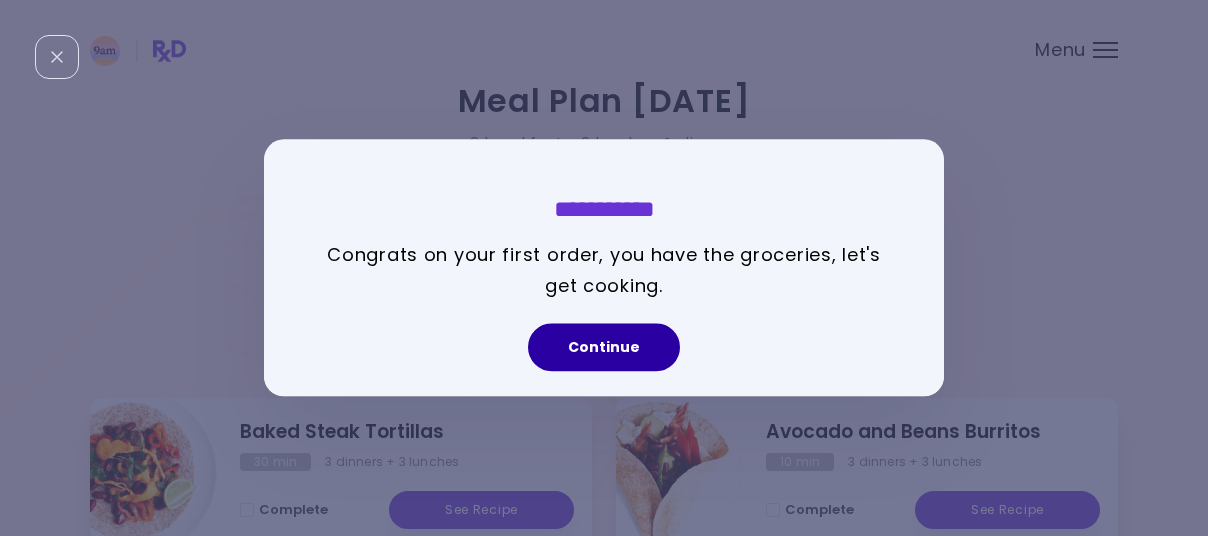 click on "Continue" at bounding box center [604, 348] 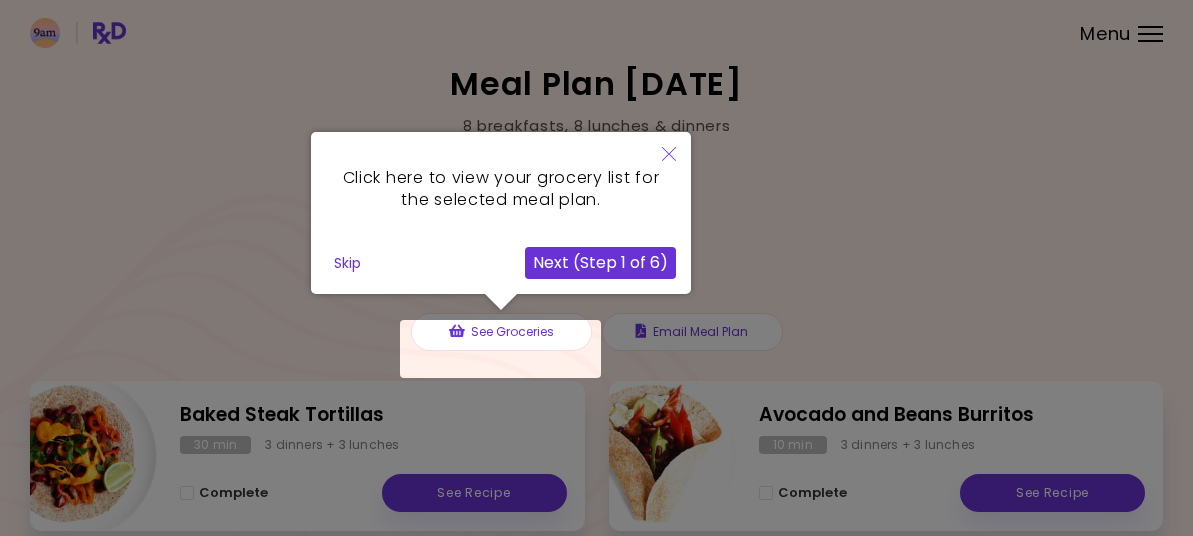 click at bounding box center [500, 349] 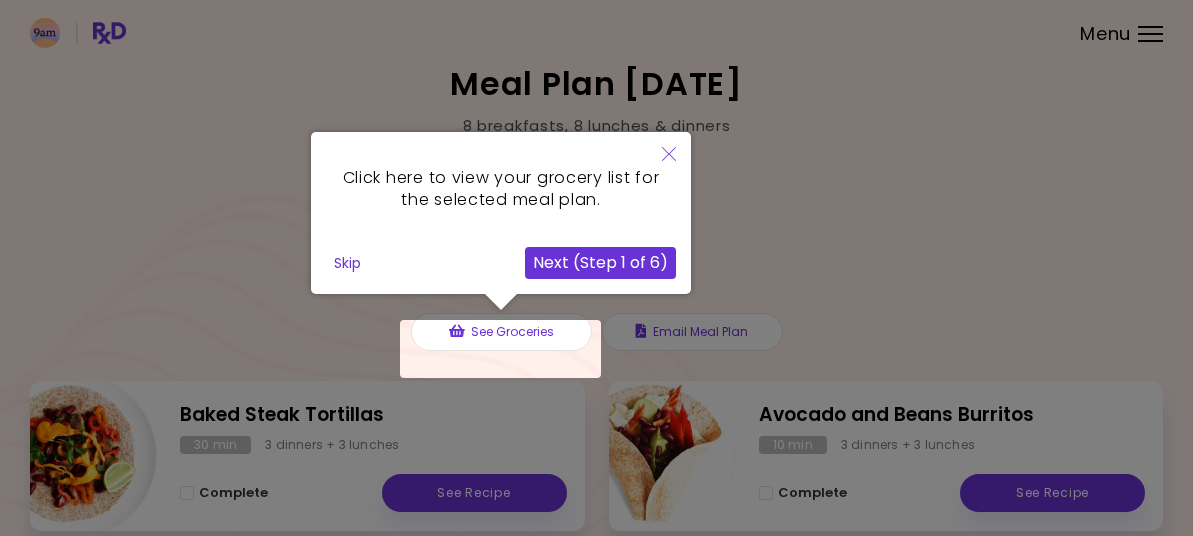 click at bounding box center (500, 349) 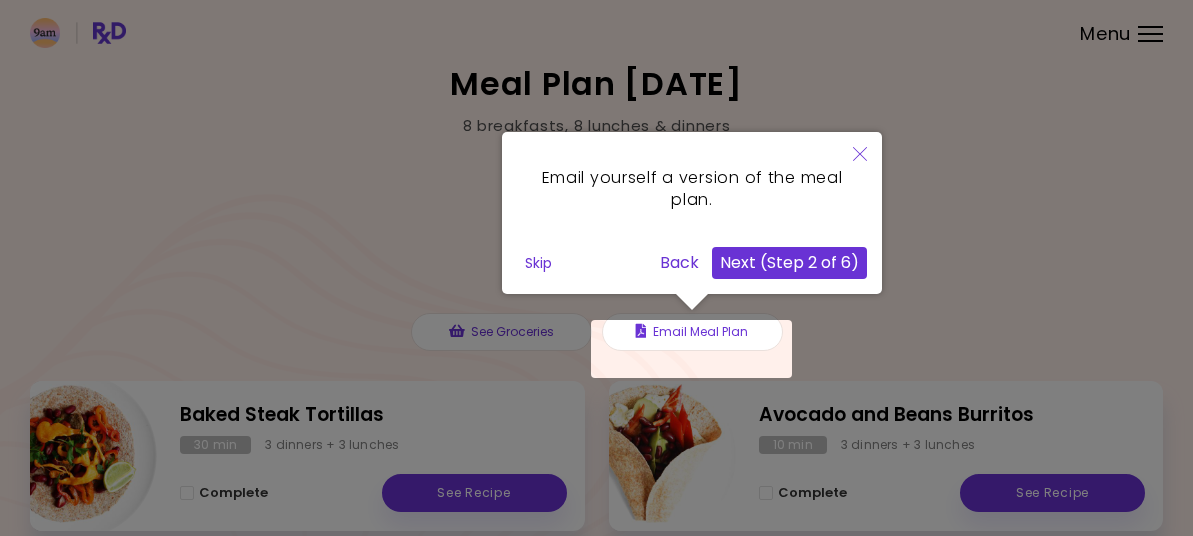 click on "Next (Step 2 of 6)" at bounding box center (789, 263) 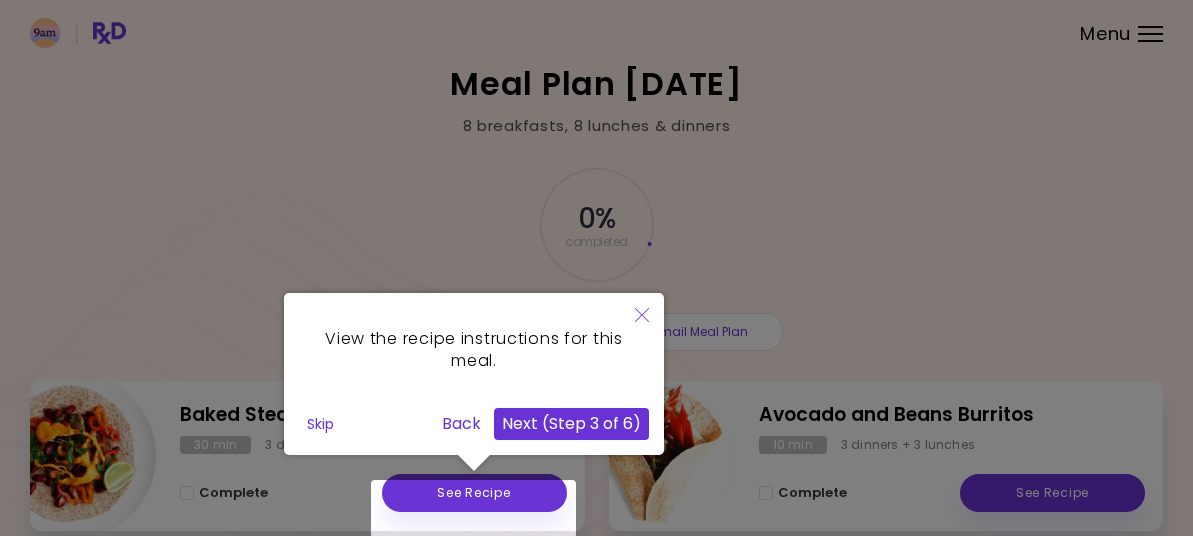 click on "Next (Step 3 of 6)" at bounding box center (571, 424) 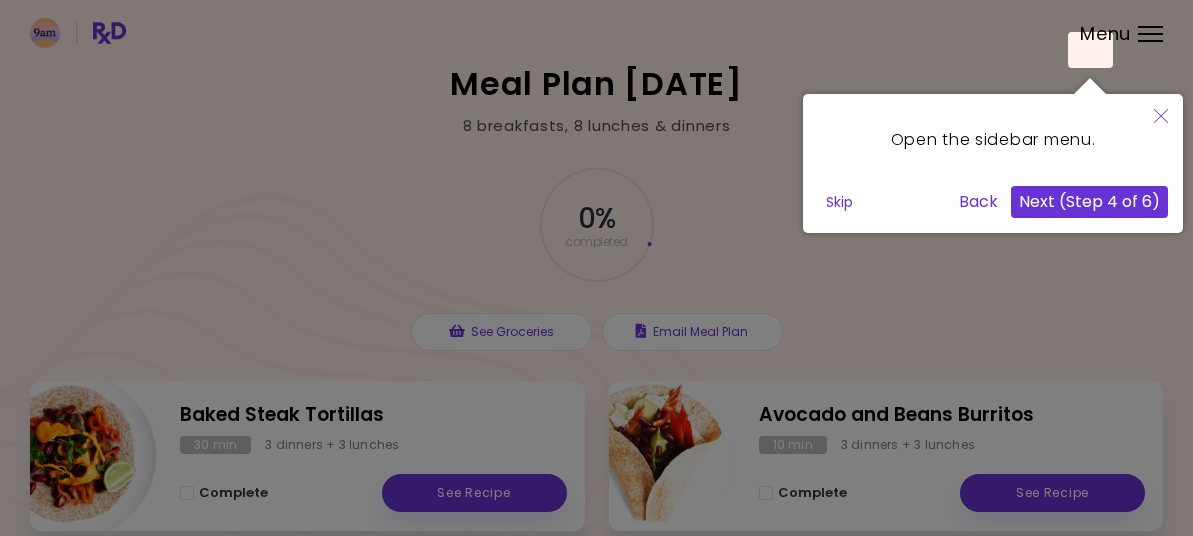 click on "Next (Step 4 of 6)" at bounding box center [1089, 202] 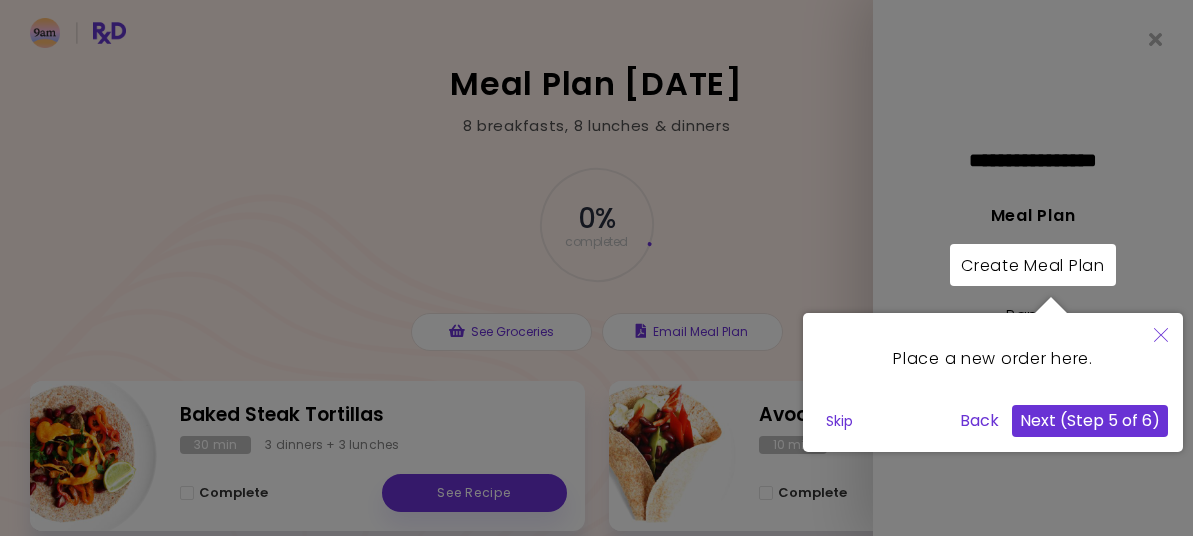 click on "Next (Step 5 of 6)" at bounding box center (1090, 421) 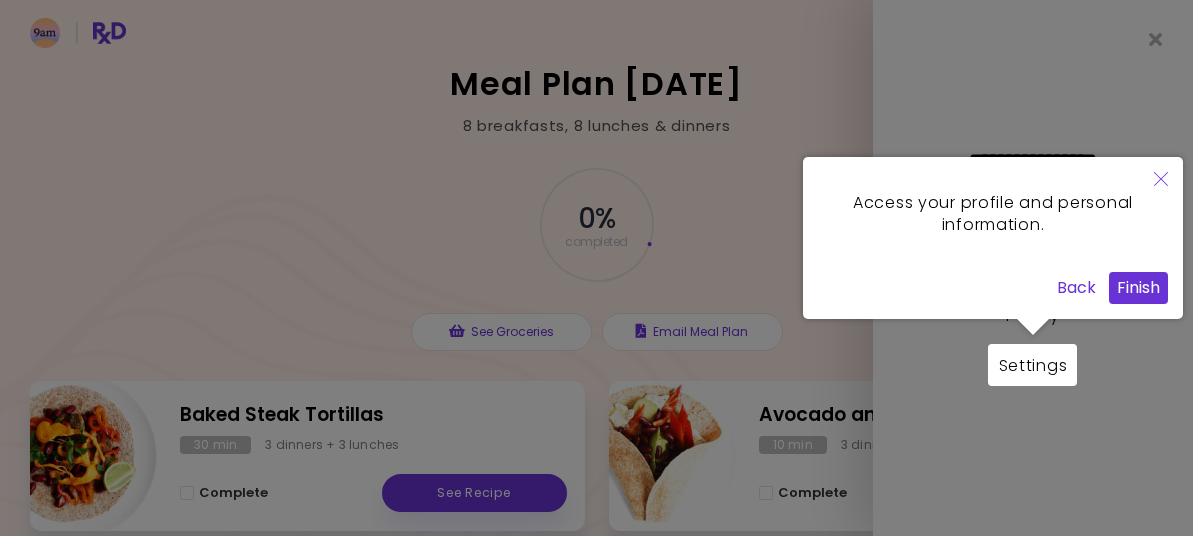click on "Finish" at bounding box center (1138, 288) 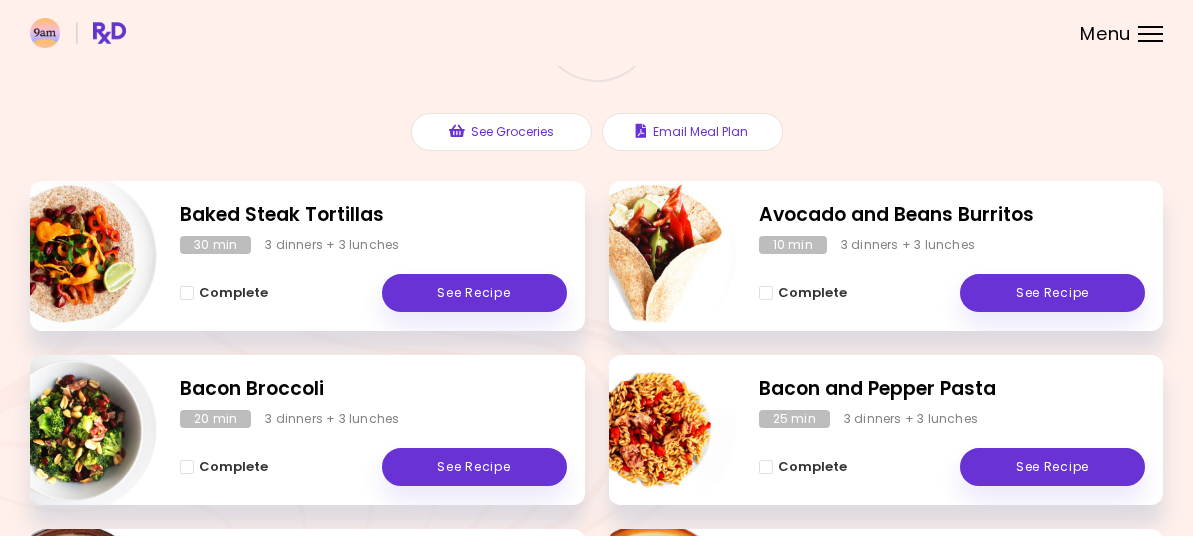 scroll, scrollTop: 0, scrollLeft: 0, axis: both 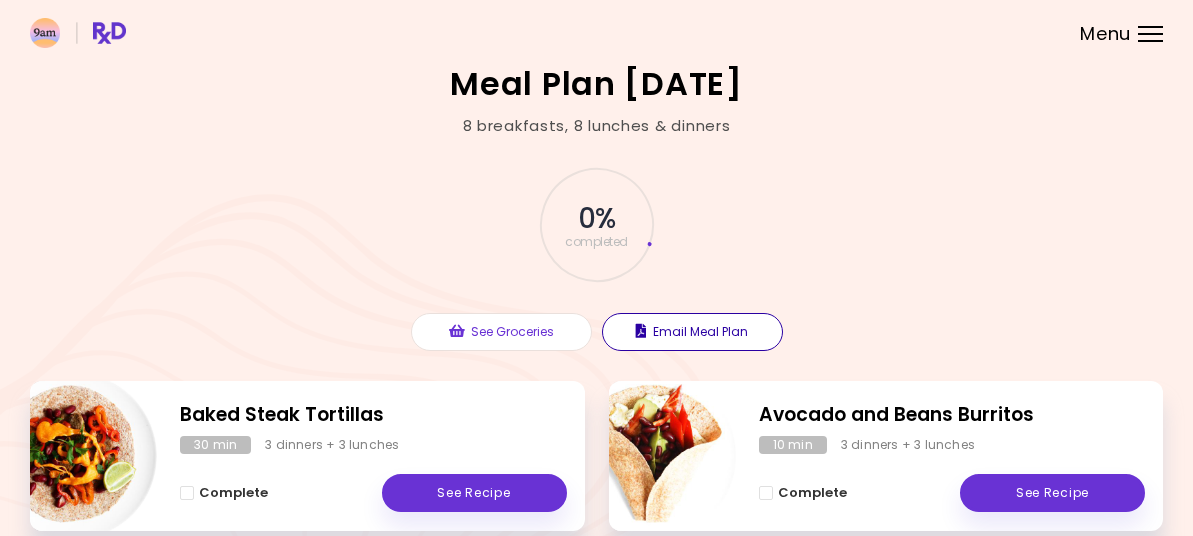 click on "Email Meal Plan" at bounding box center [692, 332] 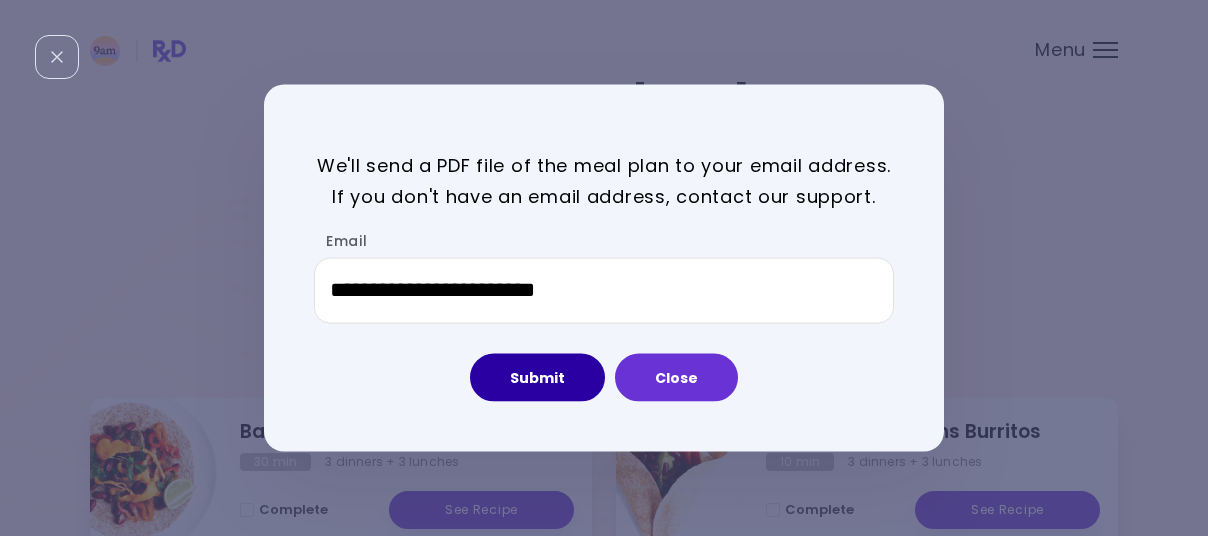 click on "Submit" at bounding box center [537, 377] 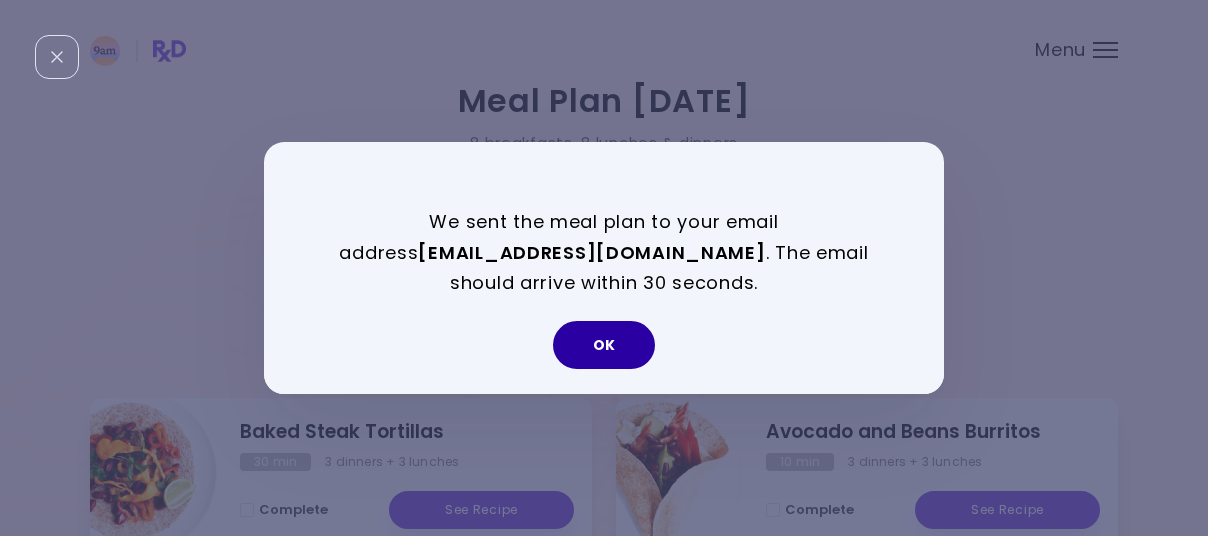 click on "OK" at bounding box center [604, 345] 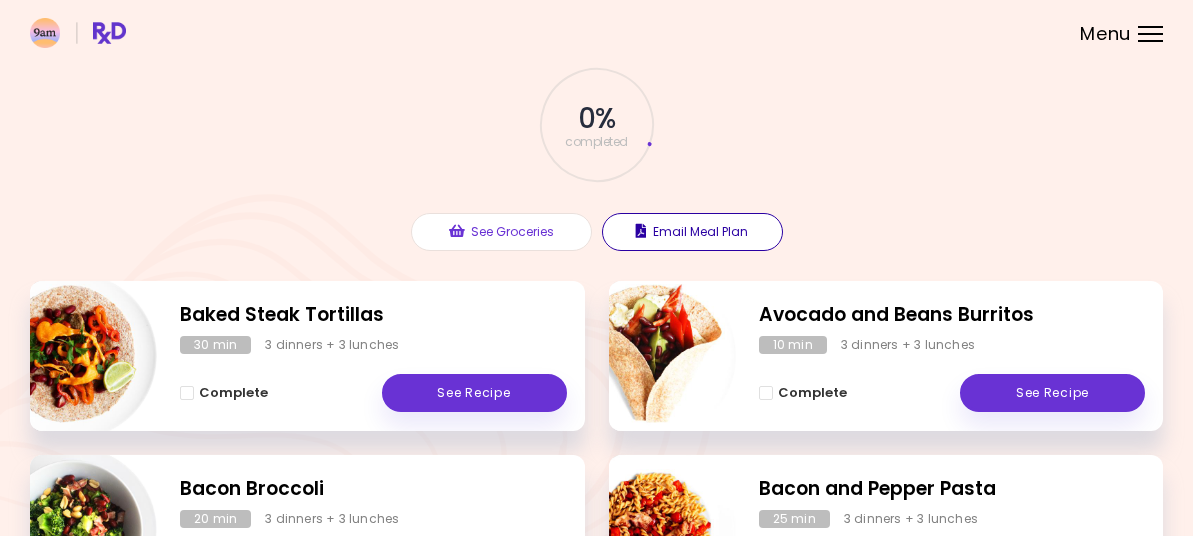 scroll, scrollTop: 200, scrollLeft: 0, axis: vertical 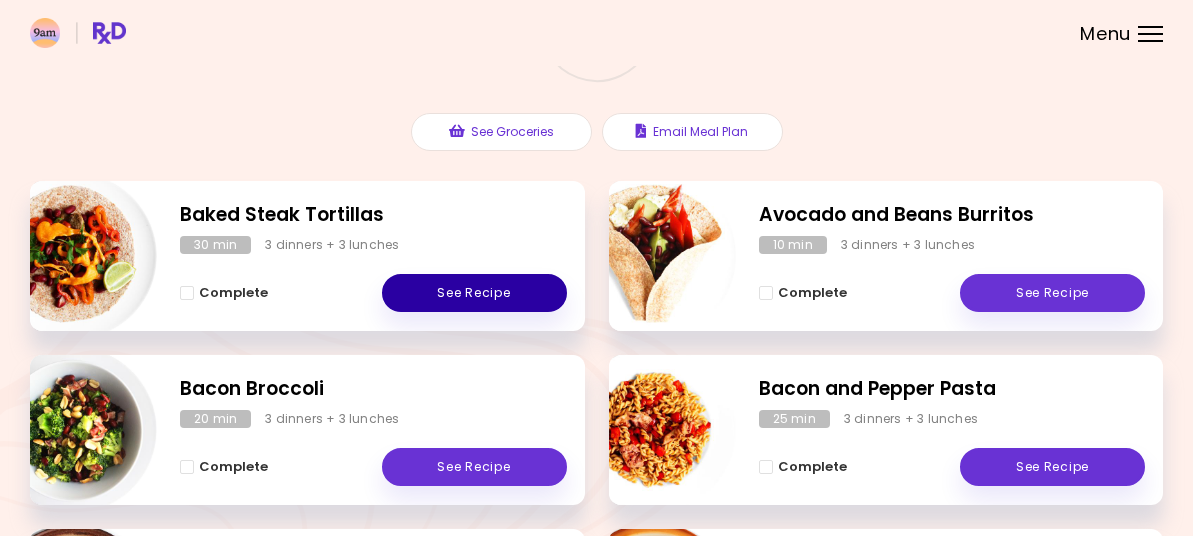 click on "See Recipe" at bounding box center [474, 293] 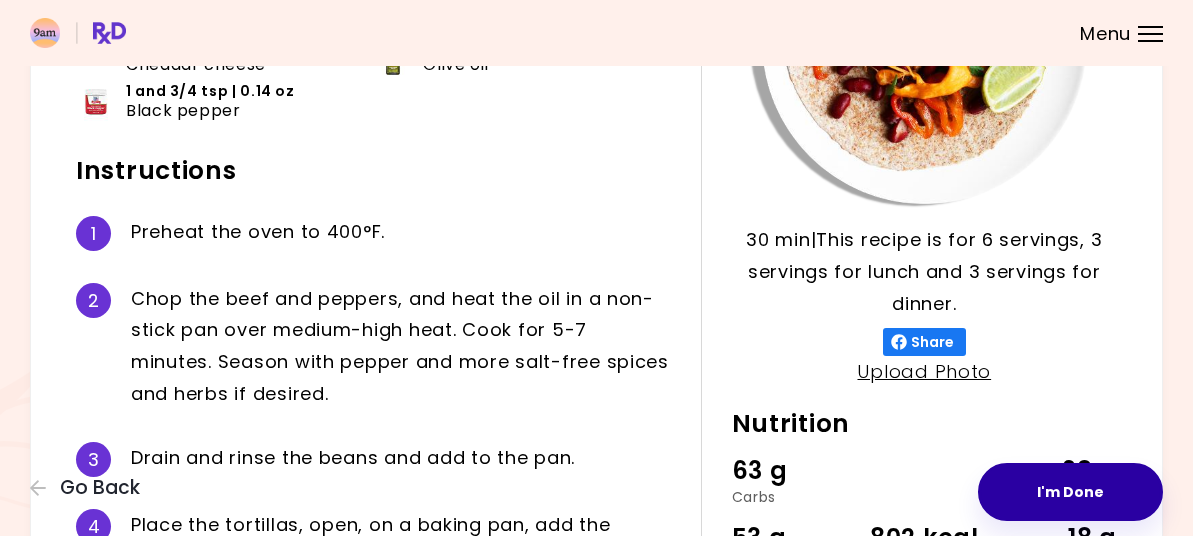 scroll, scrollTop: 300, scrollLeft: 0, axis: vertical 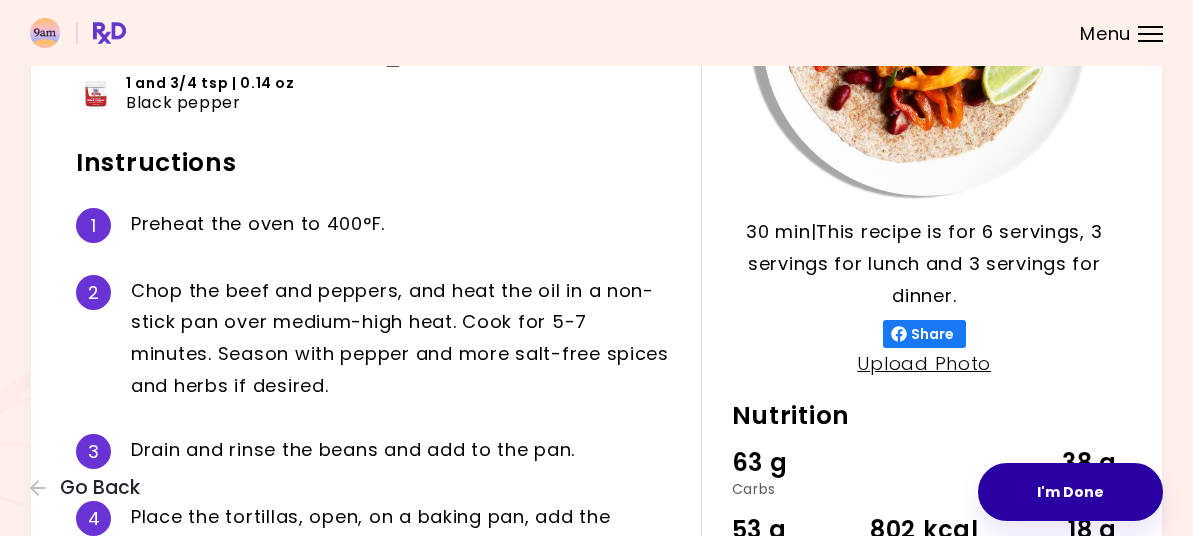 click on "I'm Done" at bounding box center [1070, 492] 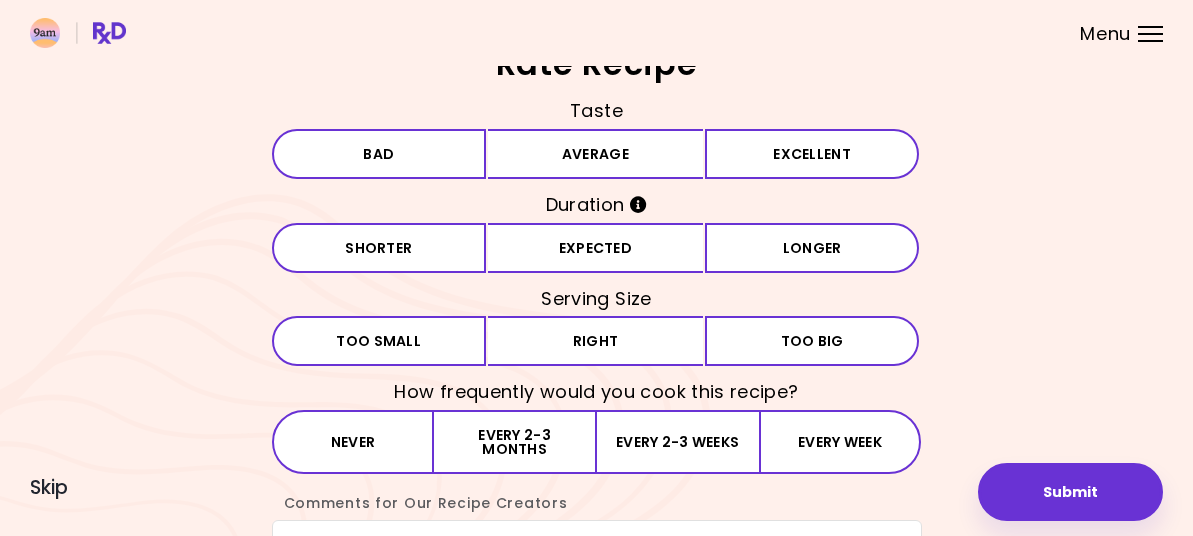 scroll, scrollTop: 0, scrollLeft: 0, axis: both 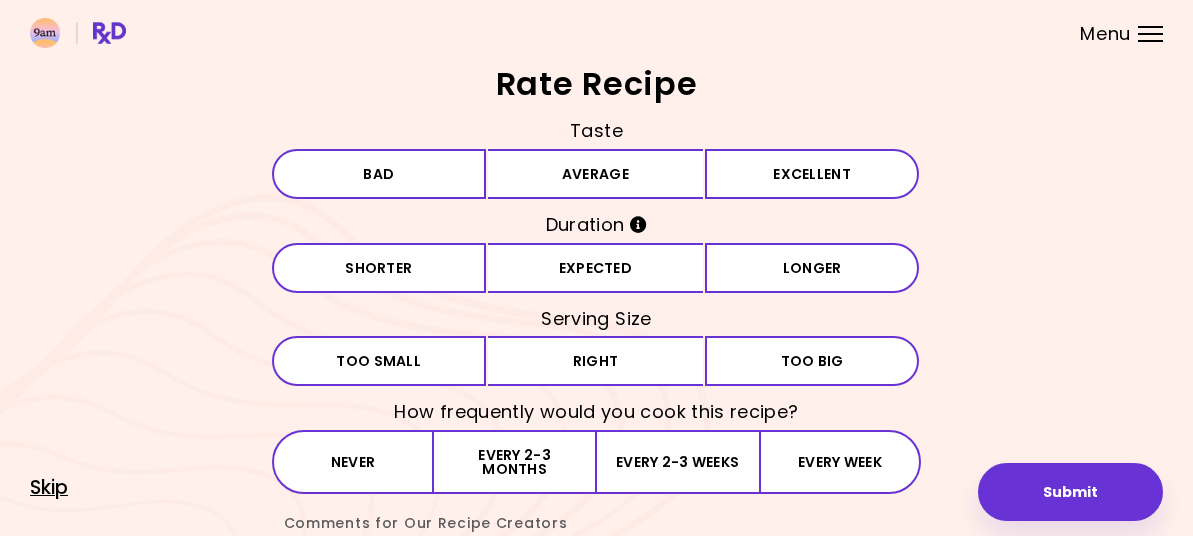 click on "Skip" at bounding box center [49, 488] 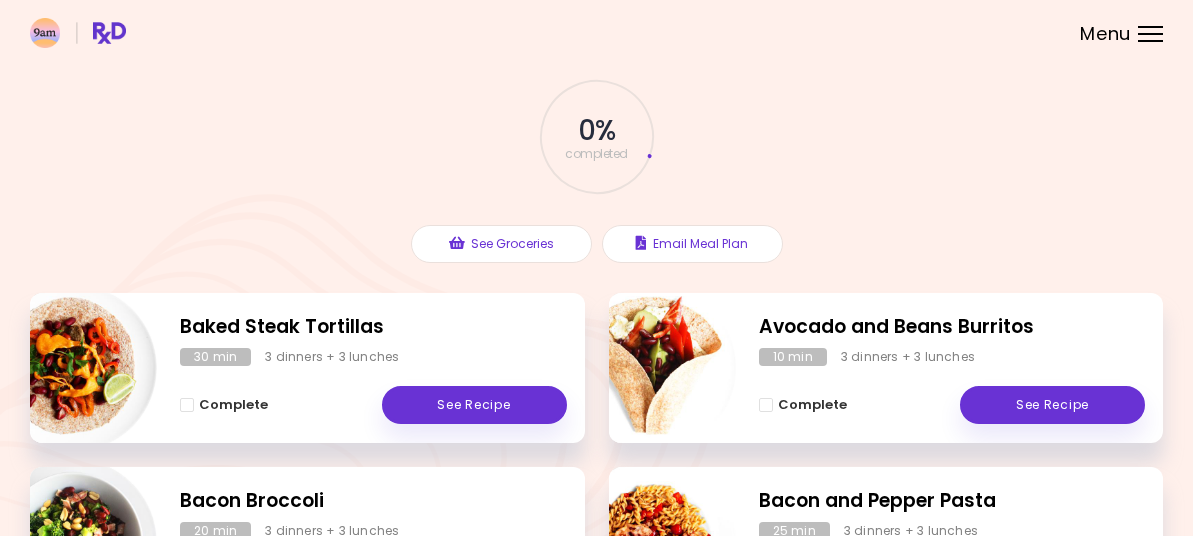 scroll, scrollTop: 0, scrollLeft: 0, axis: both 